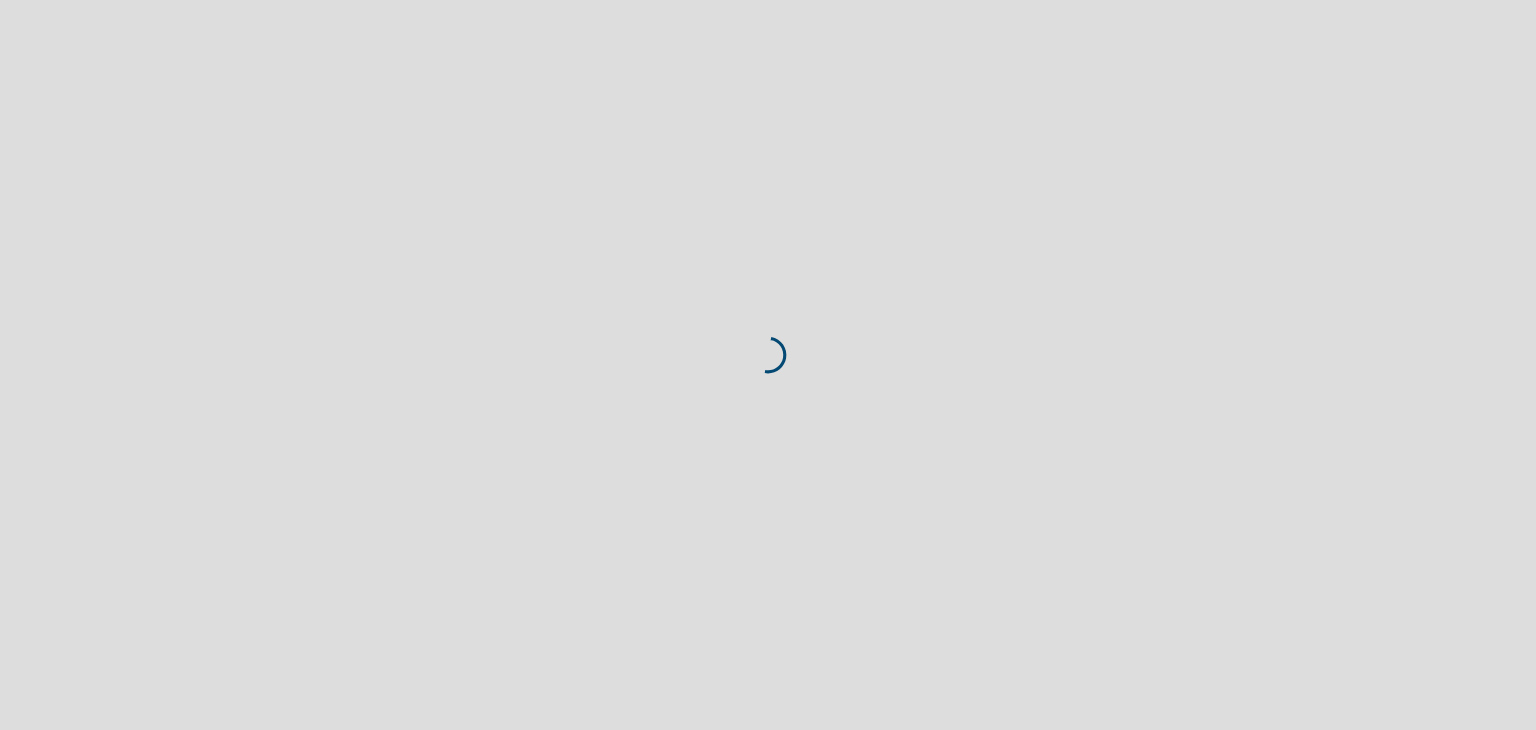 scroll, scrollTop: 0, scrollLeft: 0, axis: both 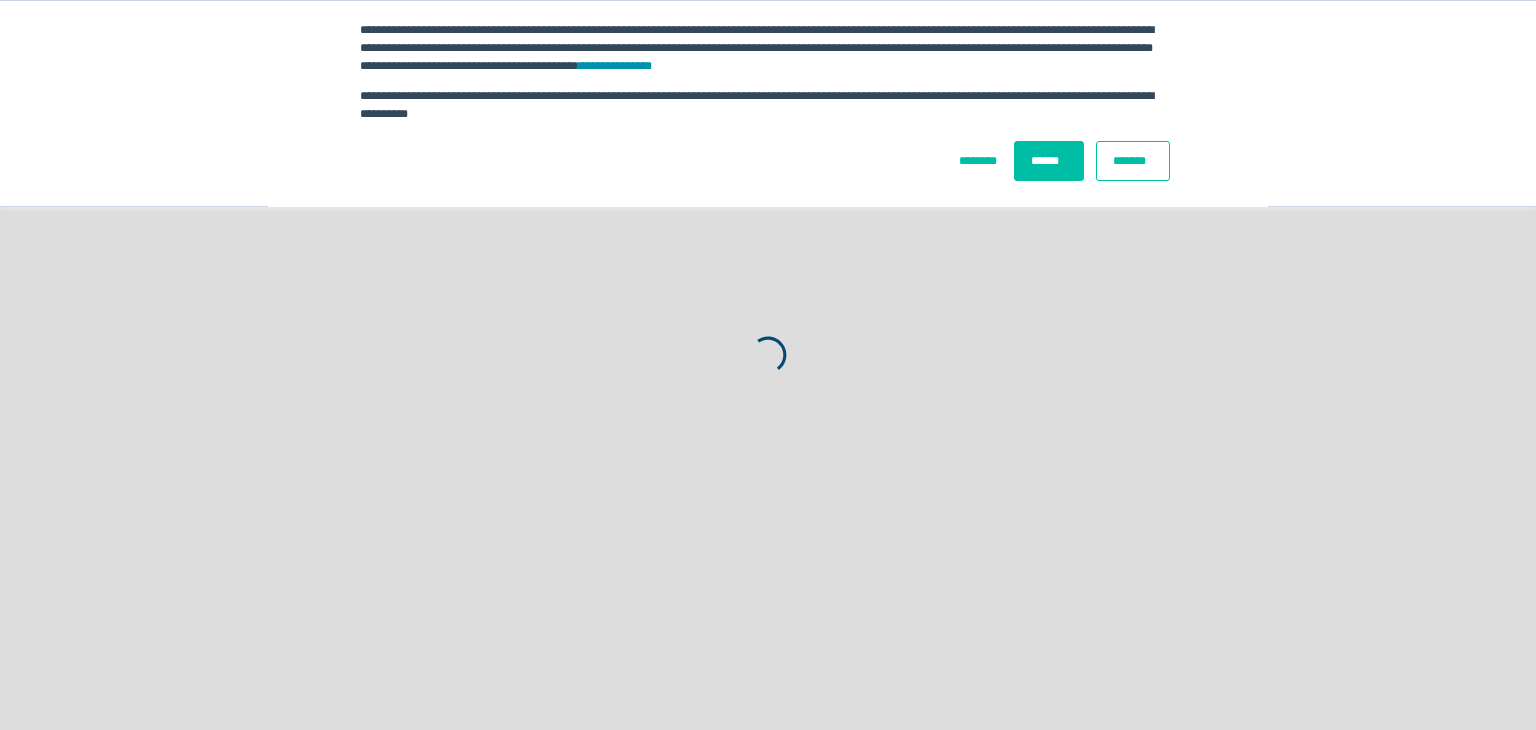 click on "******" at bounding box center (1049, 161) 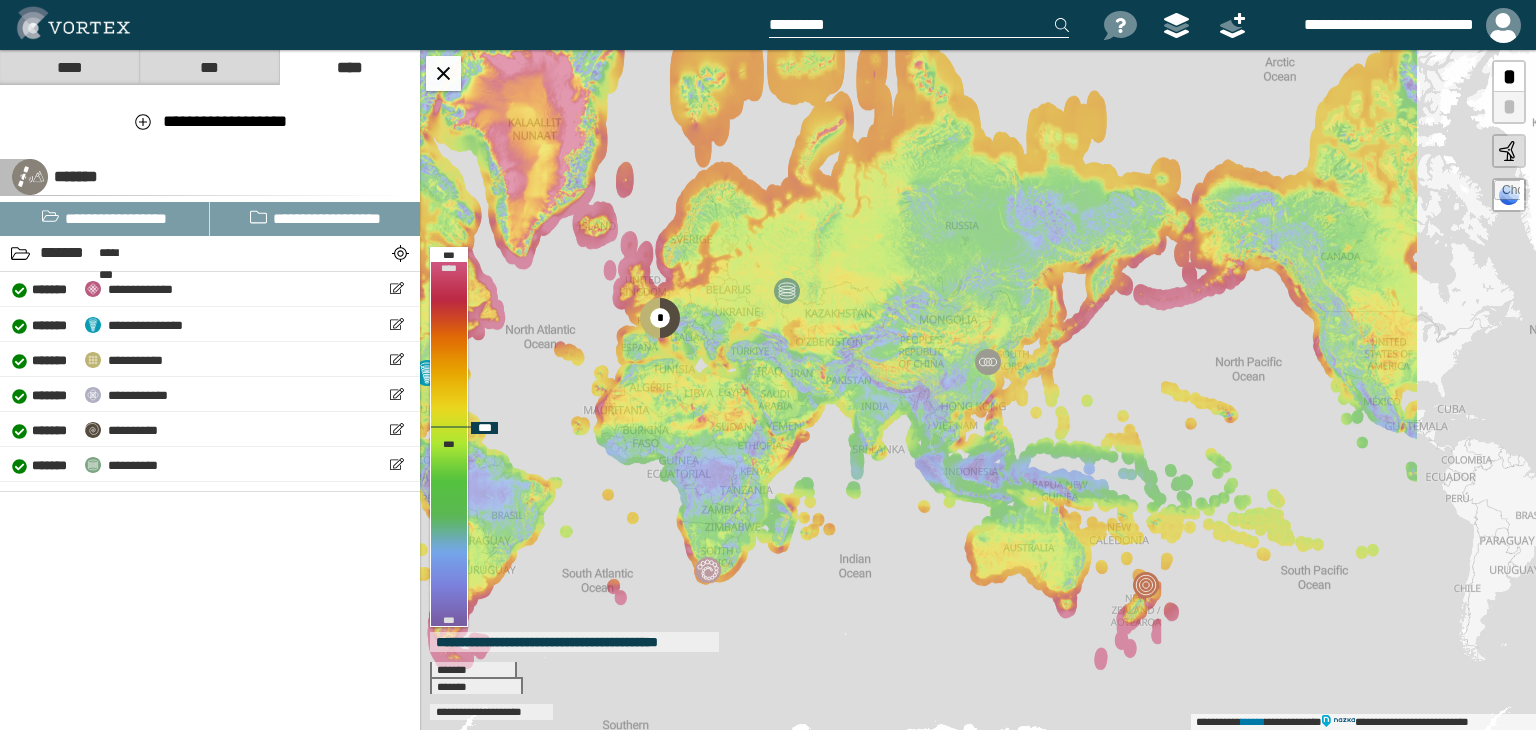 drag, startPoint x: 1396, startPoint y: 534, endPoint x: 1044, endPoint y: 530, distance: 352.02274 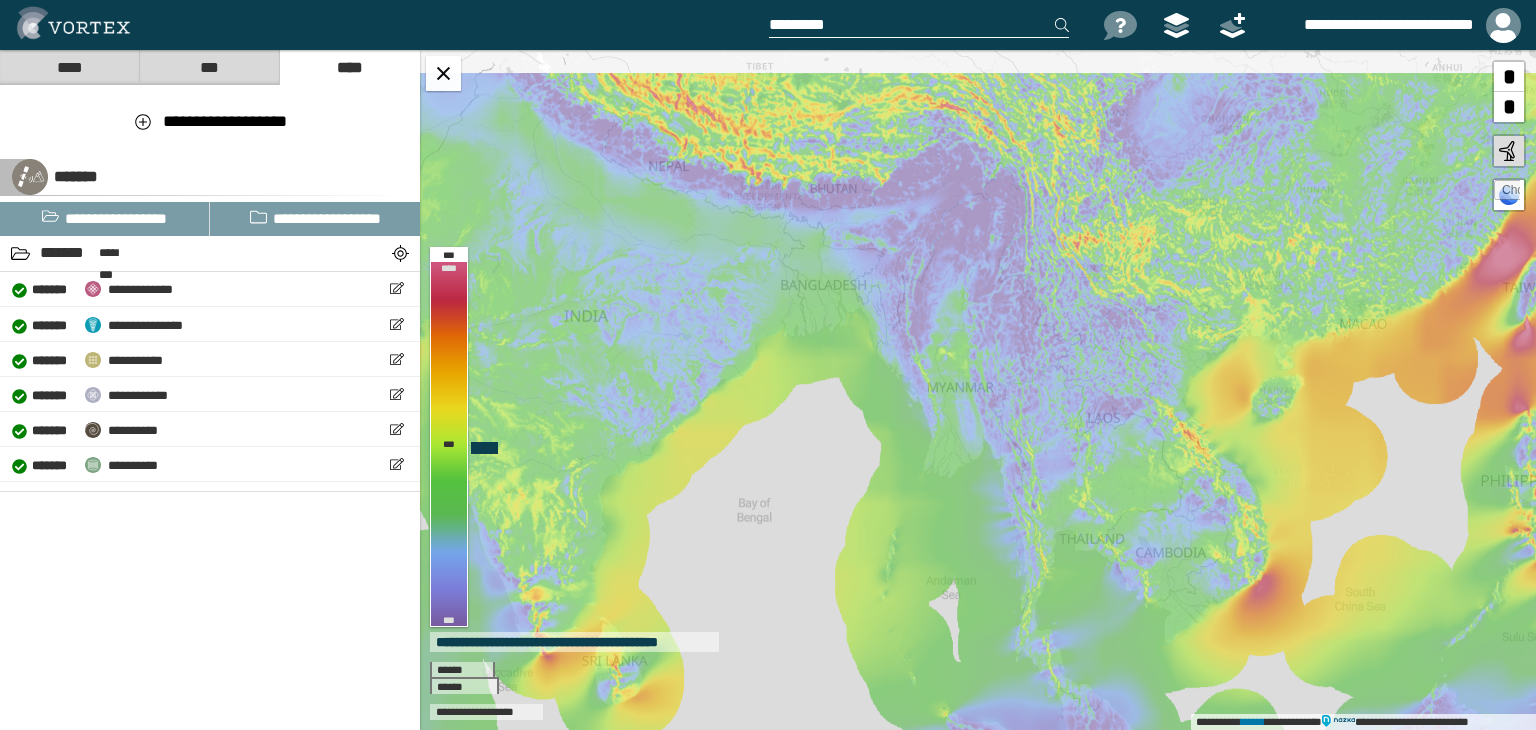 drag, startPoint x: 792, startPoint y: 372, endPoint x: 751, endPoint y: 503, distance: 137.26616 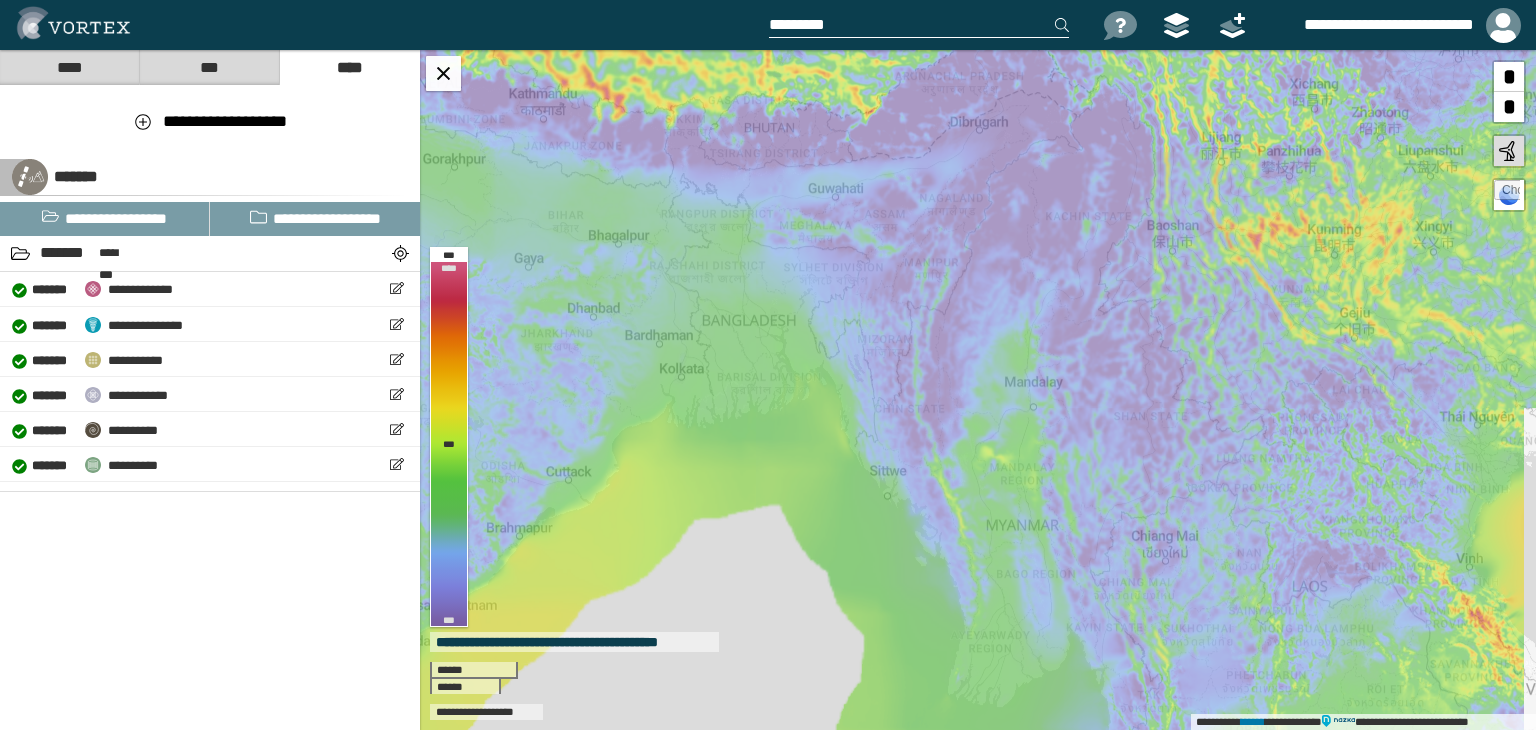 drag, startPoint x: 873, startPoint y: 264, endPoint x: 796, endPoint y: 290, distance: 81.27115 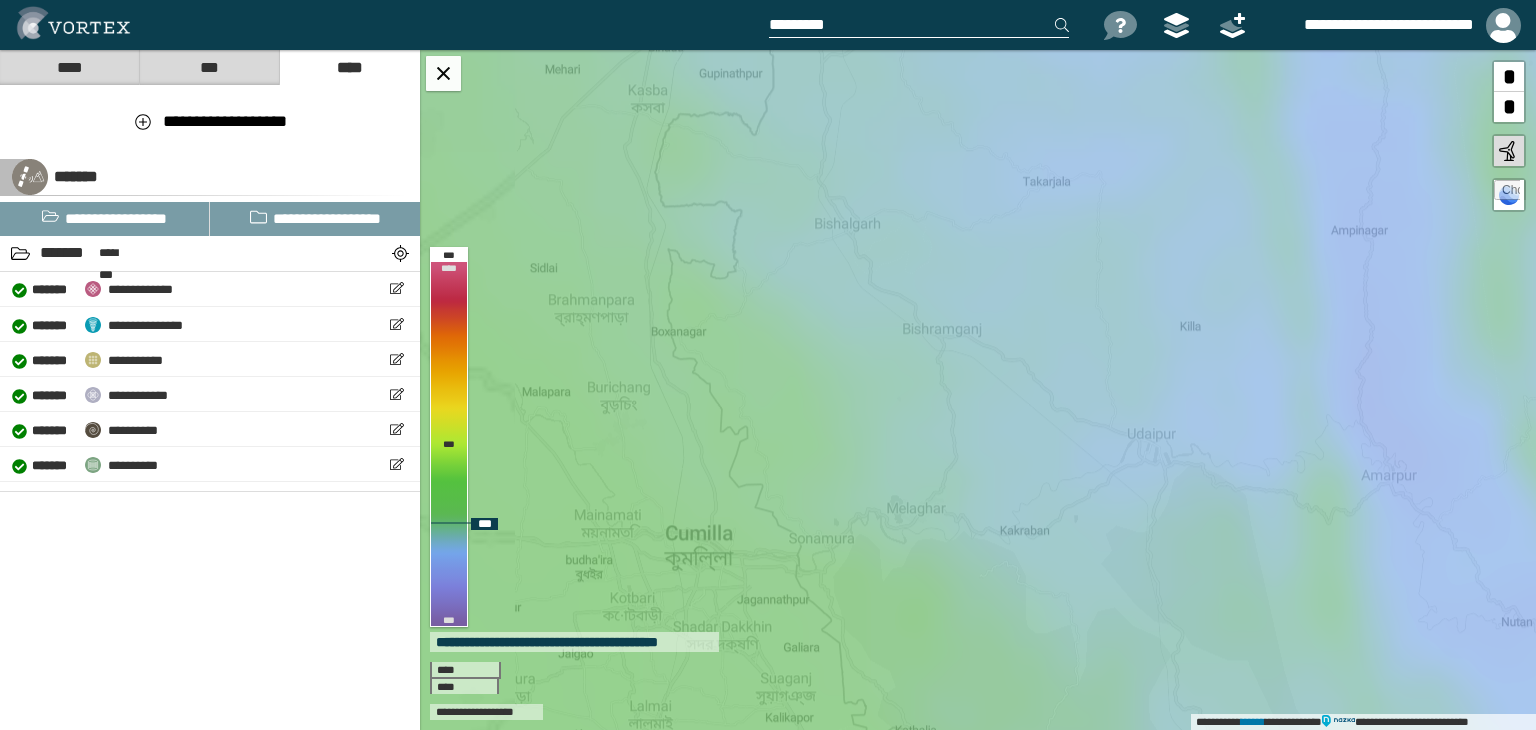 drag, startPoint x: 778, startPoint y: 253, endPoint x: 909, endPoint y: 557, distance: 331.02417 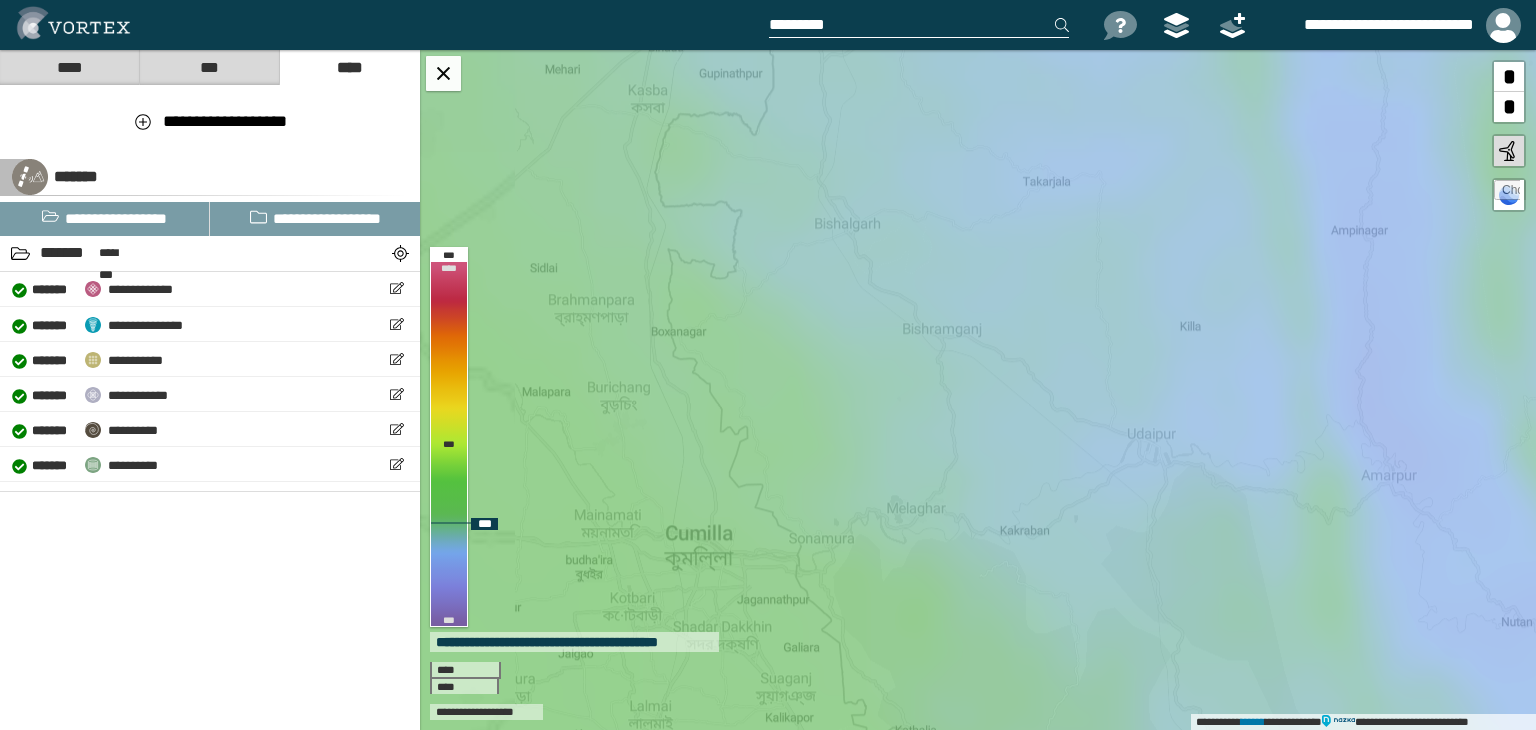 click on "**********" at bounding box center [978, 390] 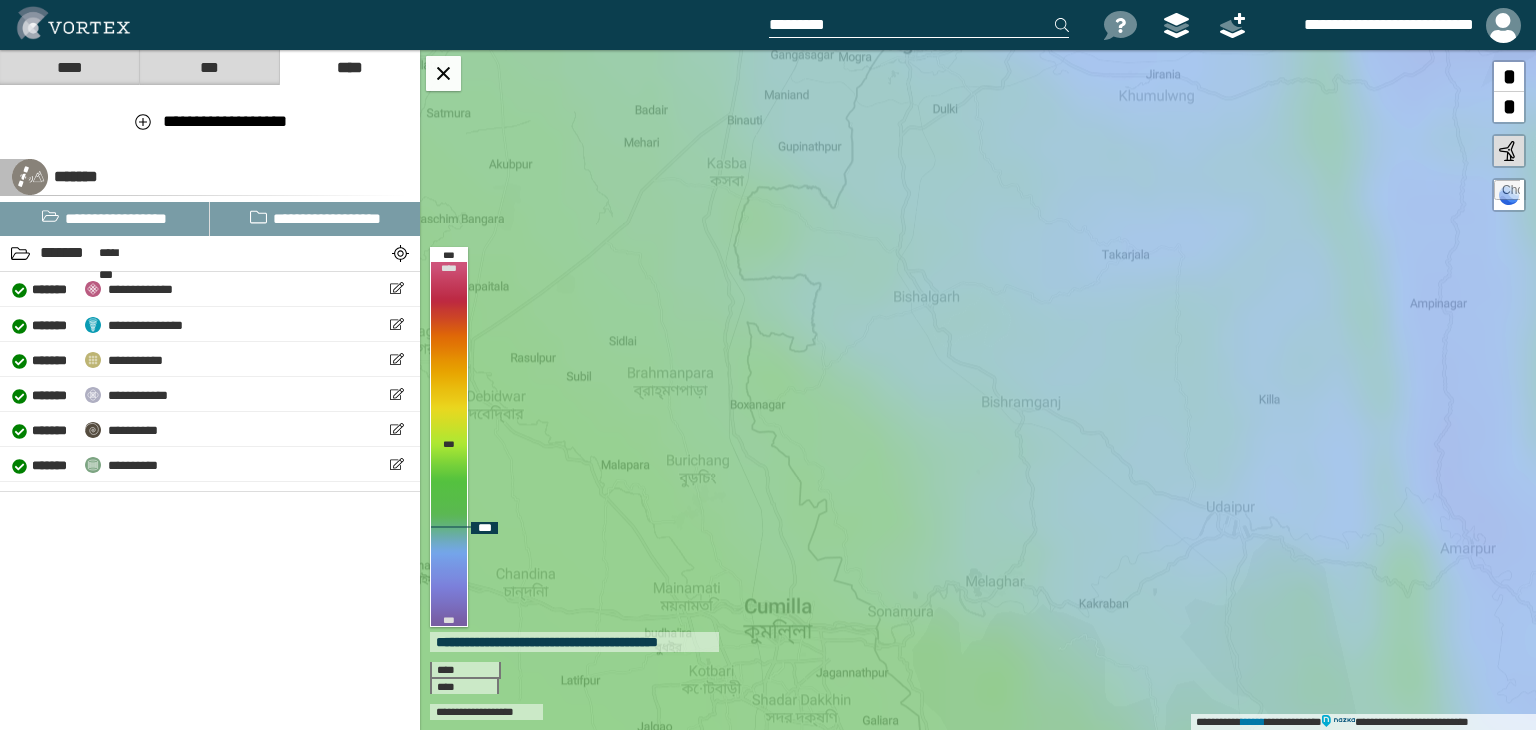 drag, startPoint x: 839, startPoint y: 407, endPoint x: 934, endPoint y: 495, distance: 129.49518 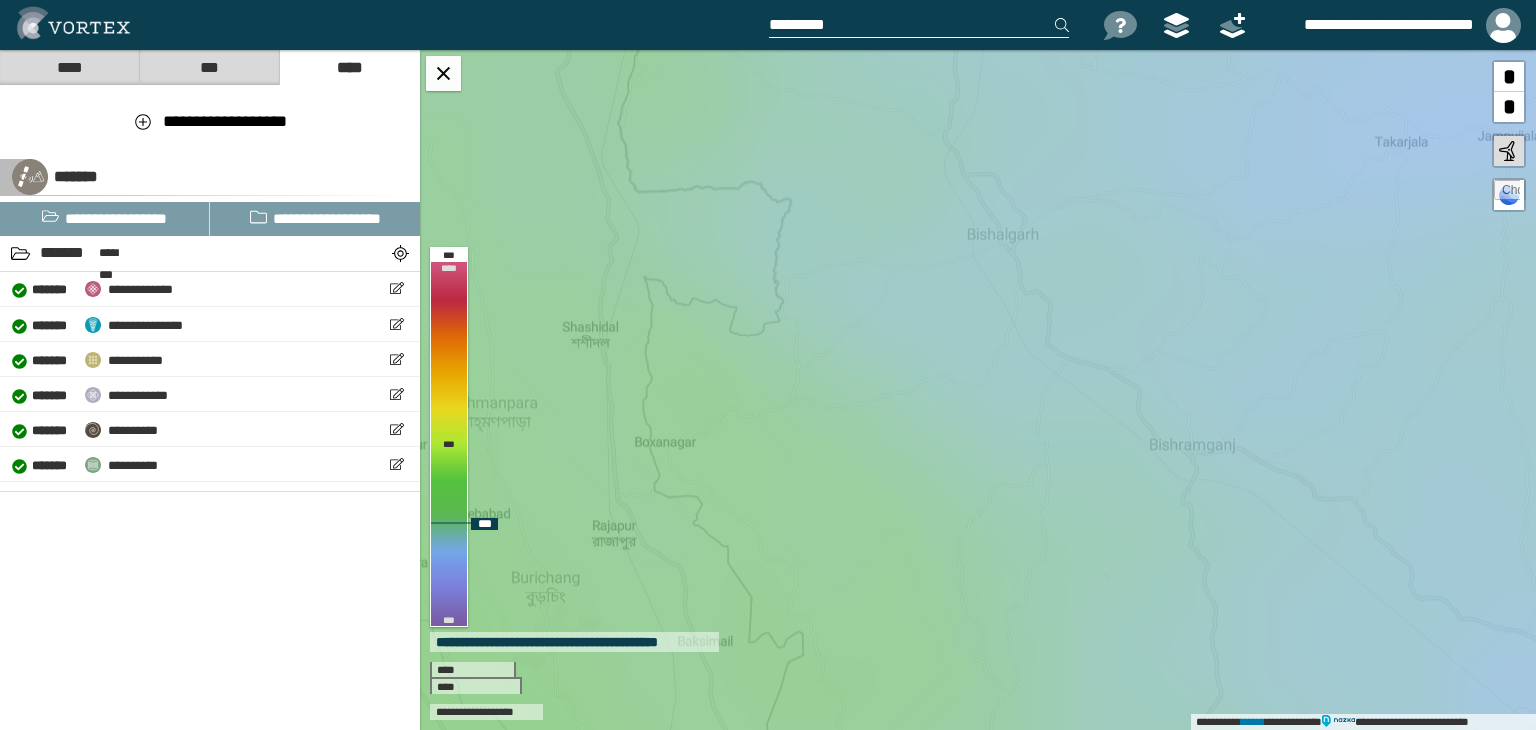 click on "**********" at bounding box center (978, 390) 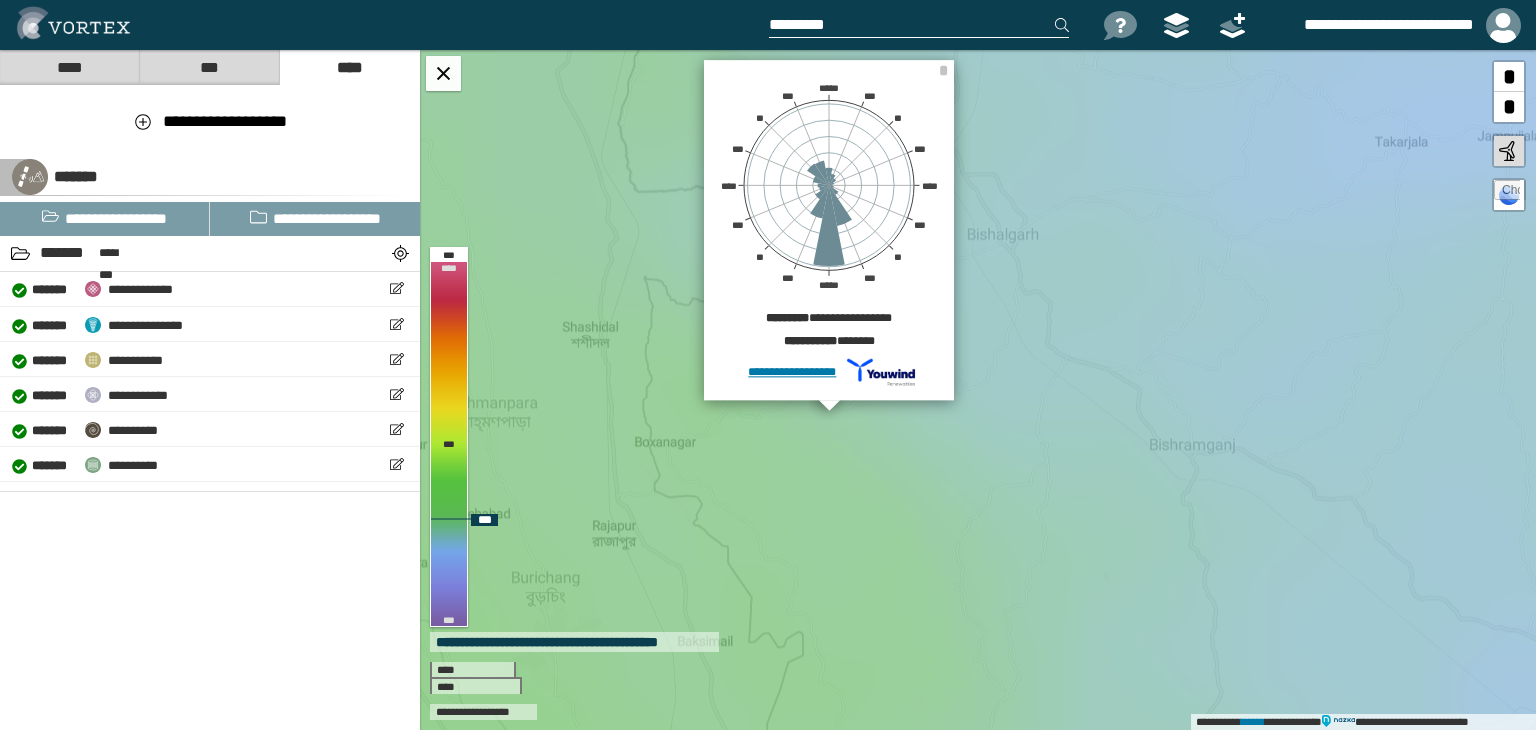 click on "**********" at bounding box center [978, 390] 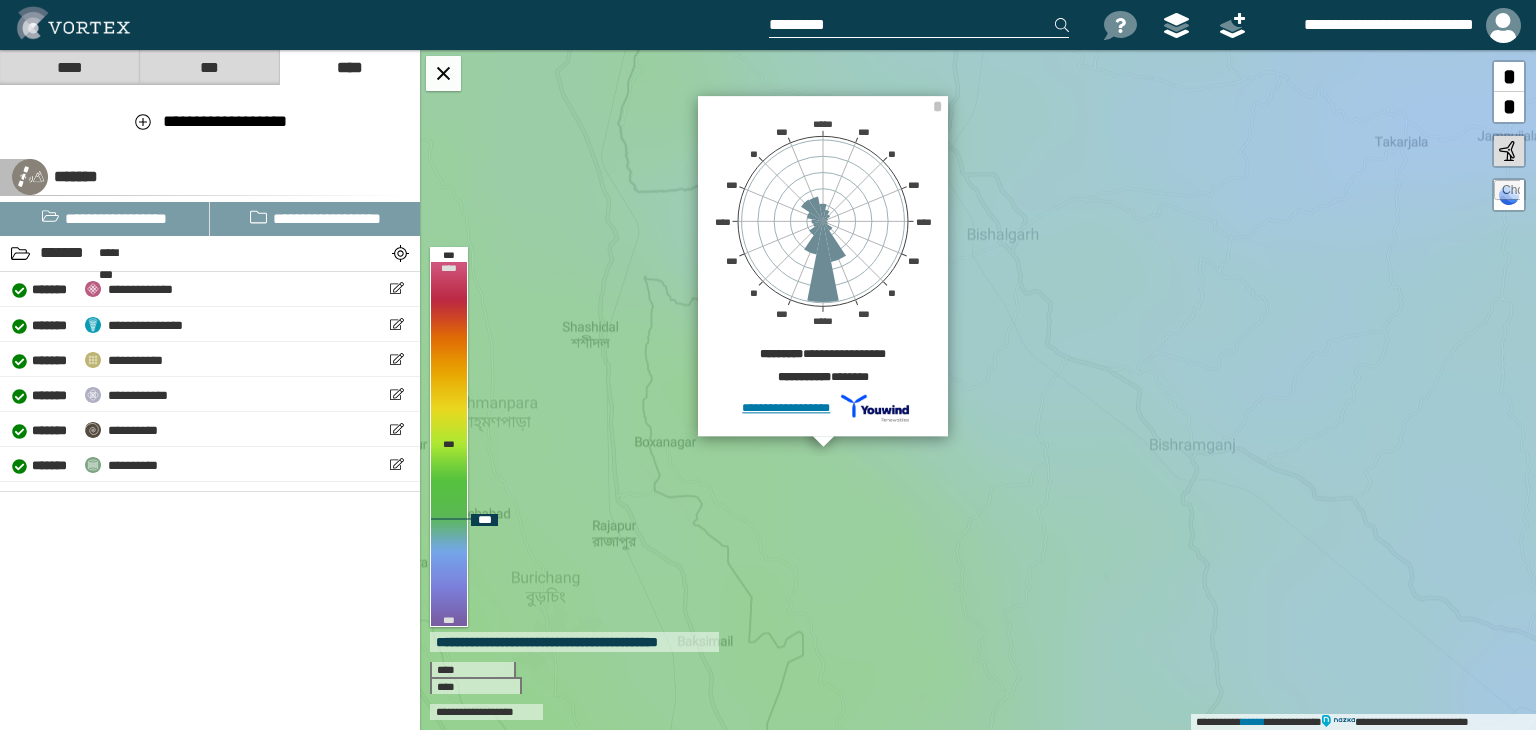 click on "**********" at bounding box center [978, 390] 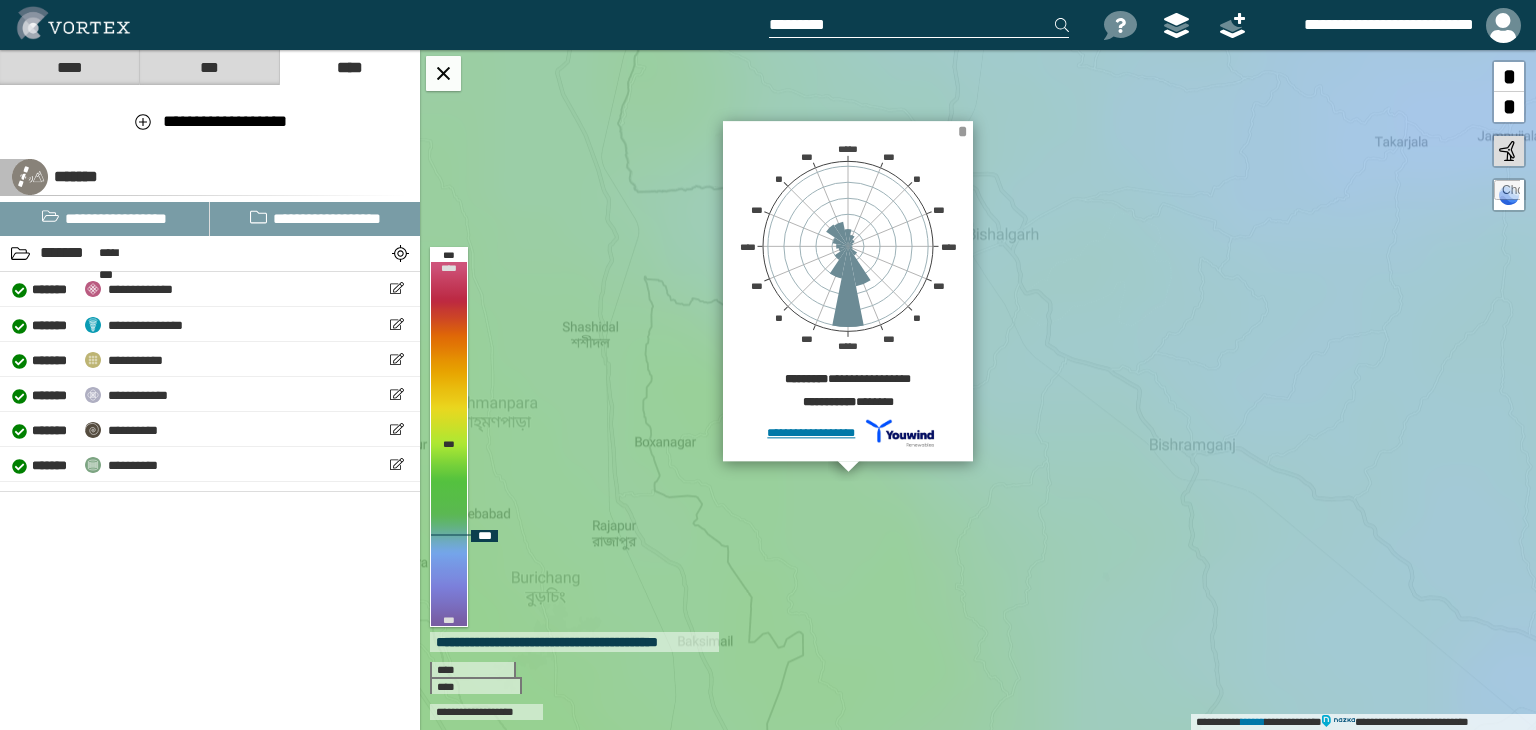 click on "*" at bounding box center (962, 131) 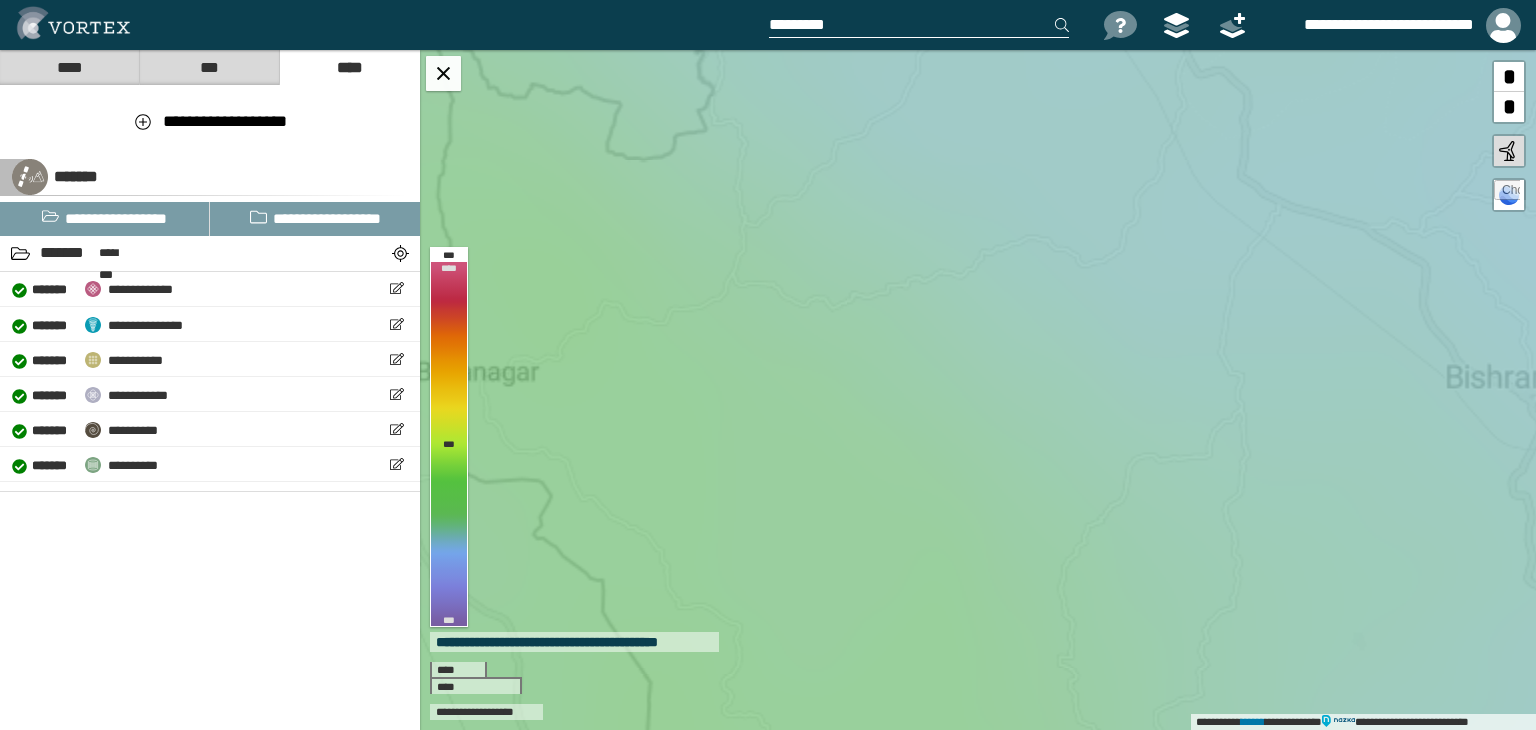 click on "**********" at bounding box center [978, 390] 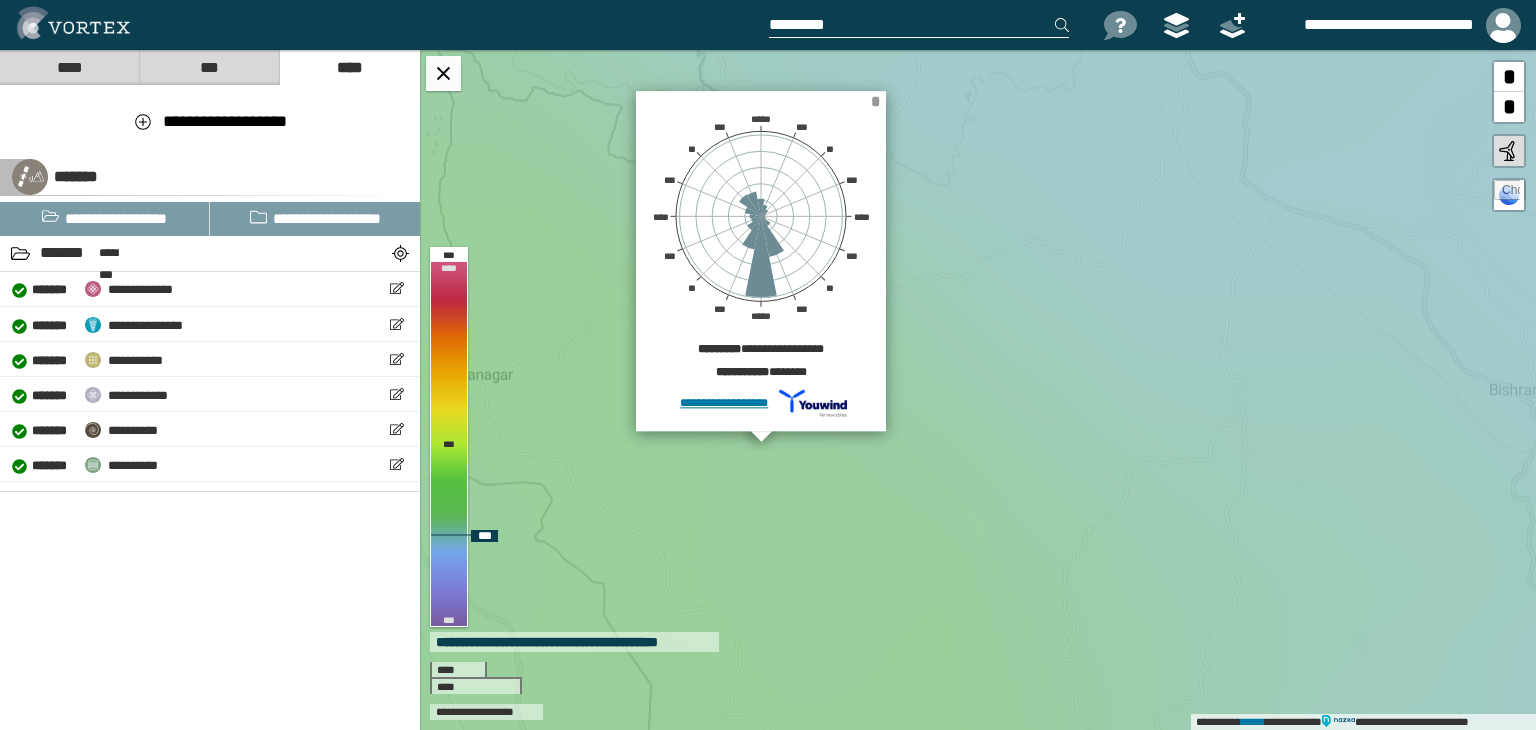 drag, startPoint x: 876, startPoint y: 85, endPoint x: 874, endPoint y: 100, distance: 15.132746 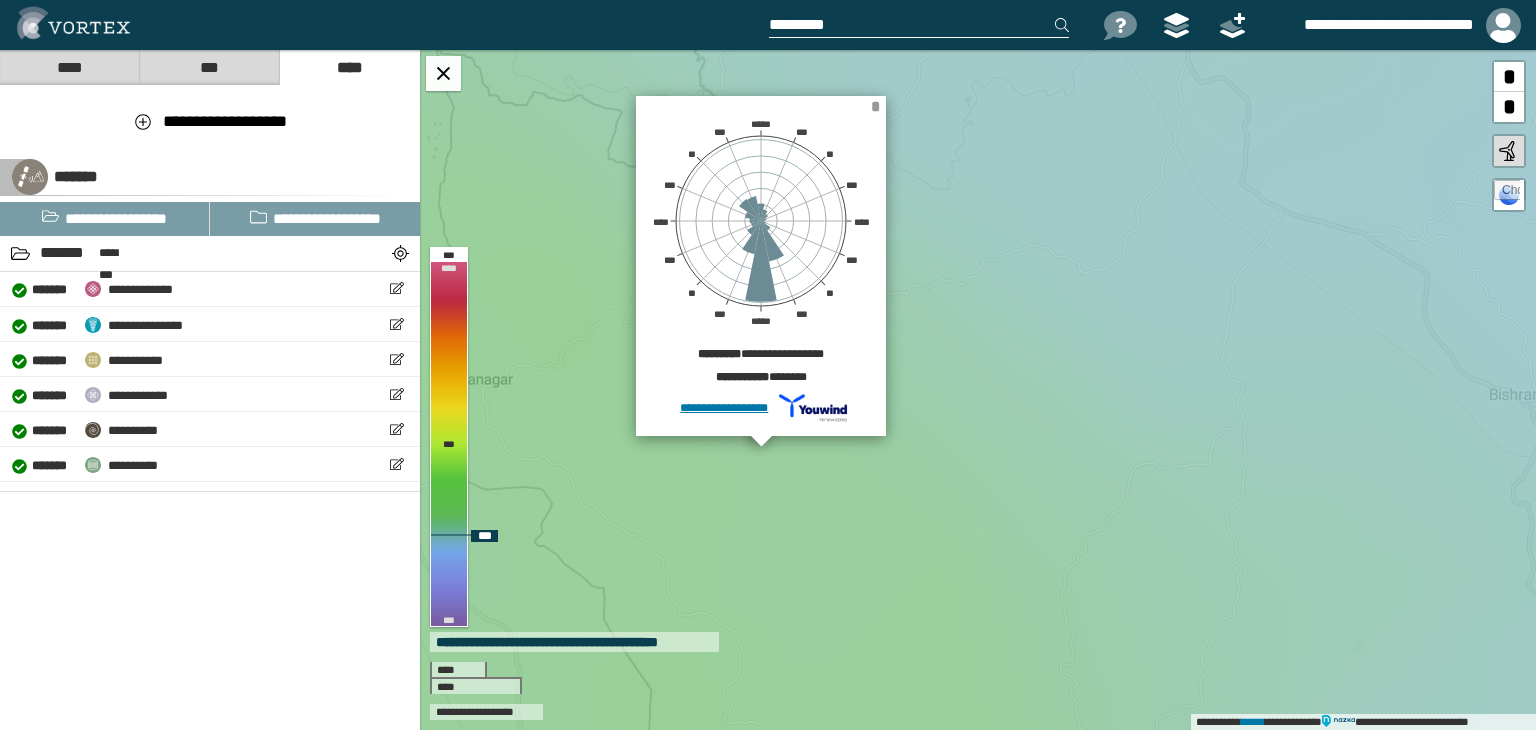 click on "*" at bounding box center (875, 106) 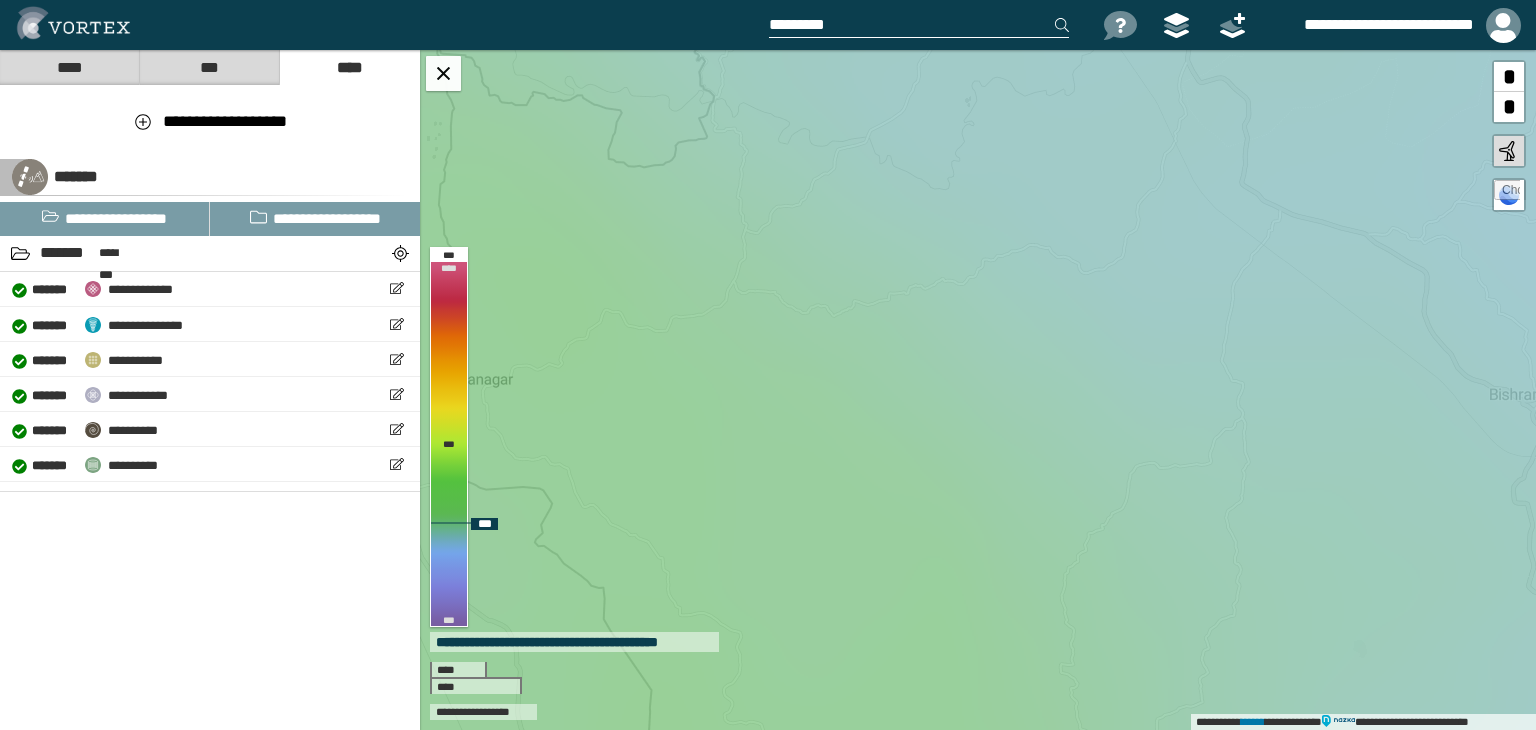 click on "**********" at bounding box center (978, 390) 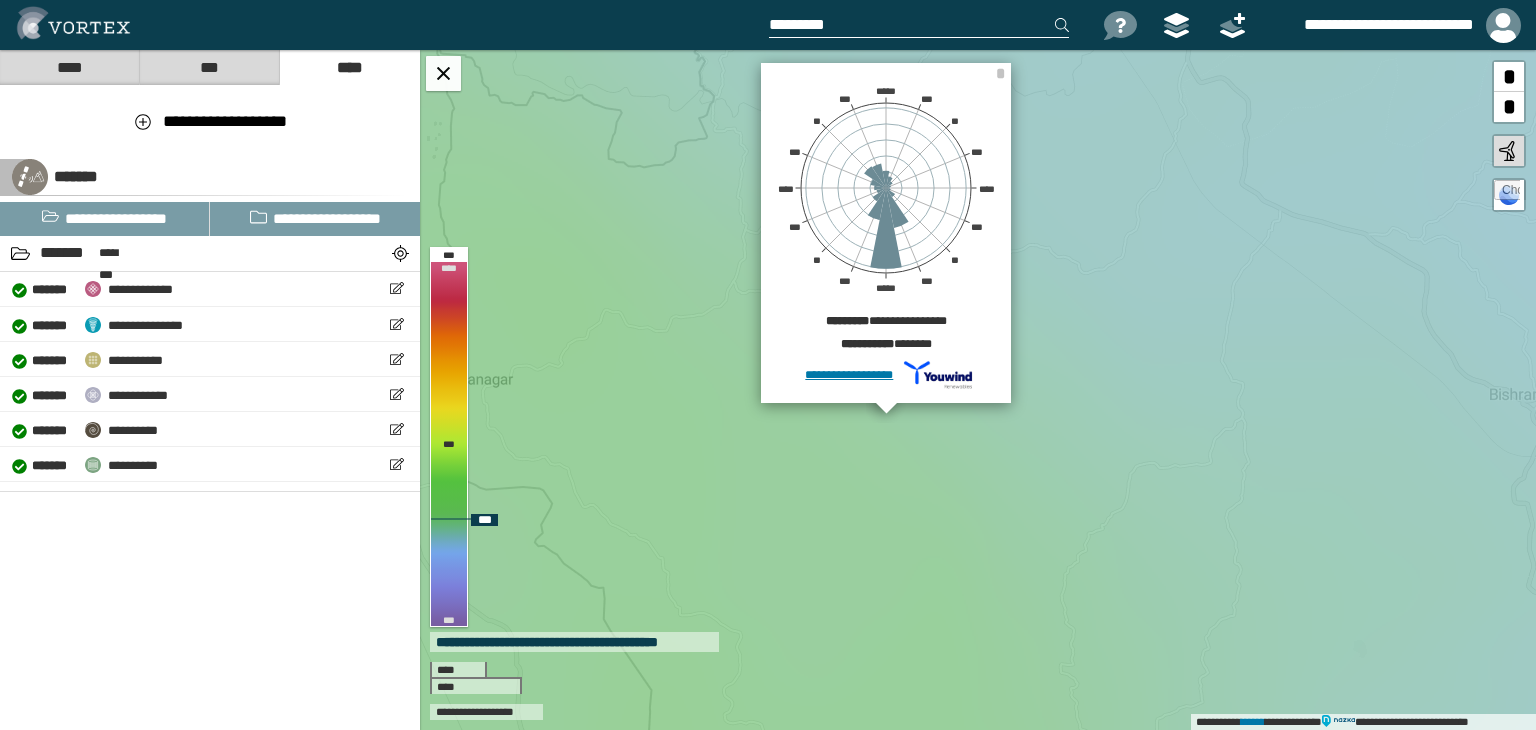 click on "**********" at bounding box center (978, 390) 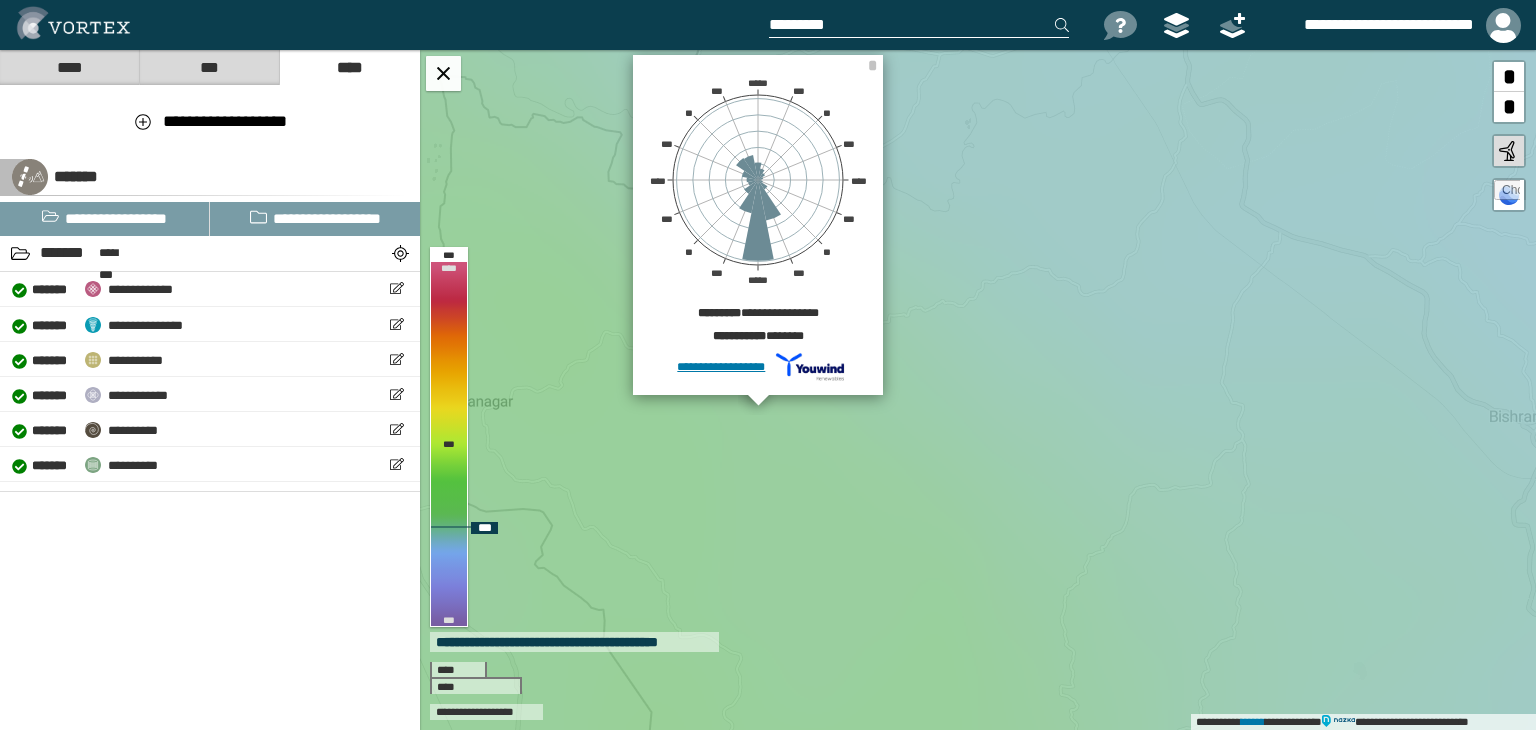 click on "**********" at bounding box center (978, 390) 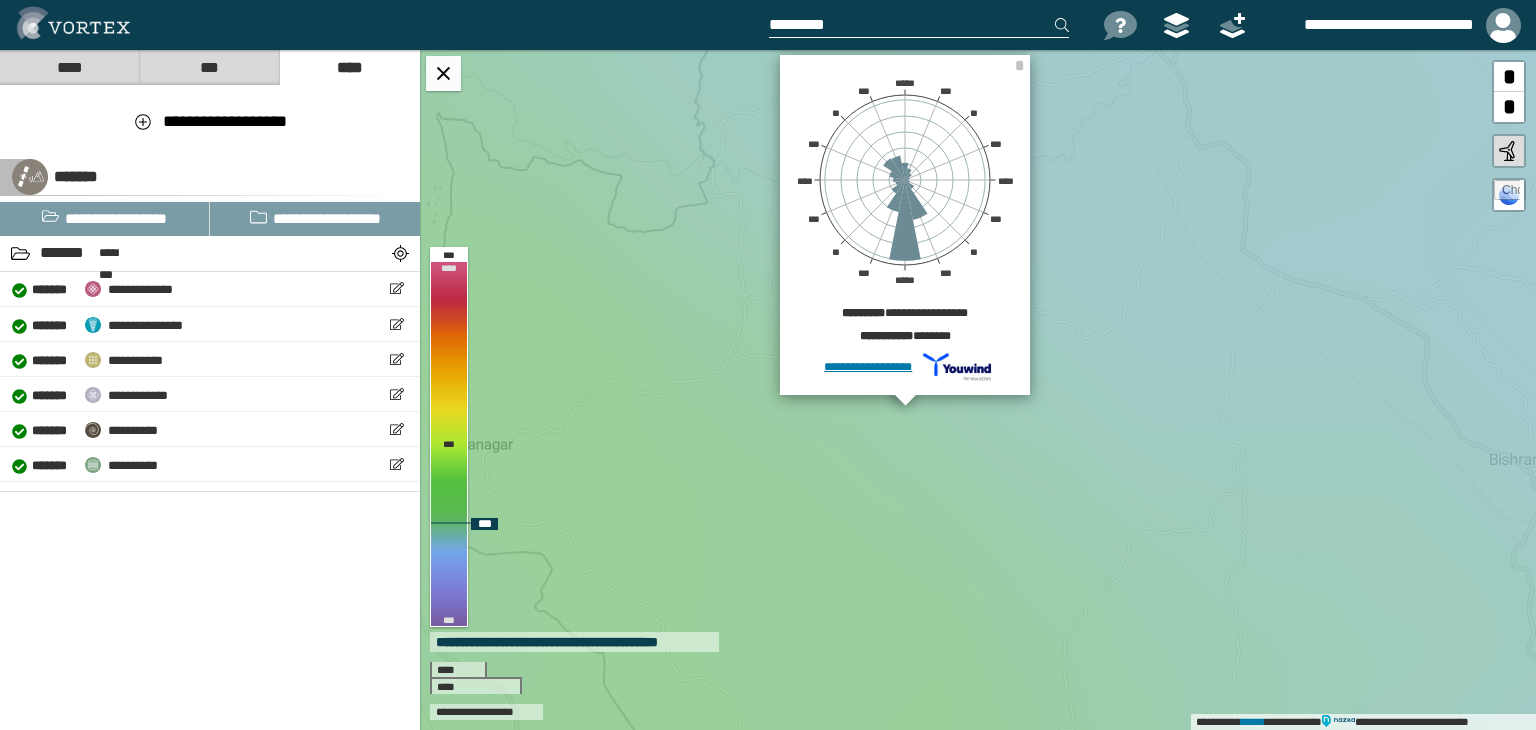click on "**********" at bounding box center [978, 390] 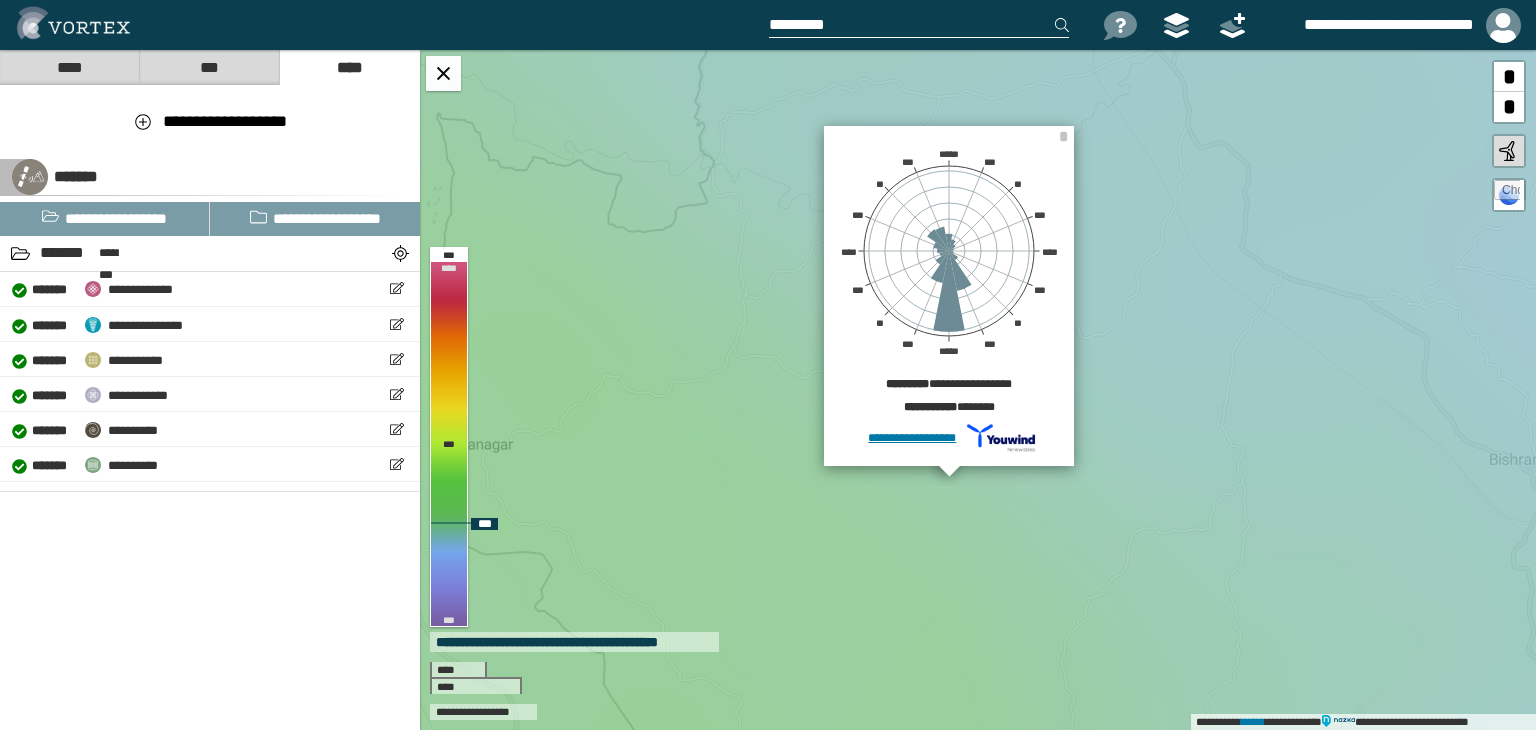 click on "**********" at bounding box center (978, 390) 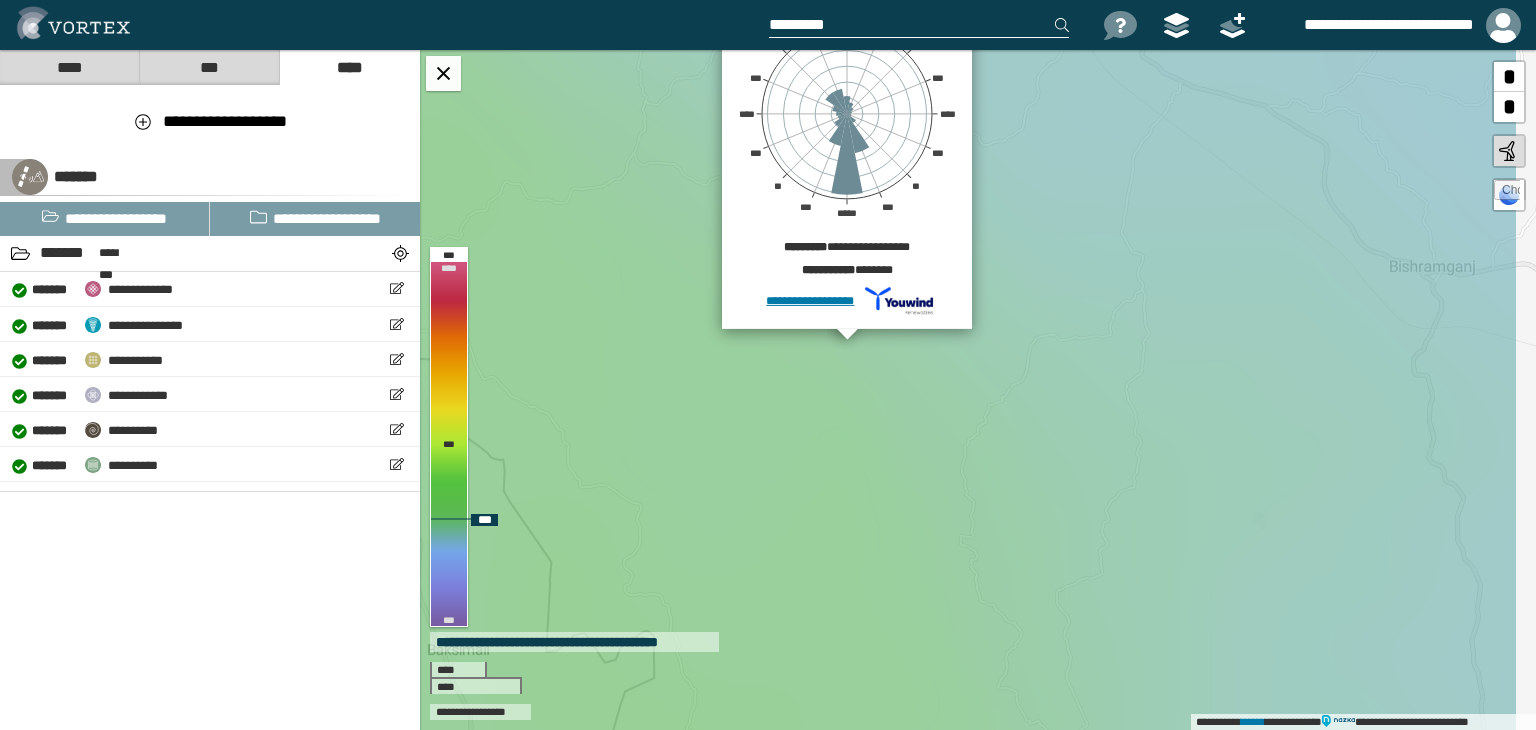drag, startPoint x: 893, startPoint y: 543, endPoint x: 836, endPoint y: 397, distance: 156.73225 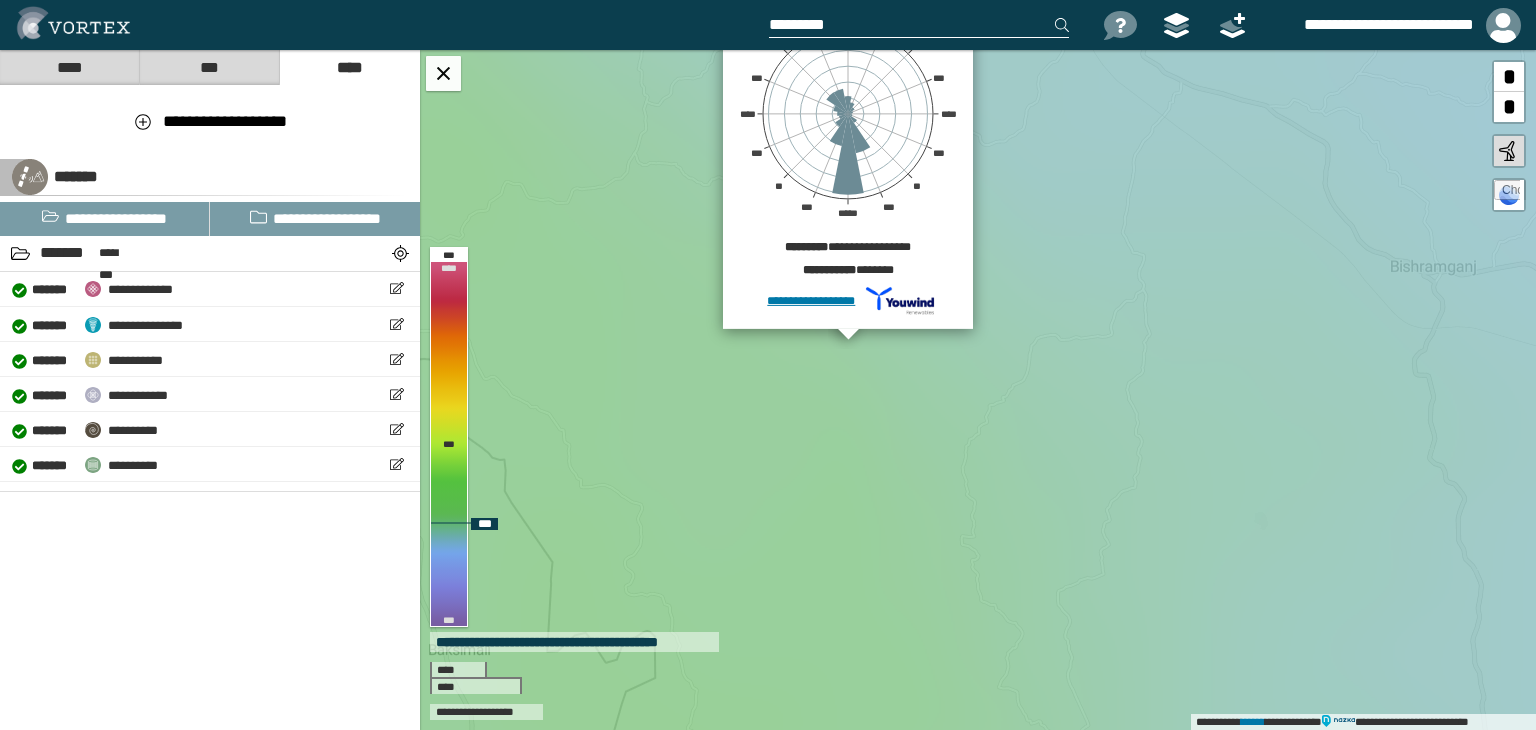 click on "**********" at bounding box center [978, 390] 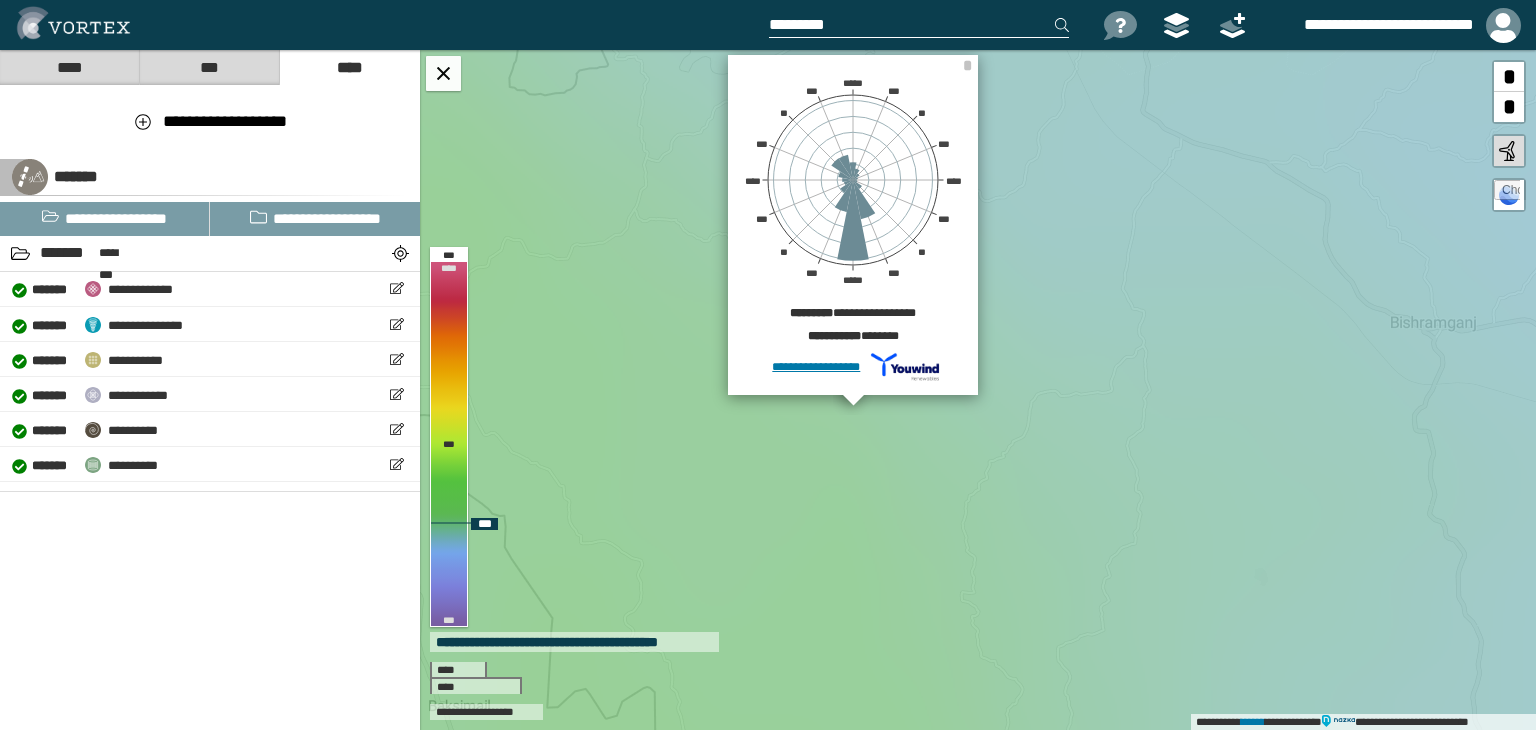 click on "**********" at bounding box center [978, 390] 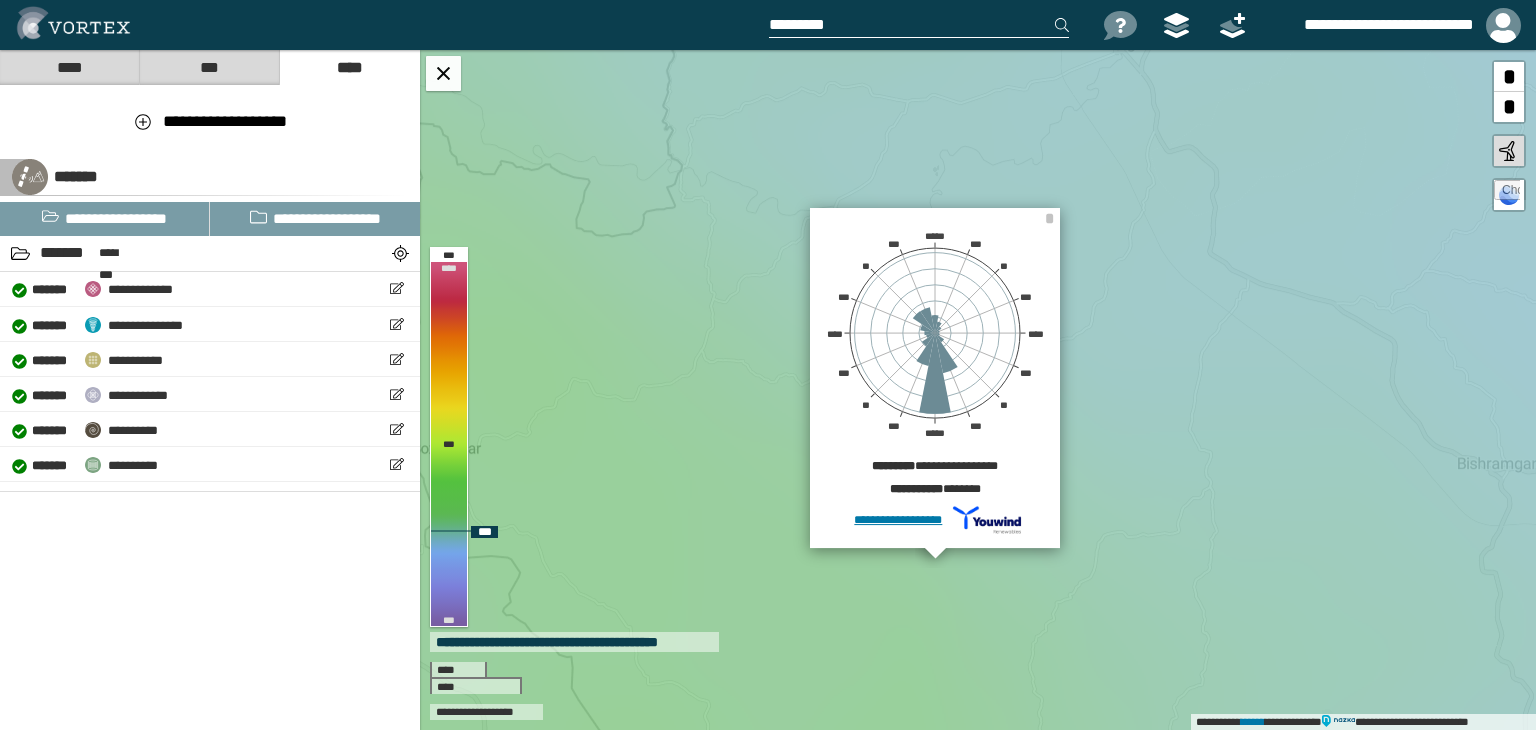 drag, startPoint x: 1134, startPoint y: 350, endPoint x: 1201, endPoint y: 491, distance: 156.10893 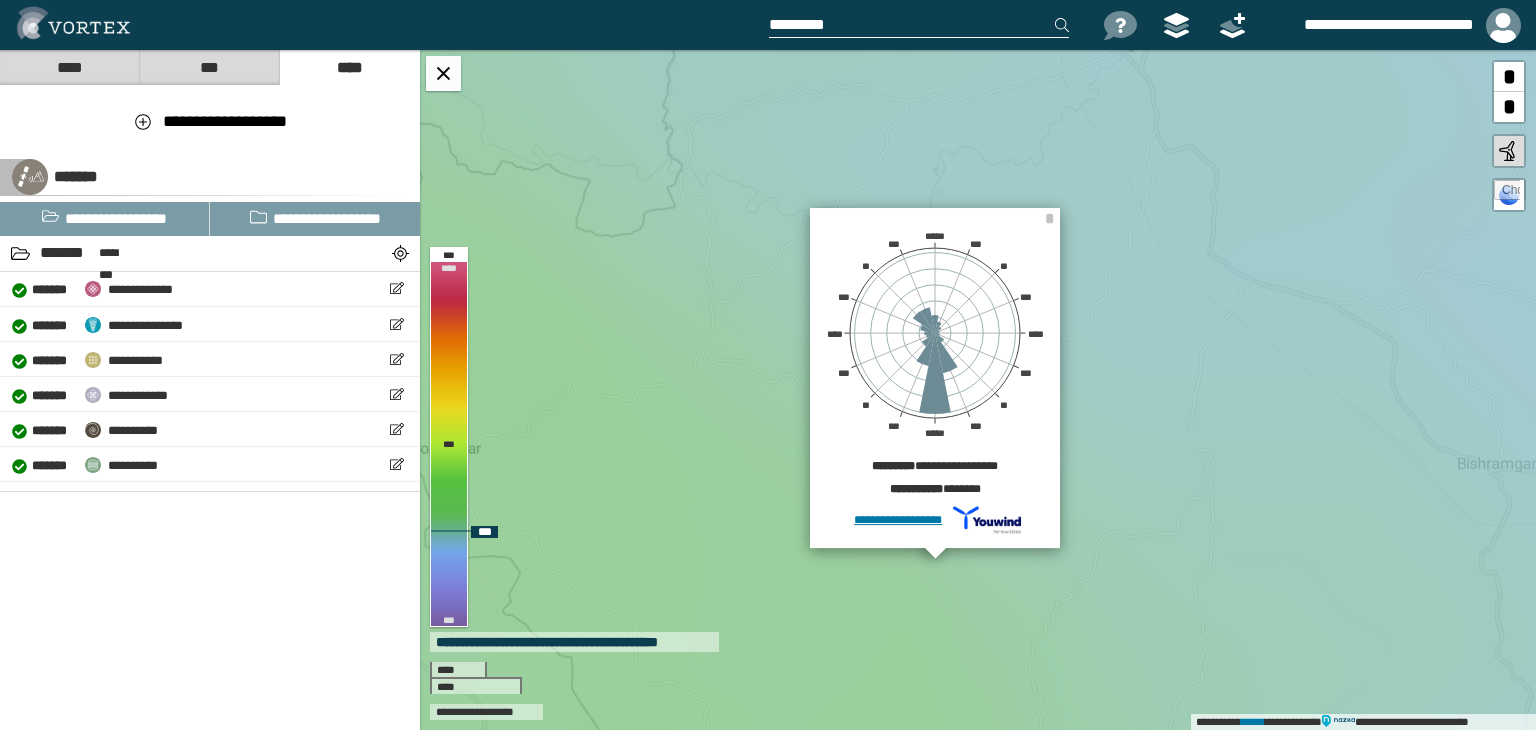 click on "**********" at bounding box center (978, 390) 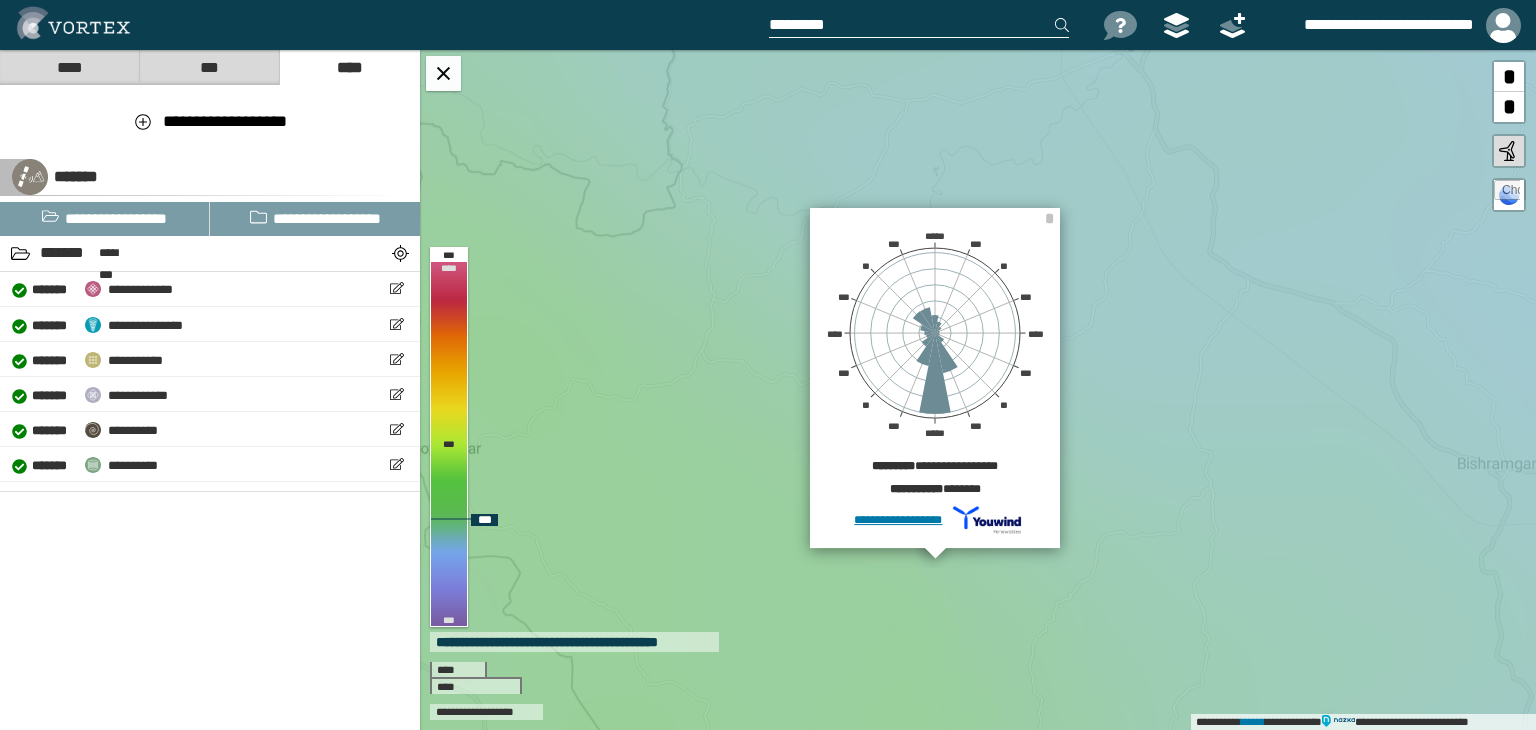 click on "****" at bounding box center (458, 670) 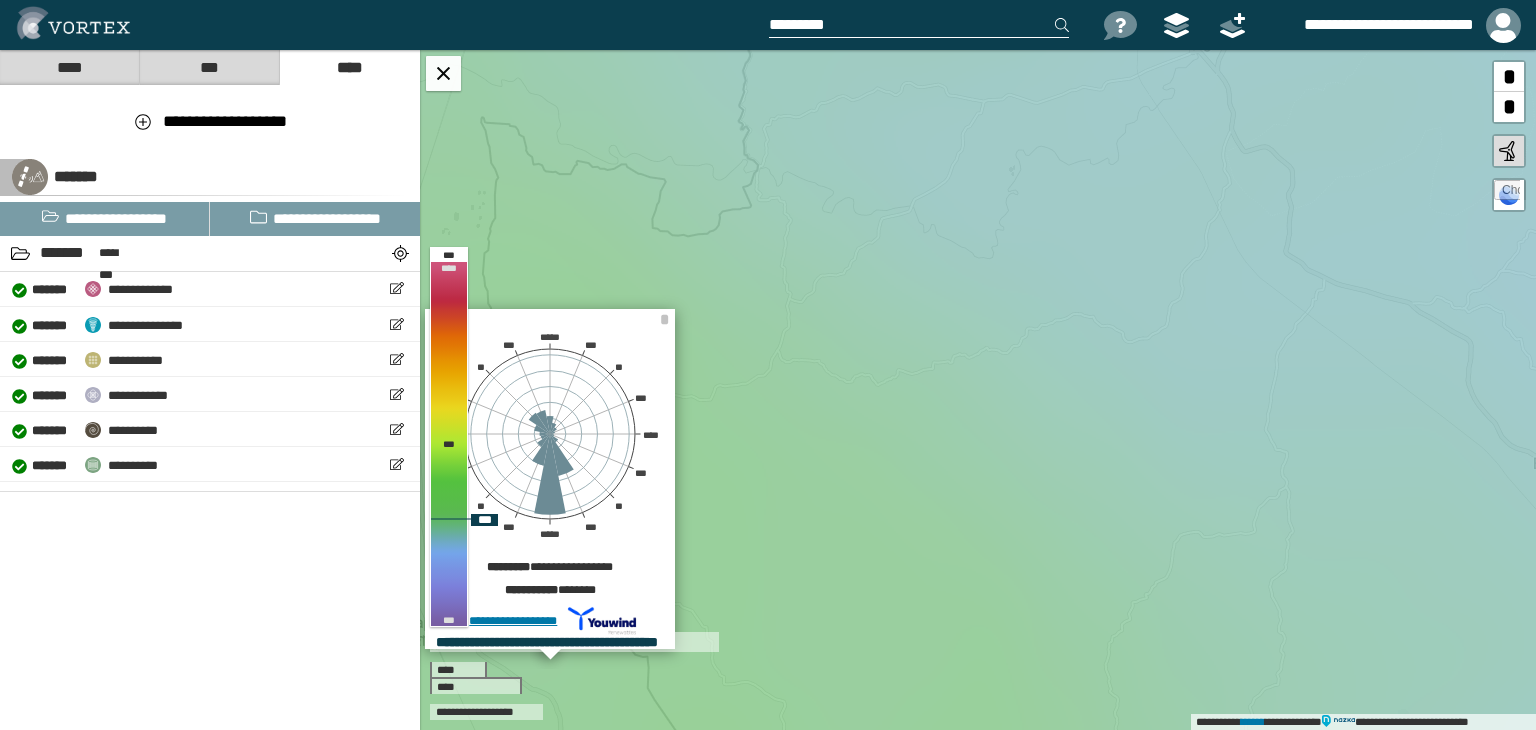 click on "****" at bounding box center (458, 670) 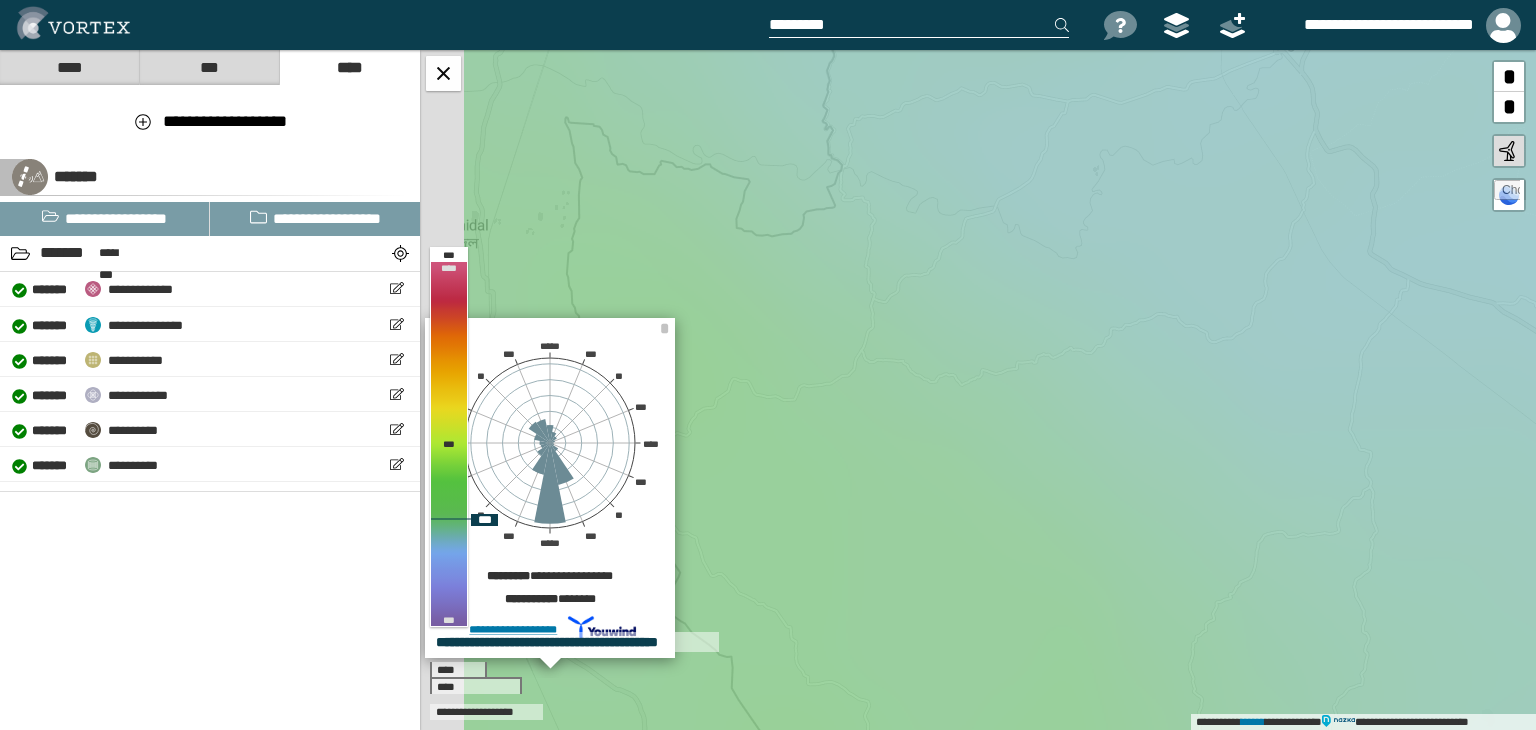 click on "**********" at bounding box center [978, 390] 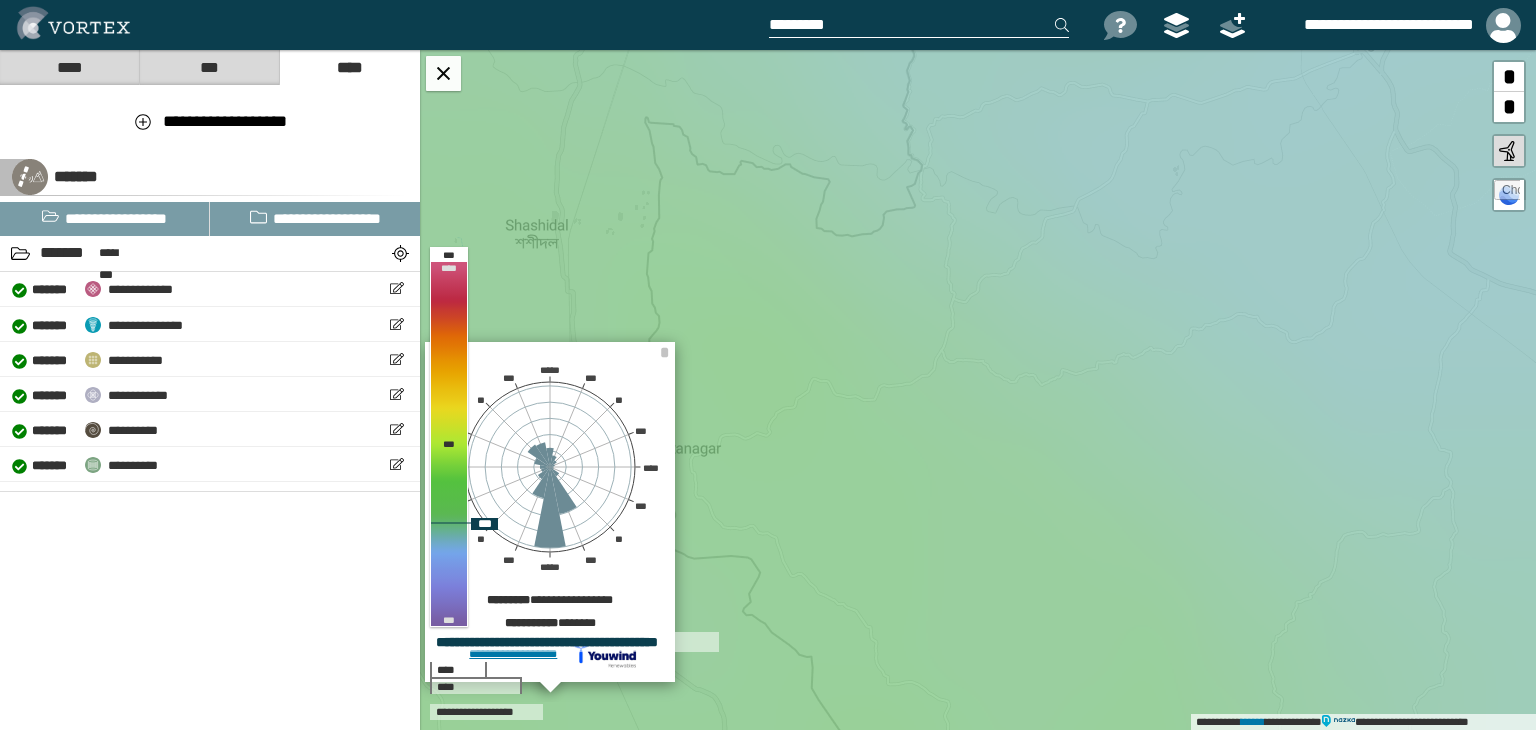 click on "**********" at bounding box center (978, 390) 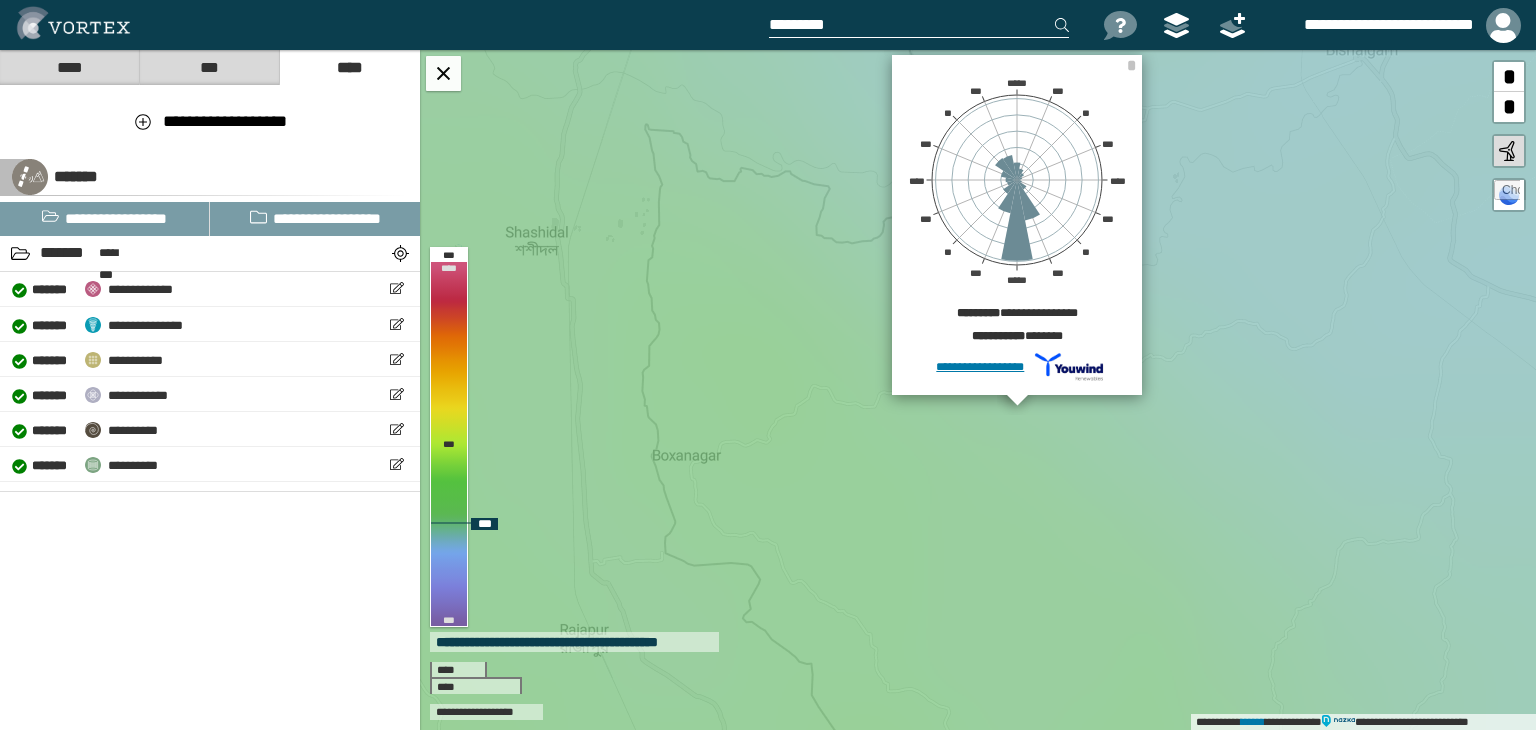 click on "**********" at bounding box center (978, 390) 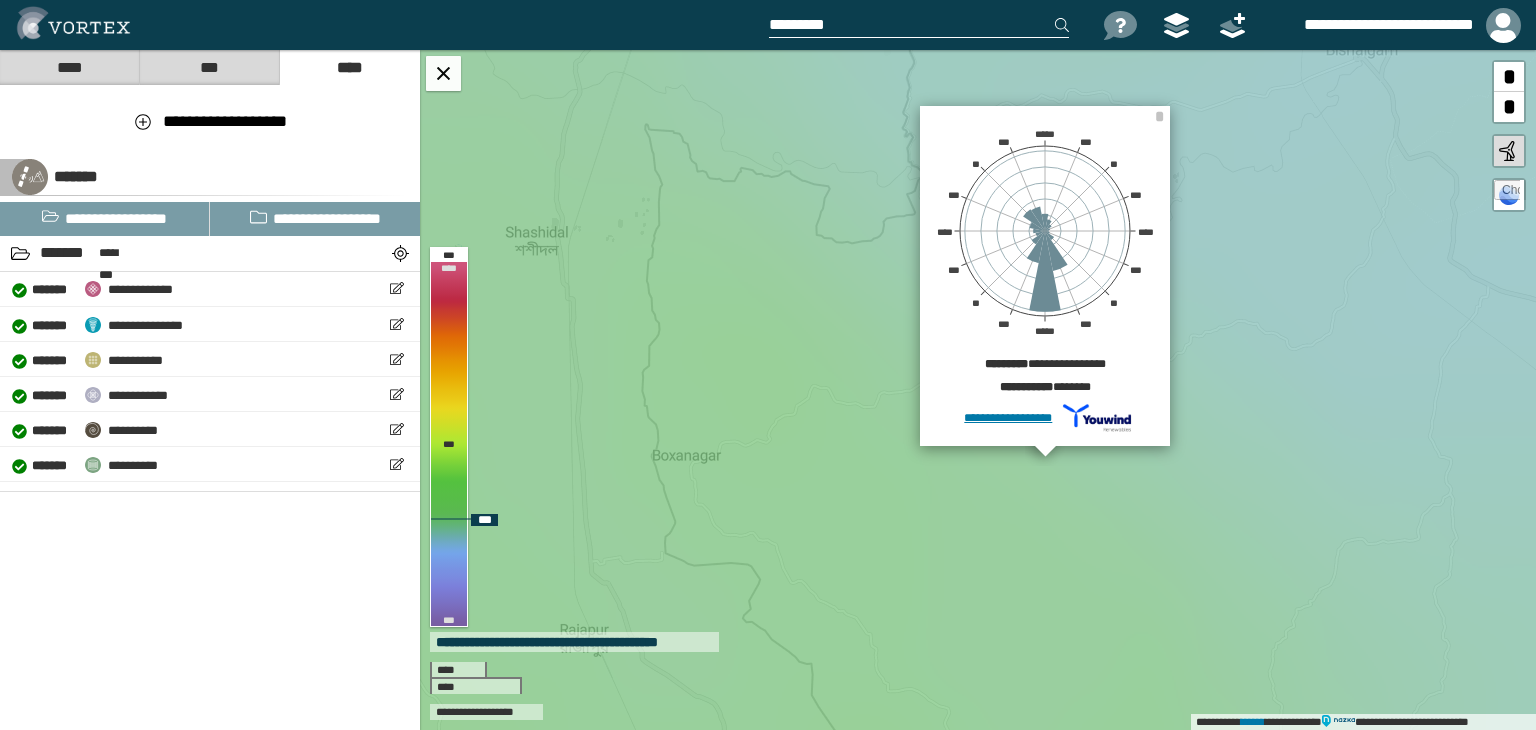 click on "**********" at bounding box center [978, 390] 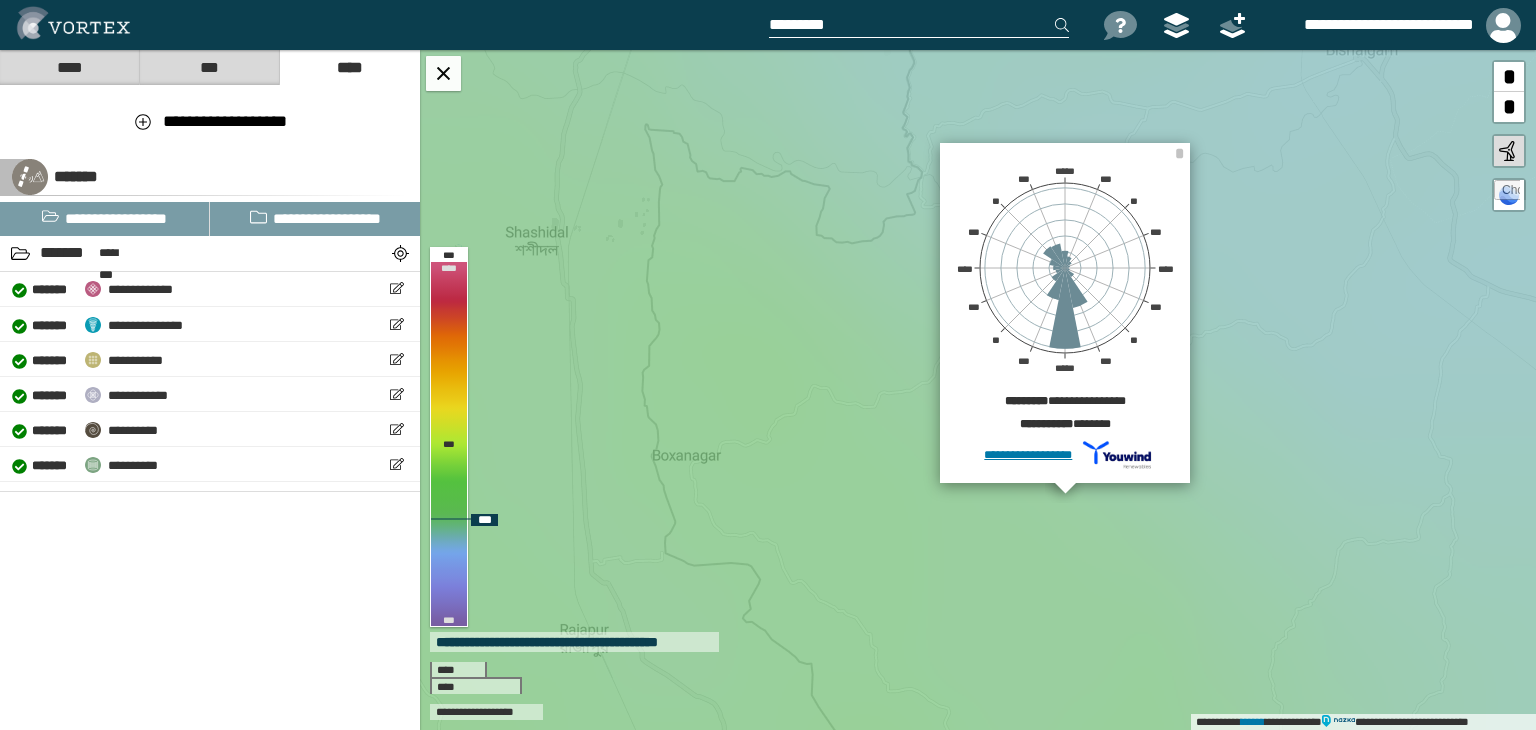 click on "**********" at bounding box center [978, 390] 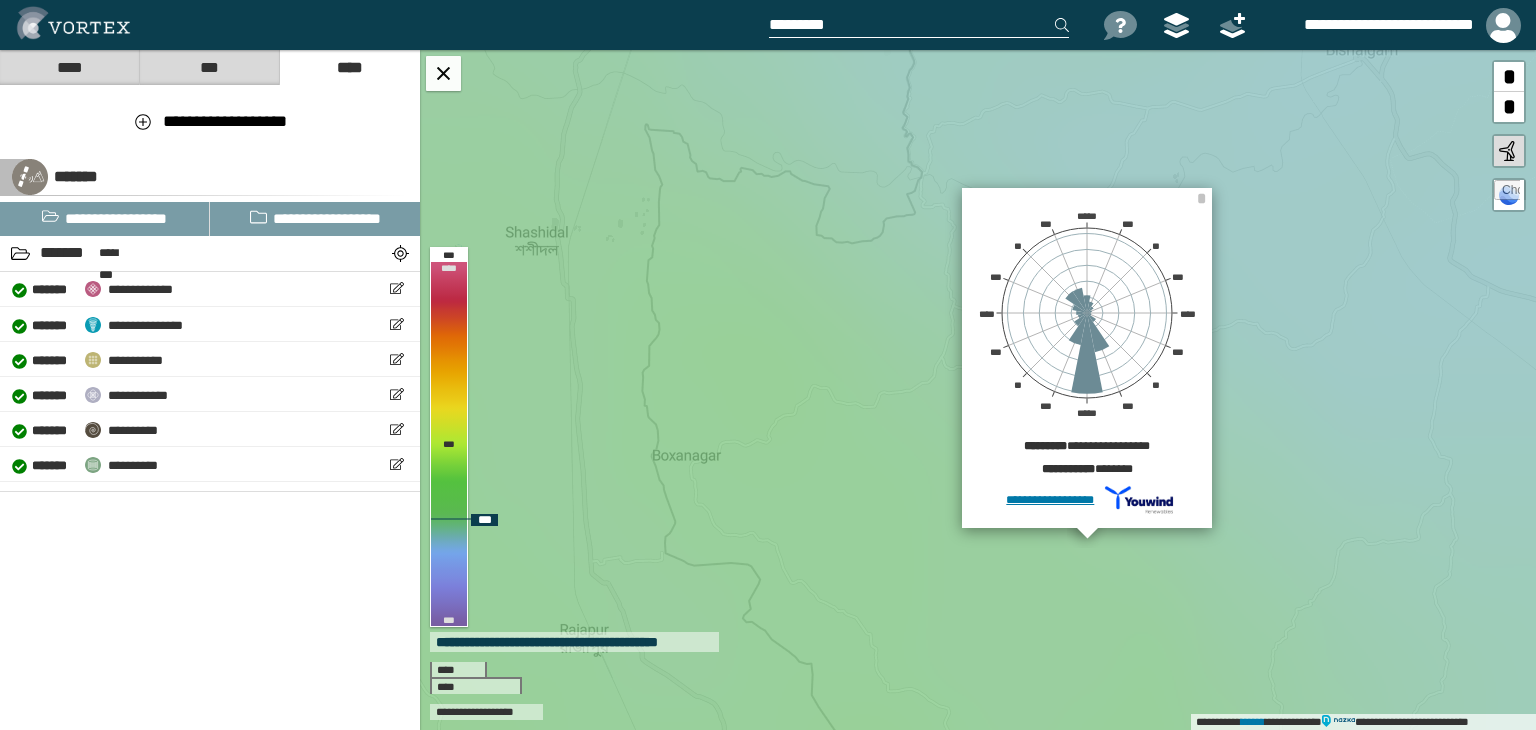 click on "**********" at bounding box center (978, 390) 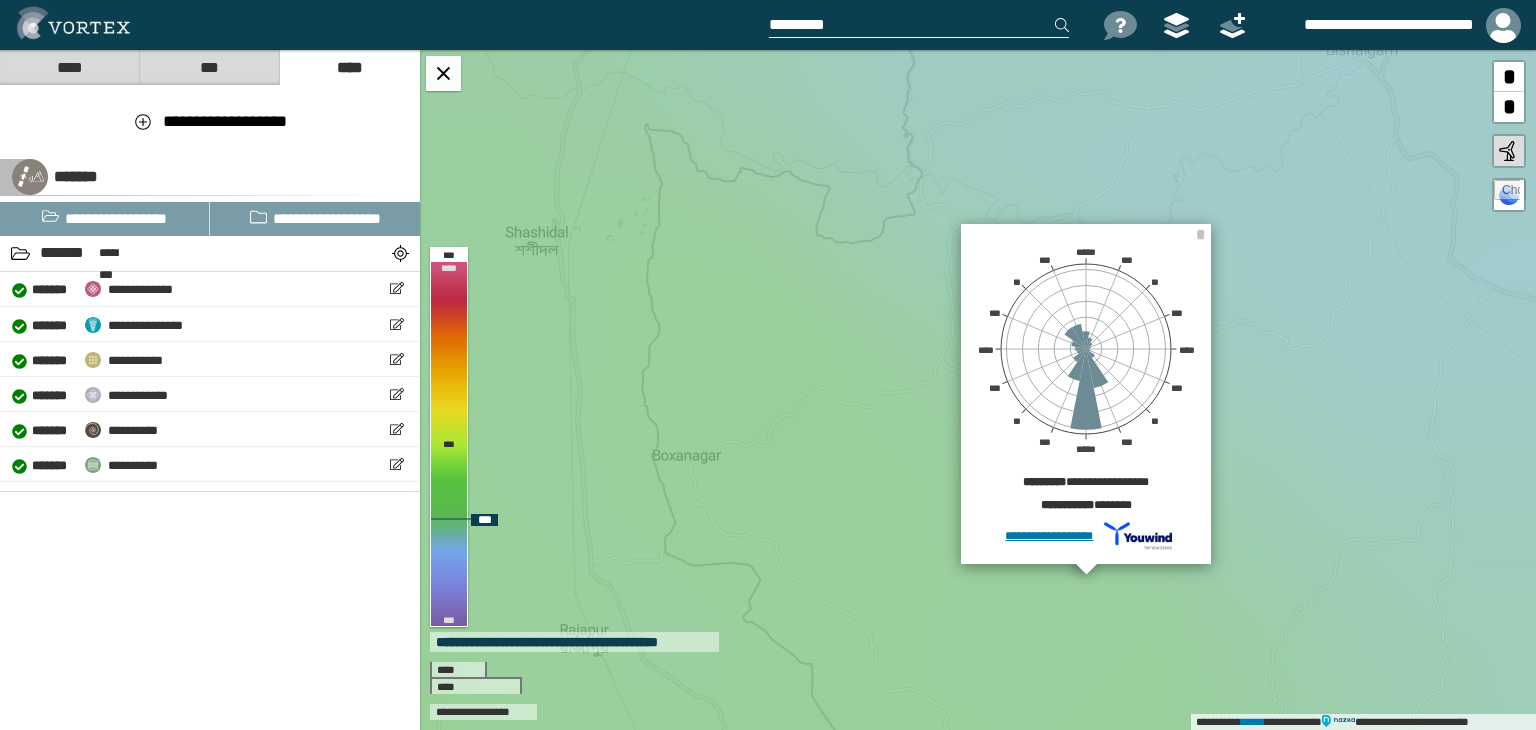 click on "**********" at bounding box center [978, 390] 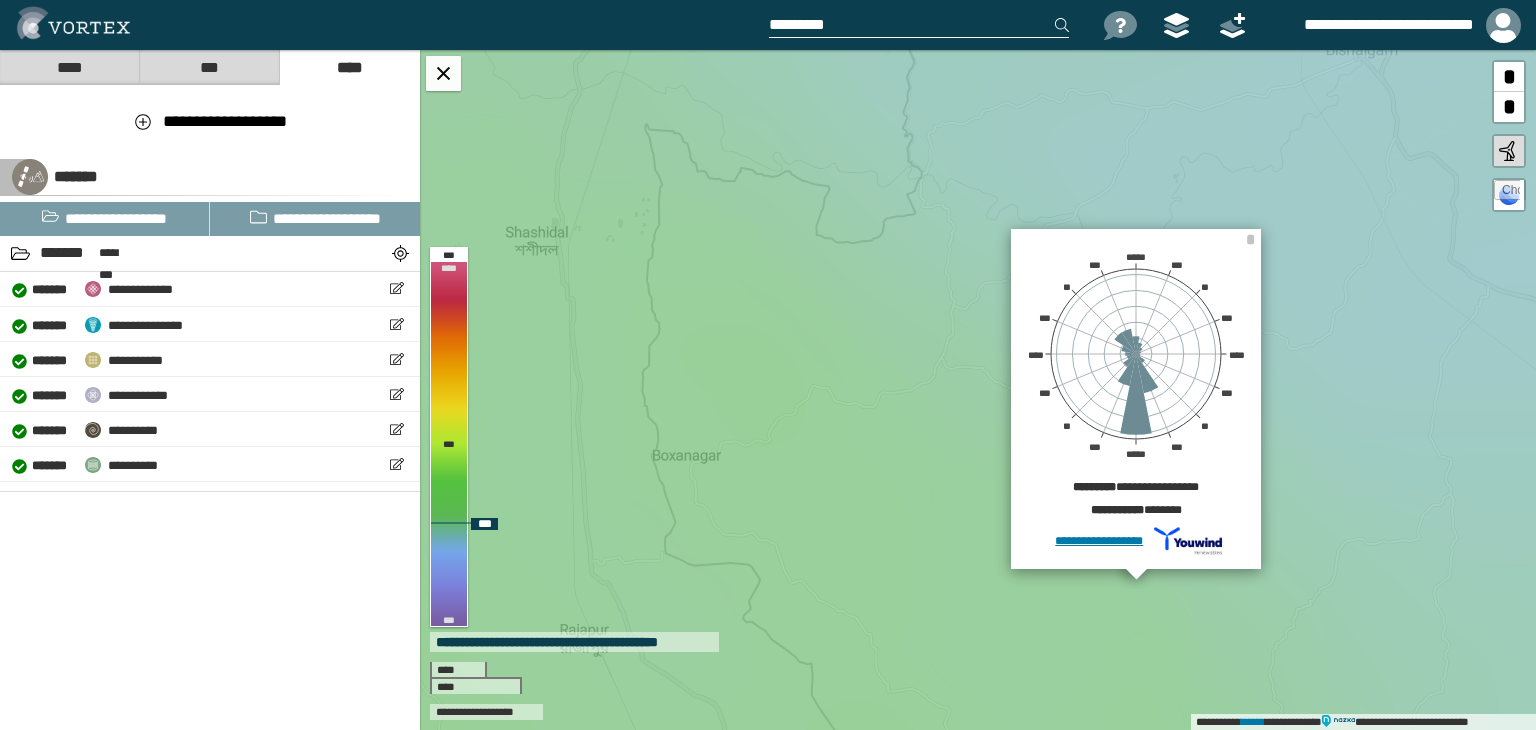 click on "**********" at bounding box center [978, 390] 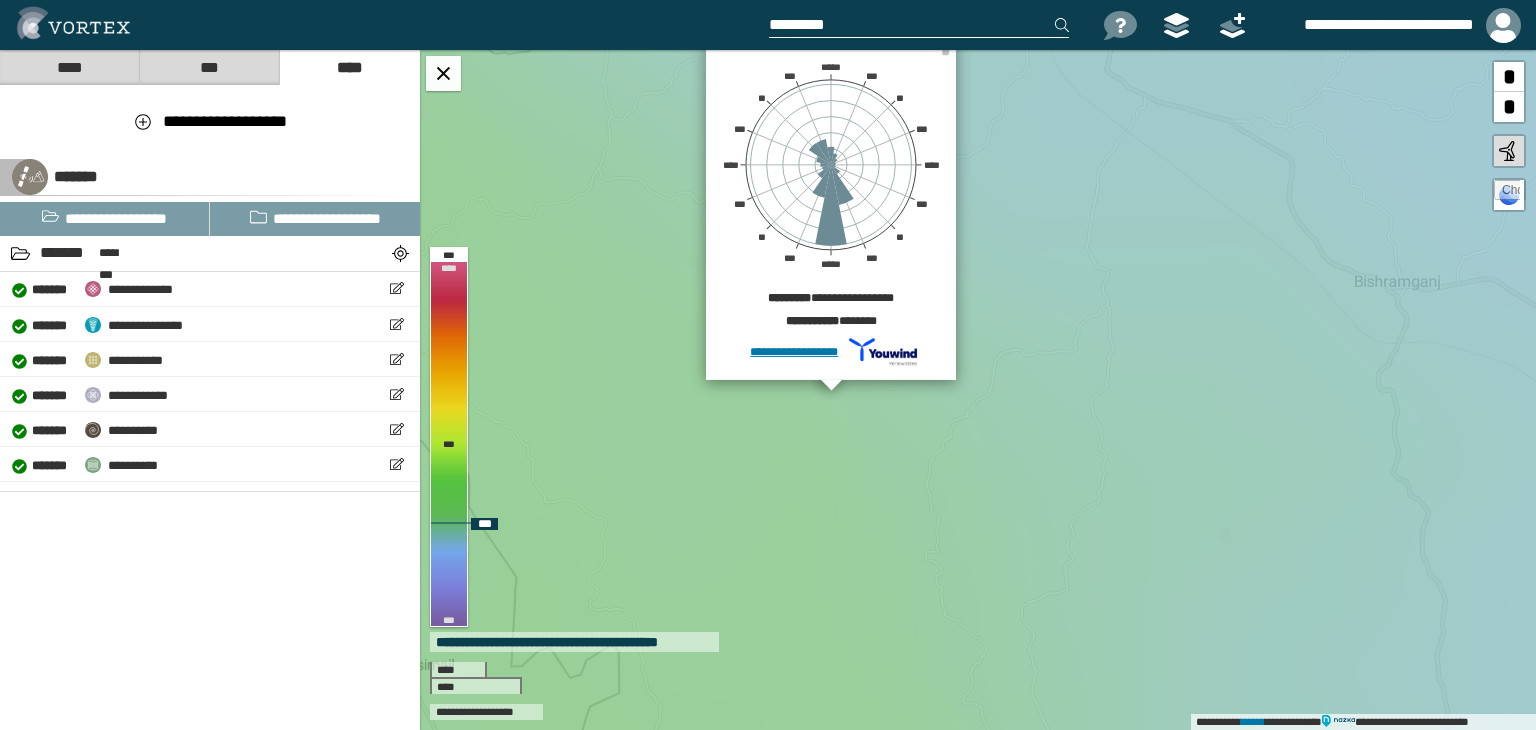 drag, startPoint x: 1174, startPoint y: 582, endPoint x: 831, endPoint y: 393, distance: 391.62482 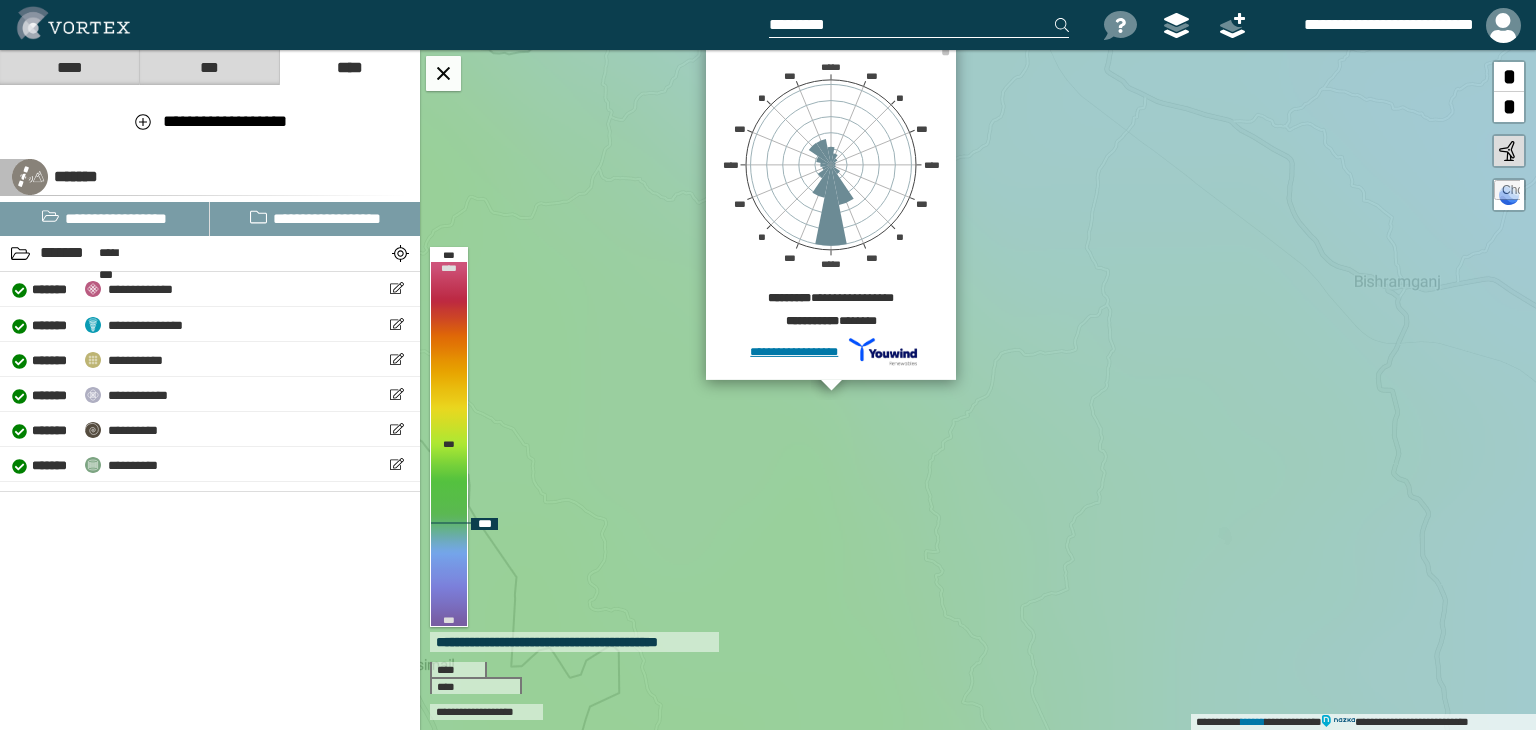 click on "**********" at bounding box center [978, 390] 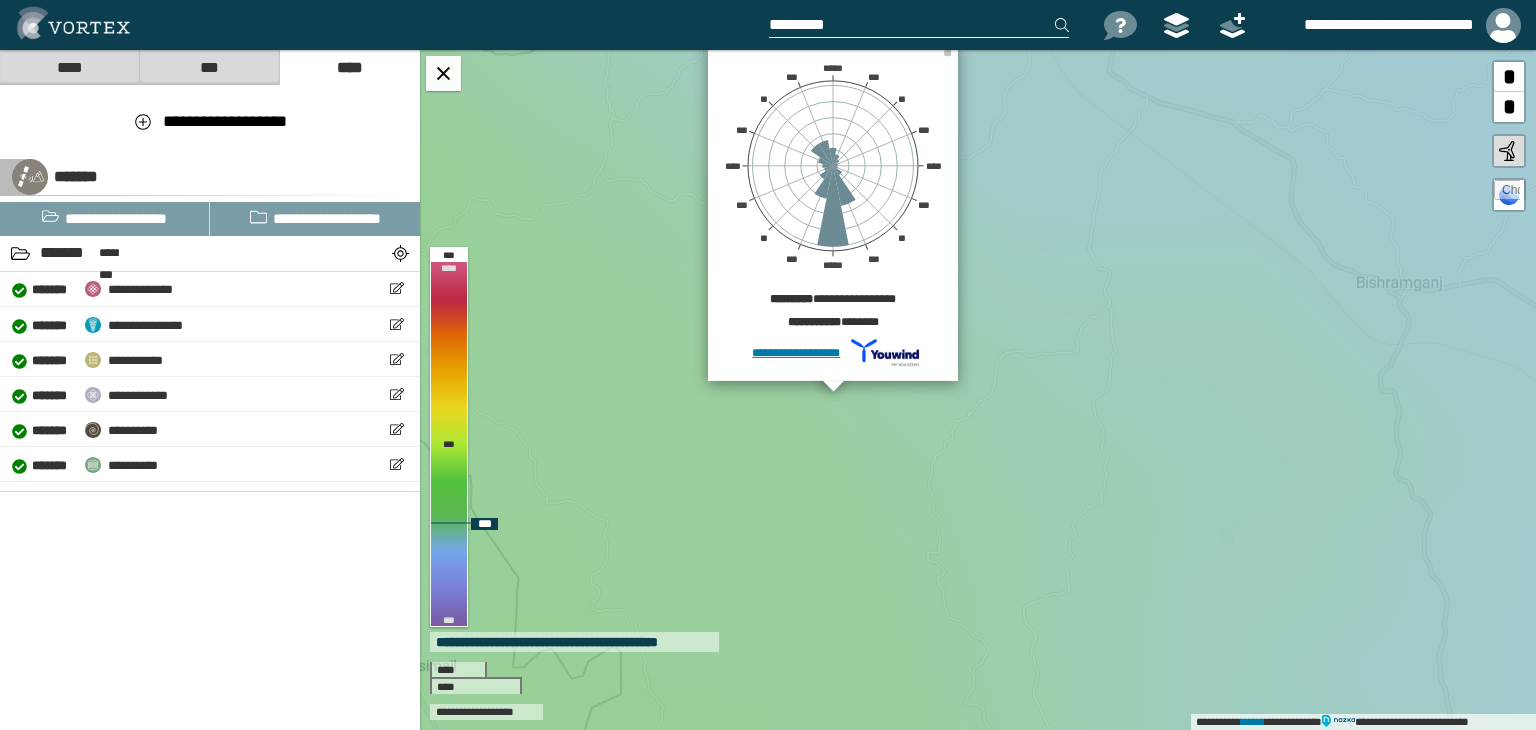 click on "**********" at bounding box center (978, 390) 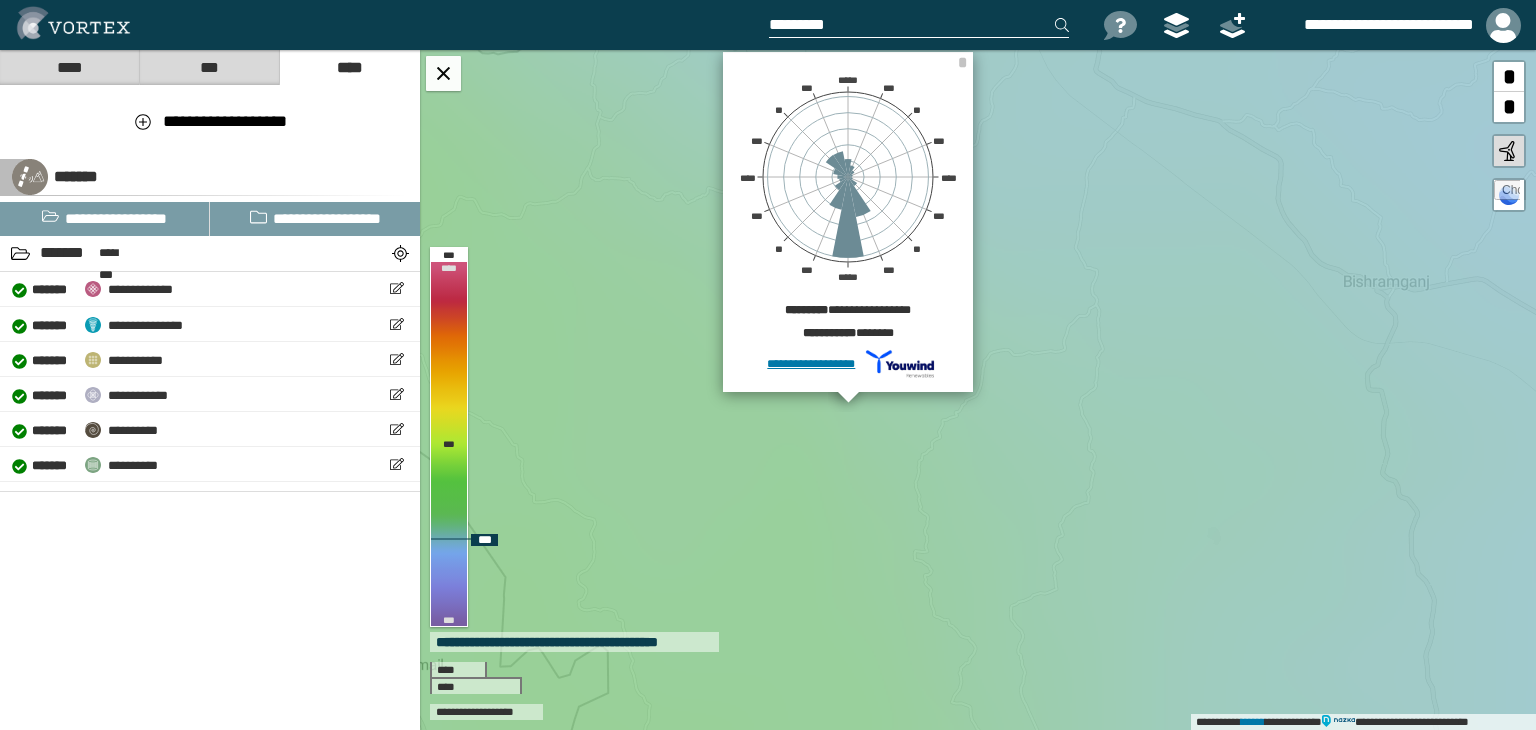 click at bounding box center [1507, 193] 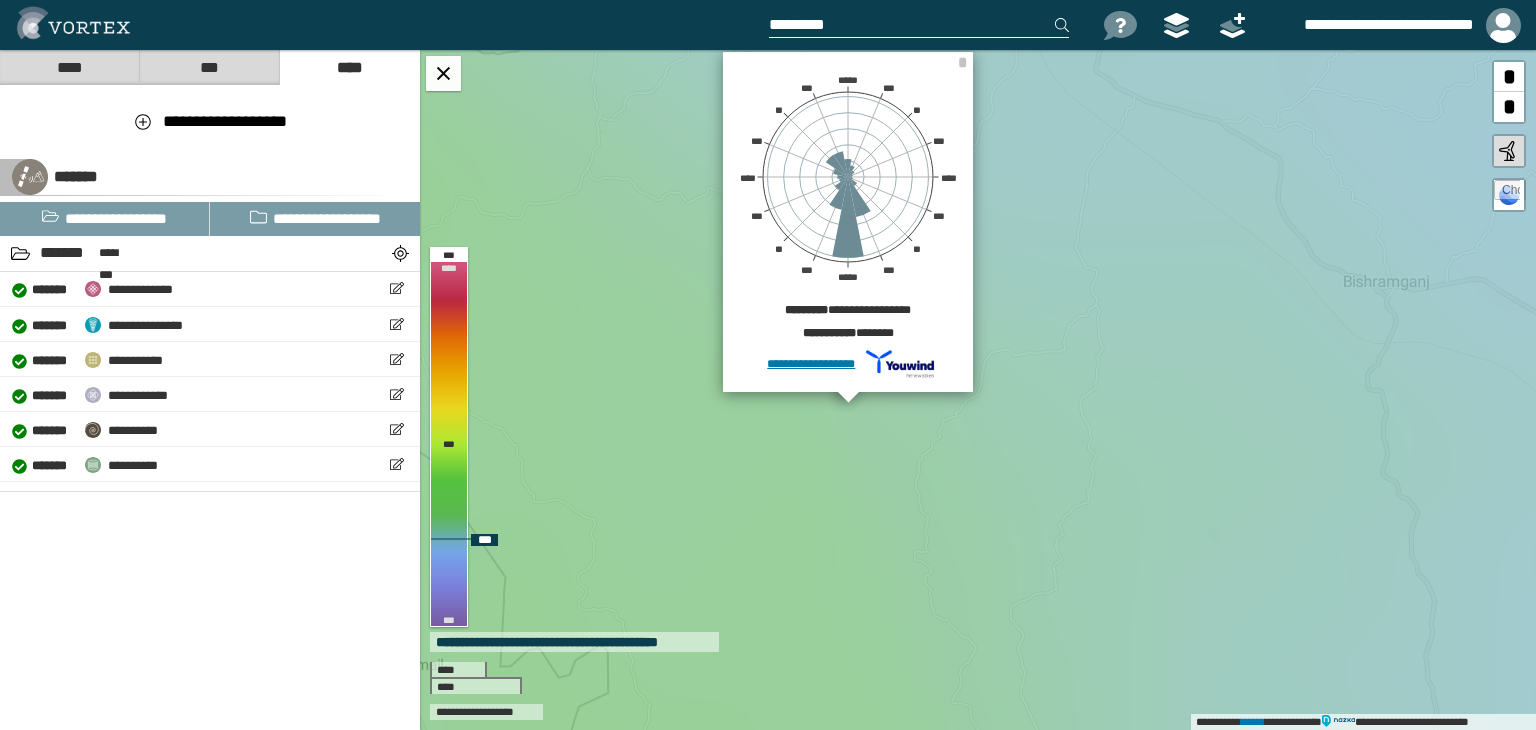 click at bounding box center (1507, 193) 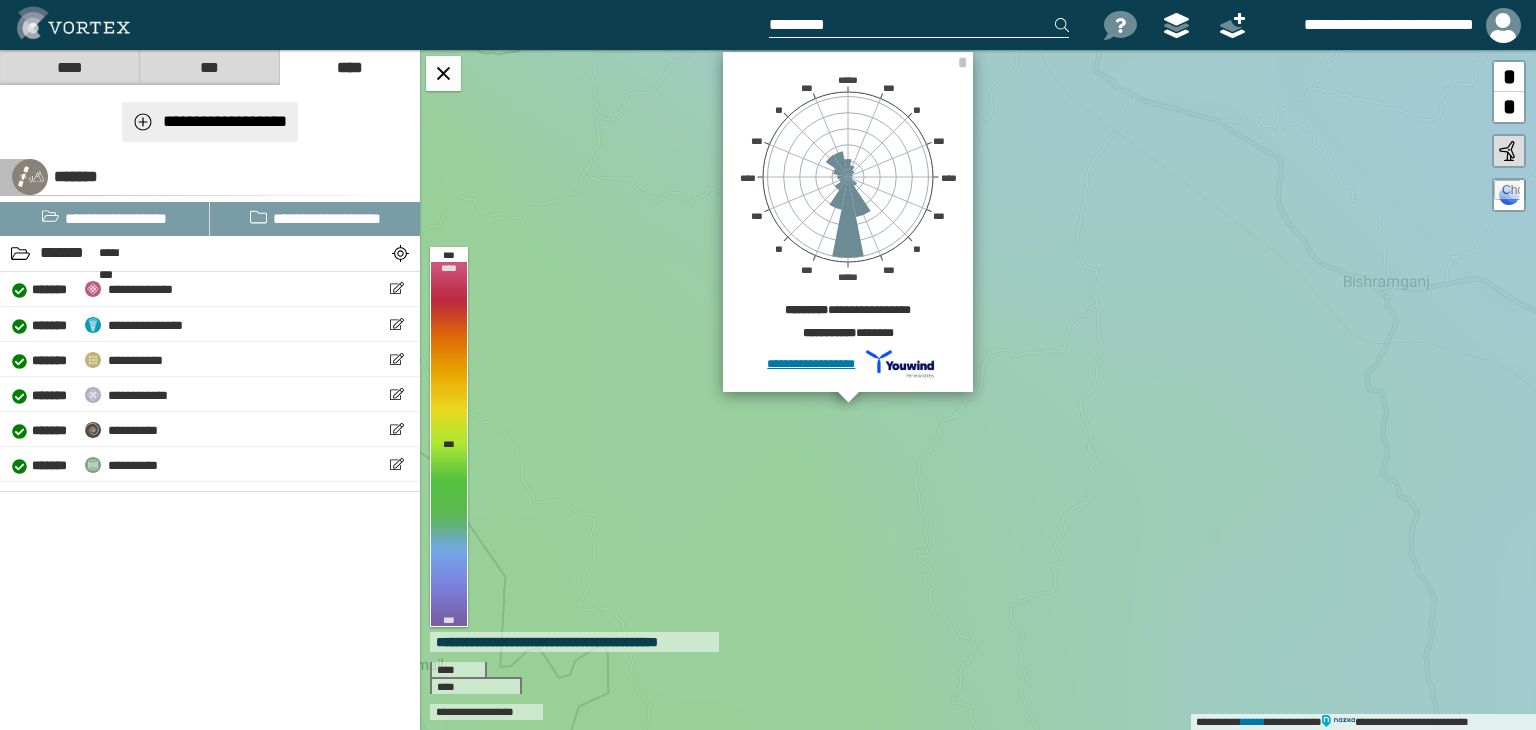 click on "**********" at bounding box center (210, 122) 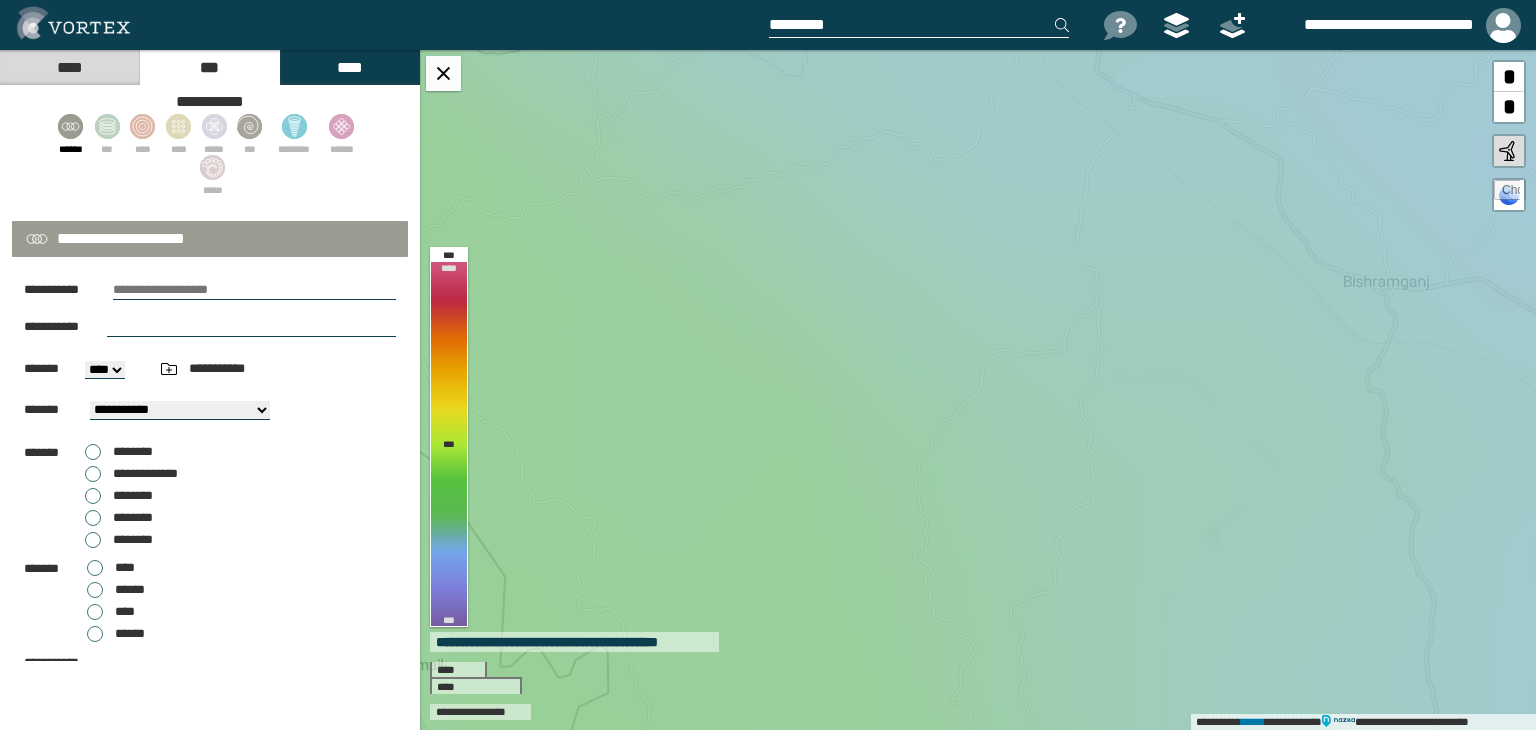 click at bounding box center [254, 290] 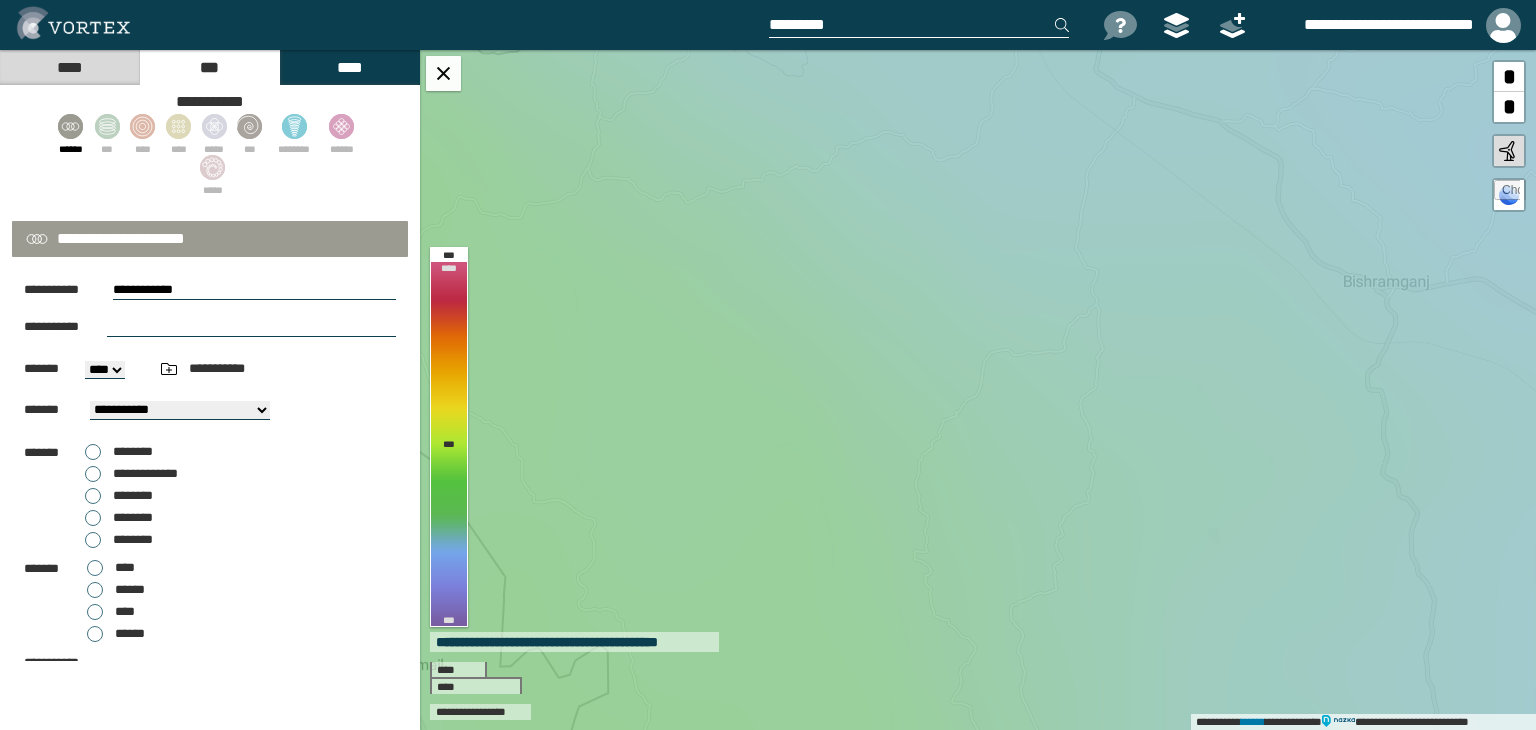 type on "**********" 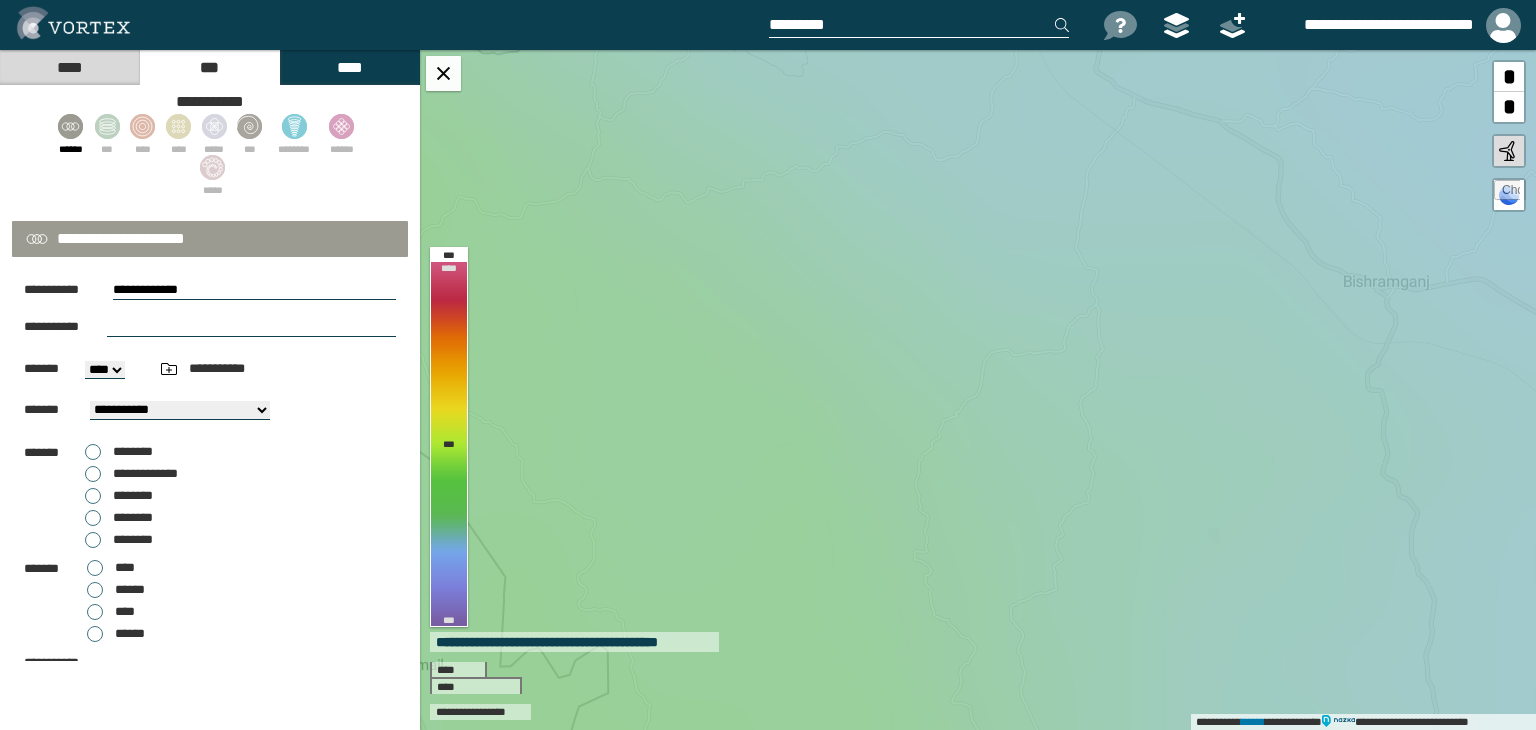 click on "**********" at bounding box center (210, 496) 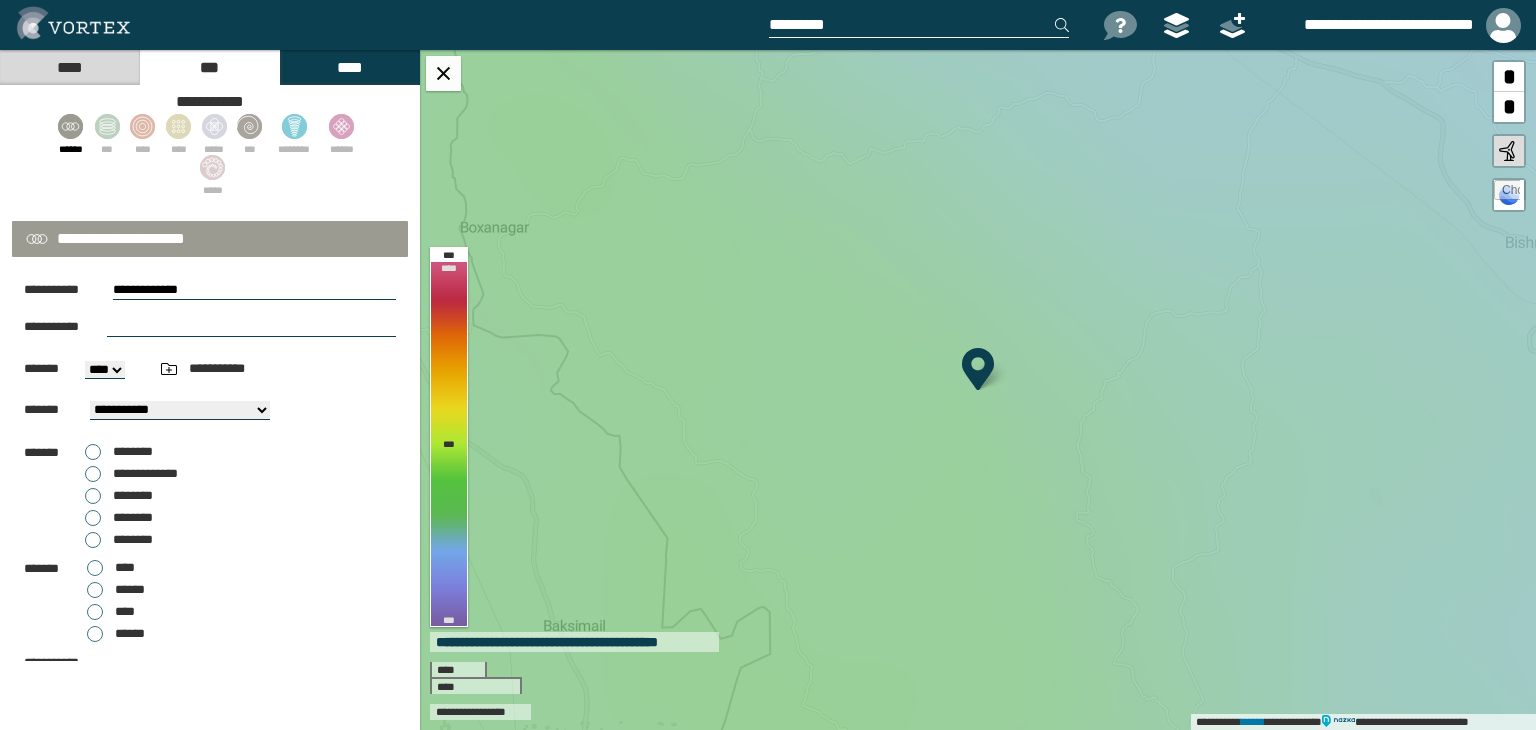 click on "****" at bounding box center (105, 370) 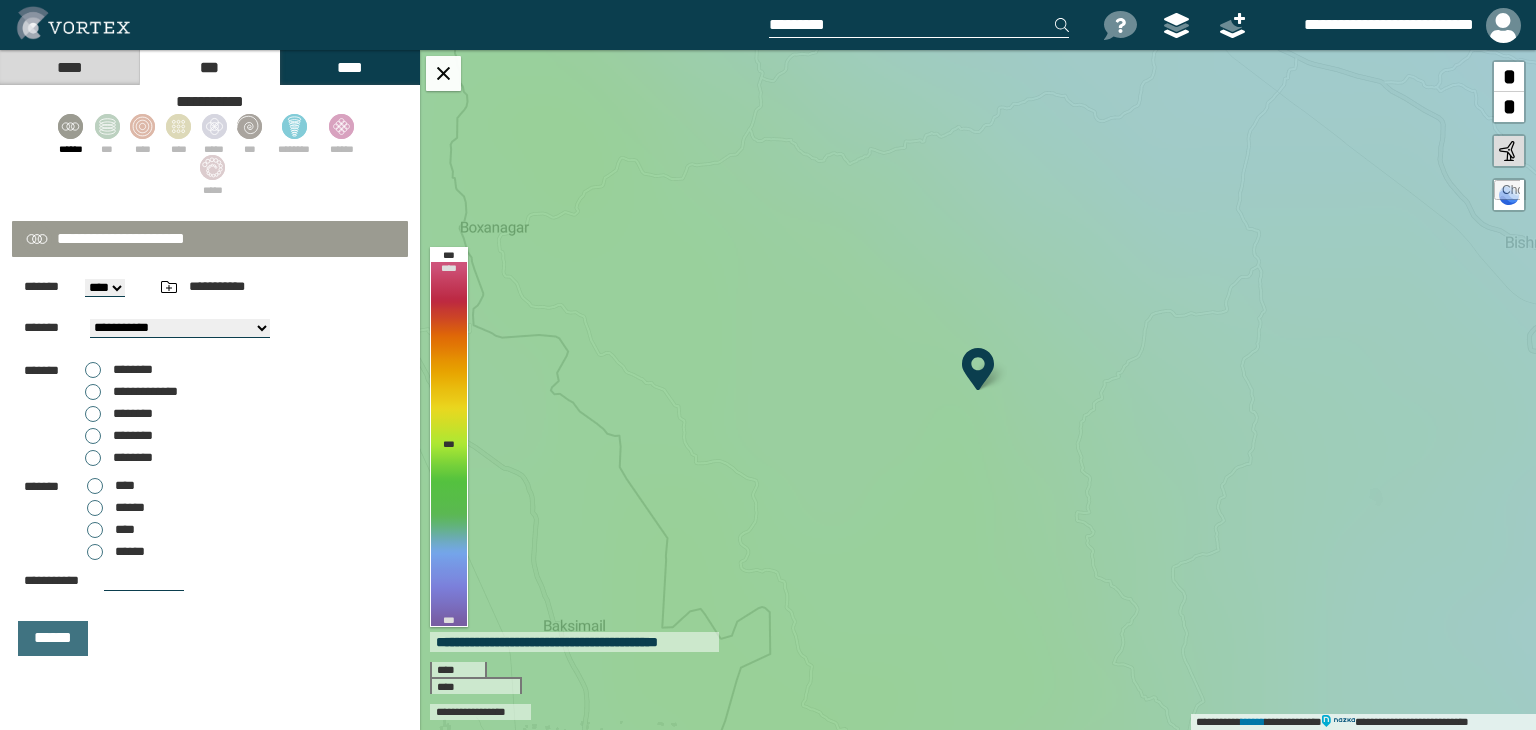 click at bounding box center (144, 581) 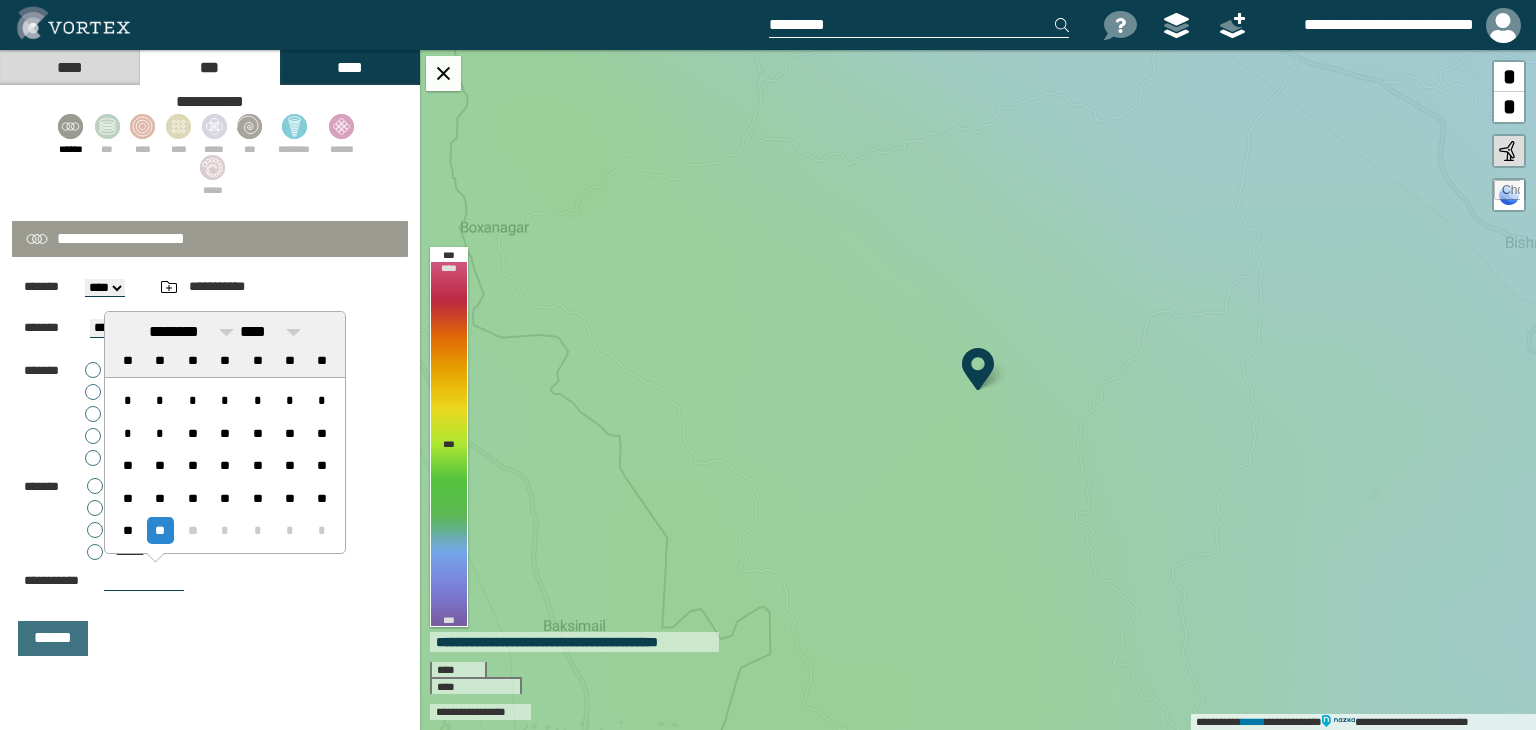 click on "******" at bounding box center (210, 638) 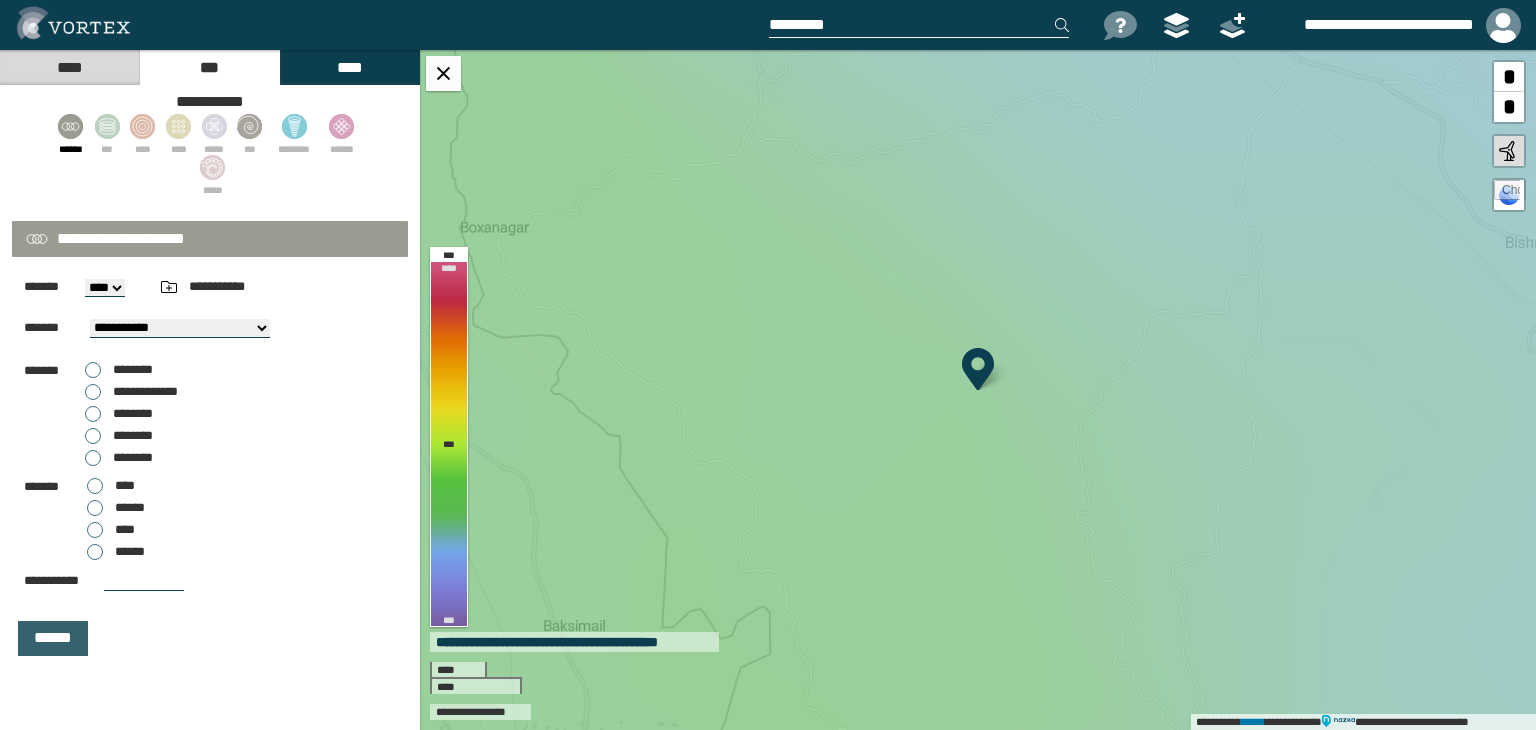 click on "******" at bounding box center [53, 638] 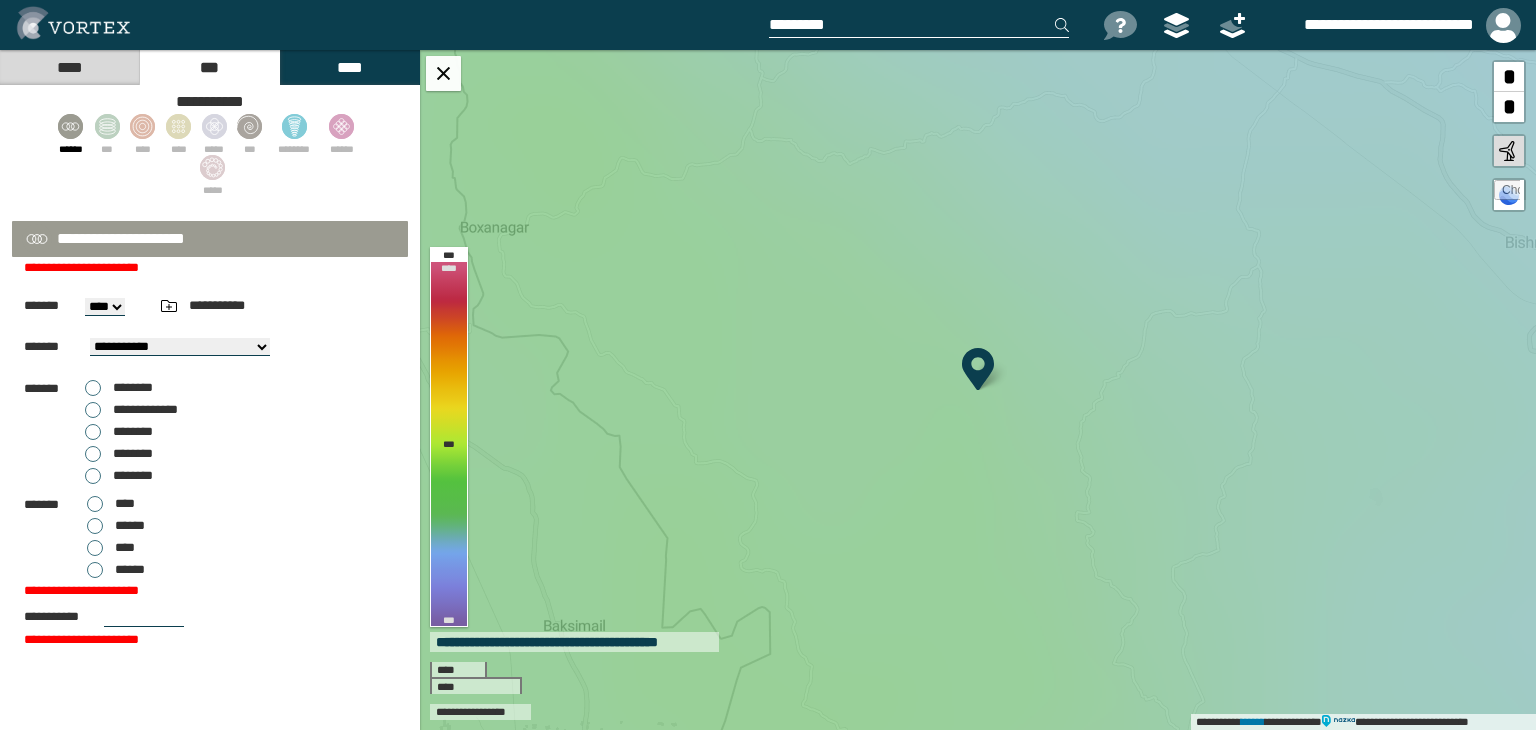 scroll, scrollTop: 100, scrollLeft: 0, axis: vertical 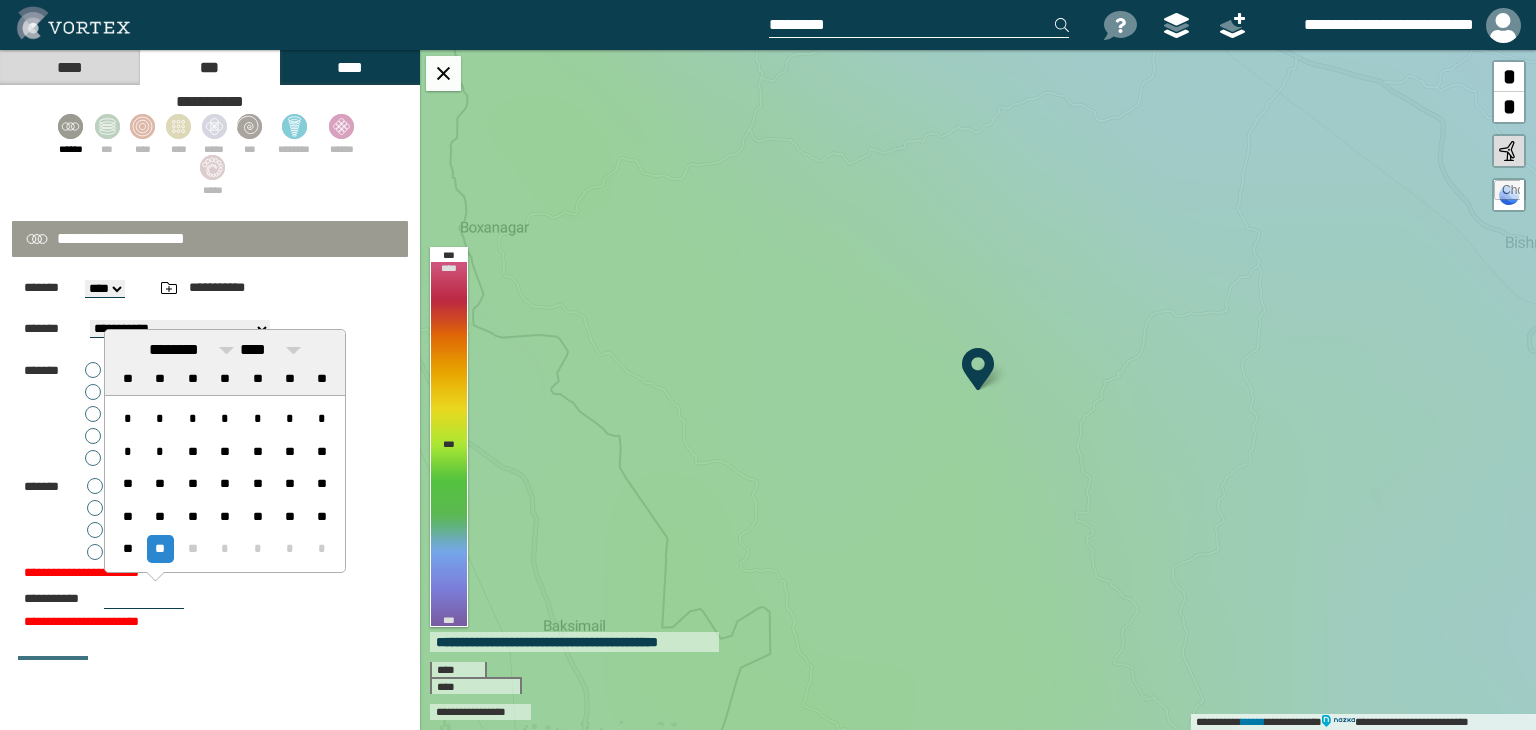 click at bounding box center (144, 599) 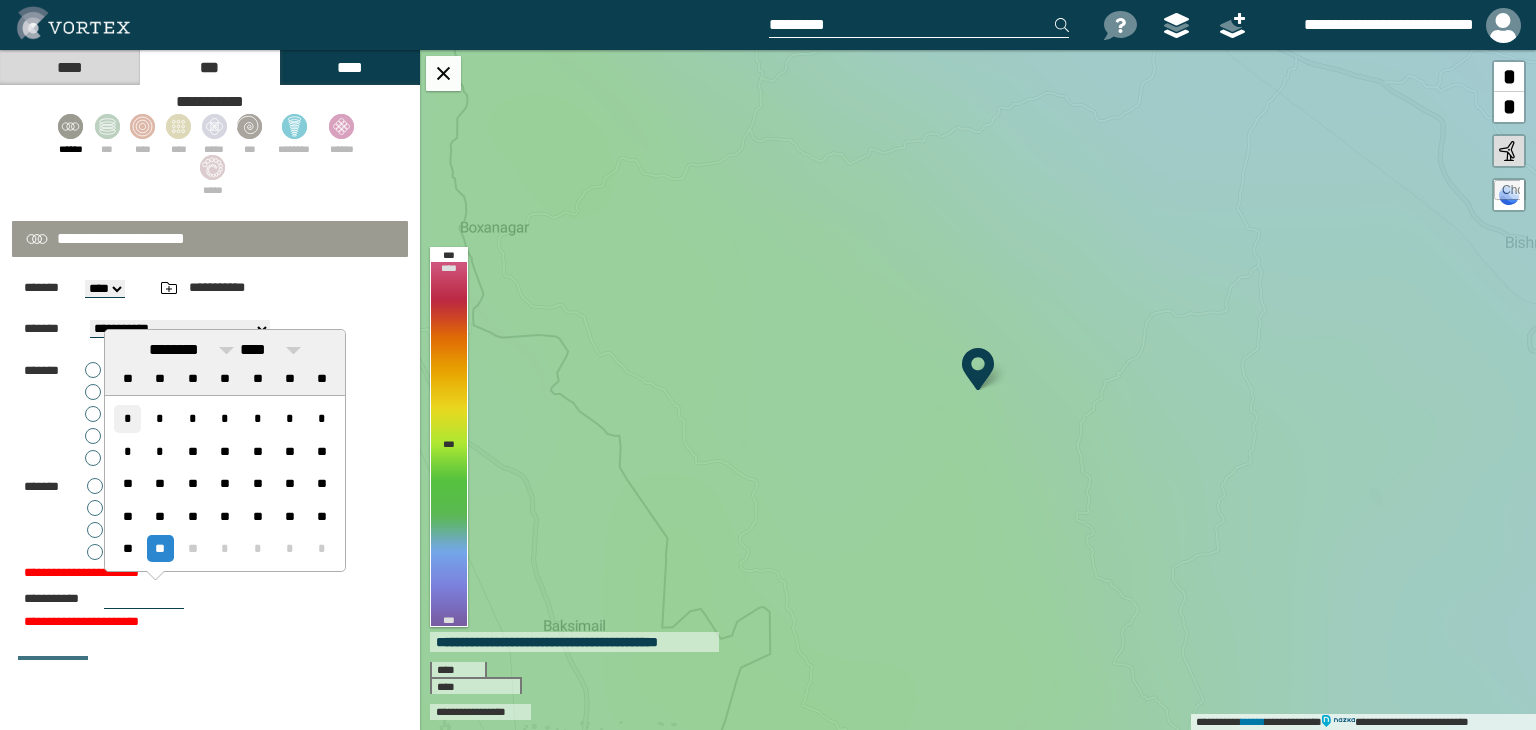 click on "*" at bounding box center [127, 418] 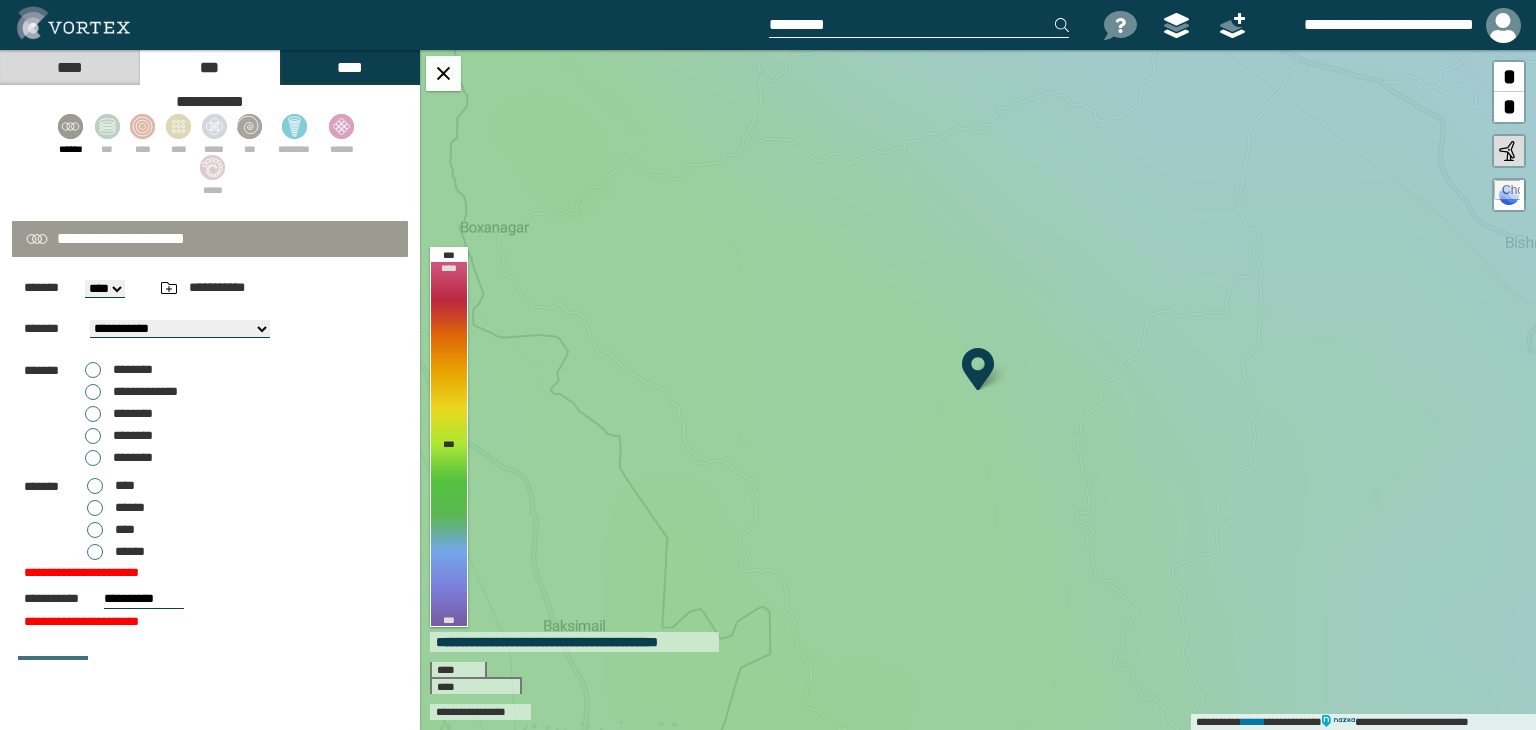 scroll, scrollTop: 135, scrollLeft: 0, axis: vertical 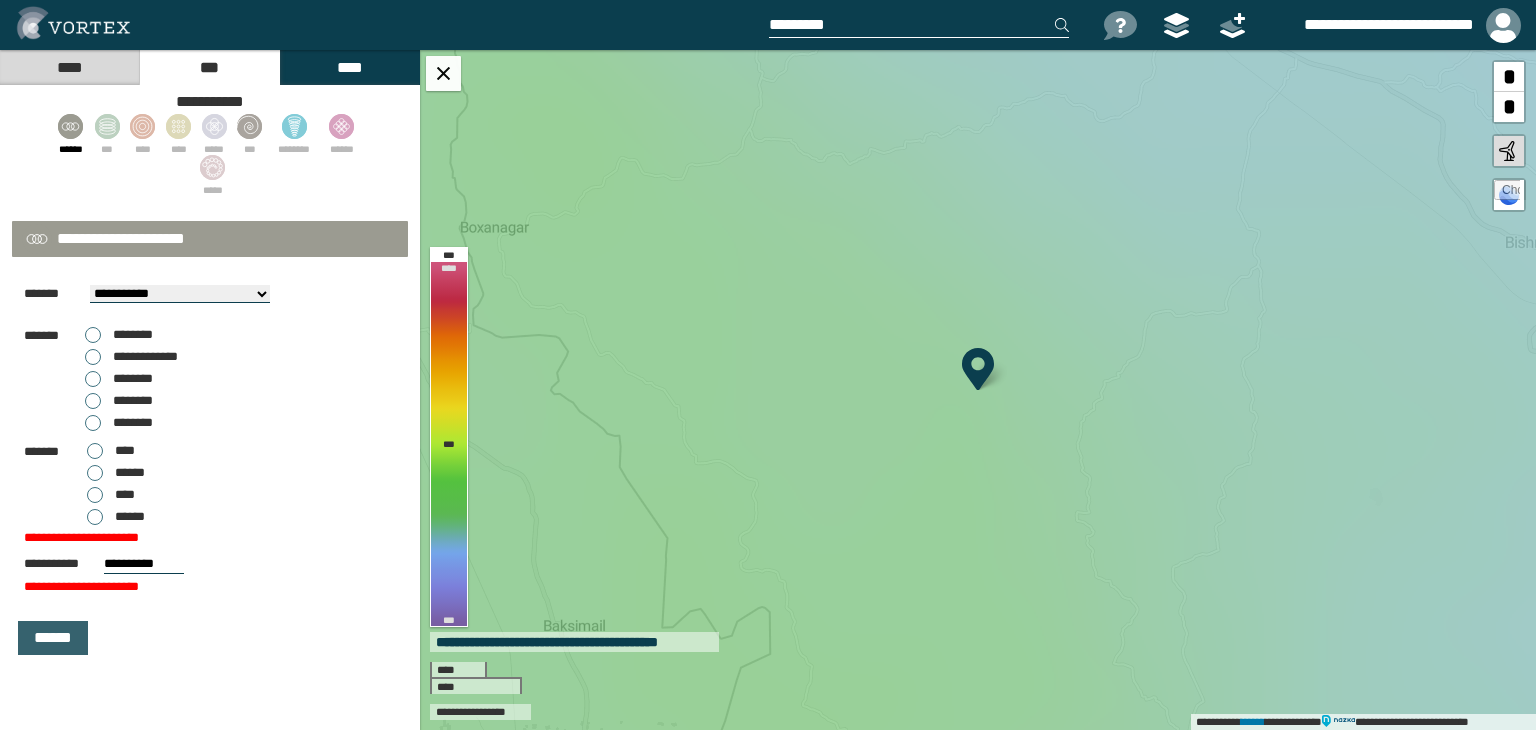 click on "******" at bounding box center [53, 638] 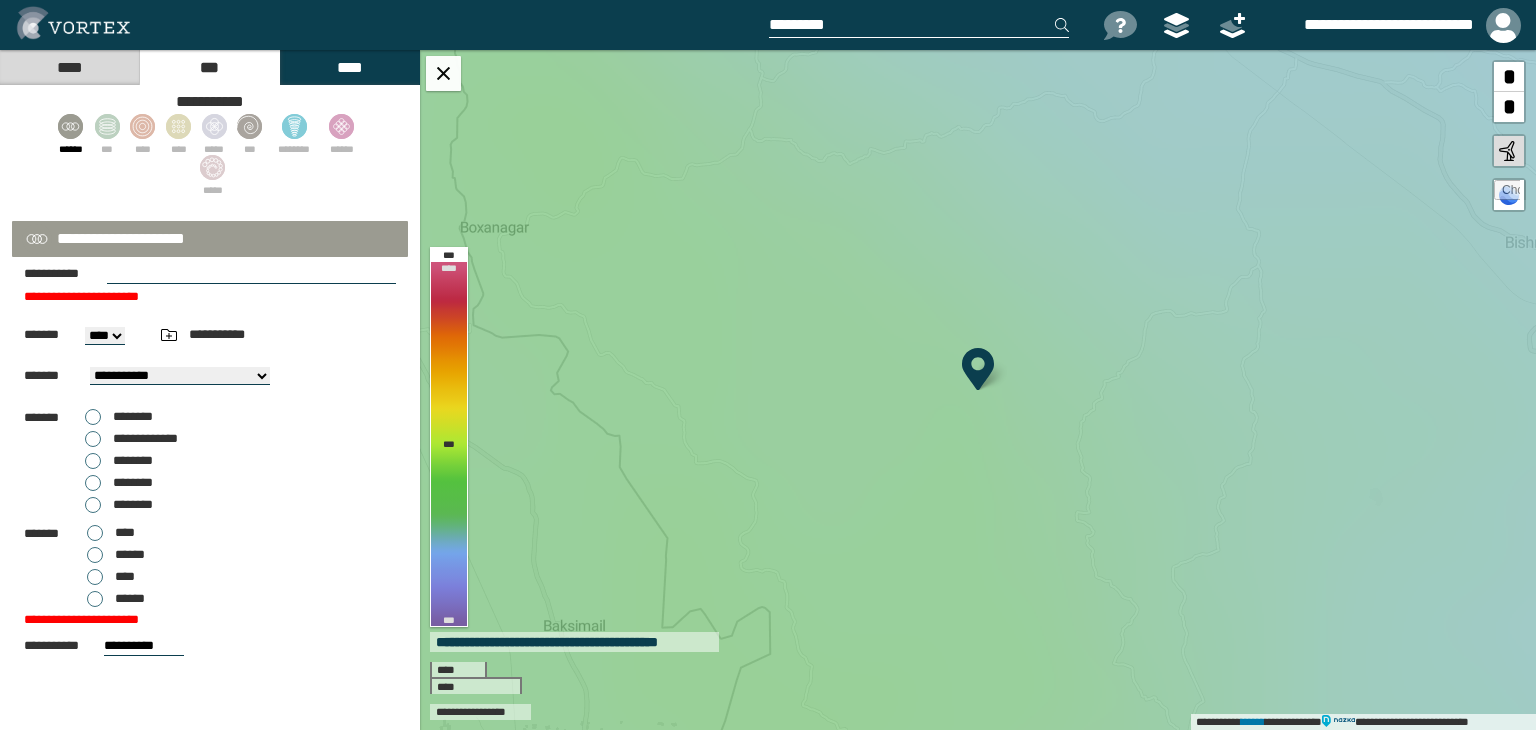 scroll, scrollTop: 0, scrollLeft: 0, axis: both 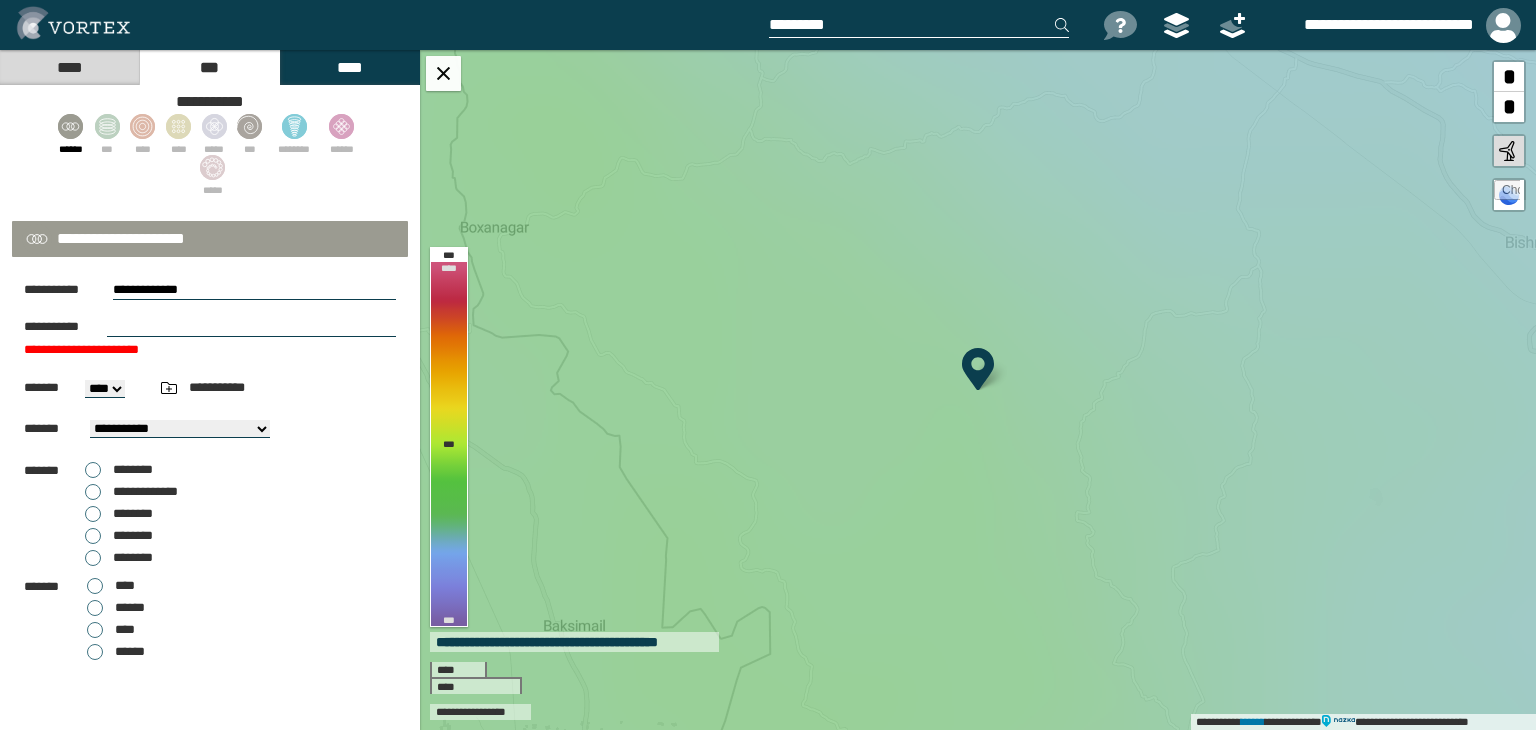 click at bounding box center (251, 327) 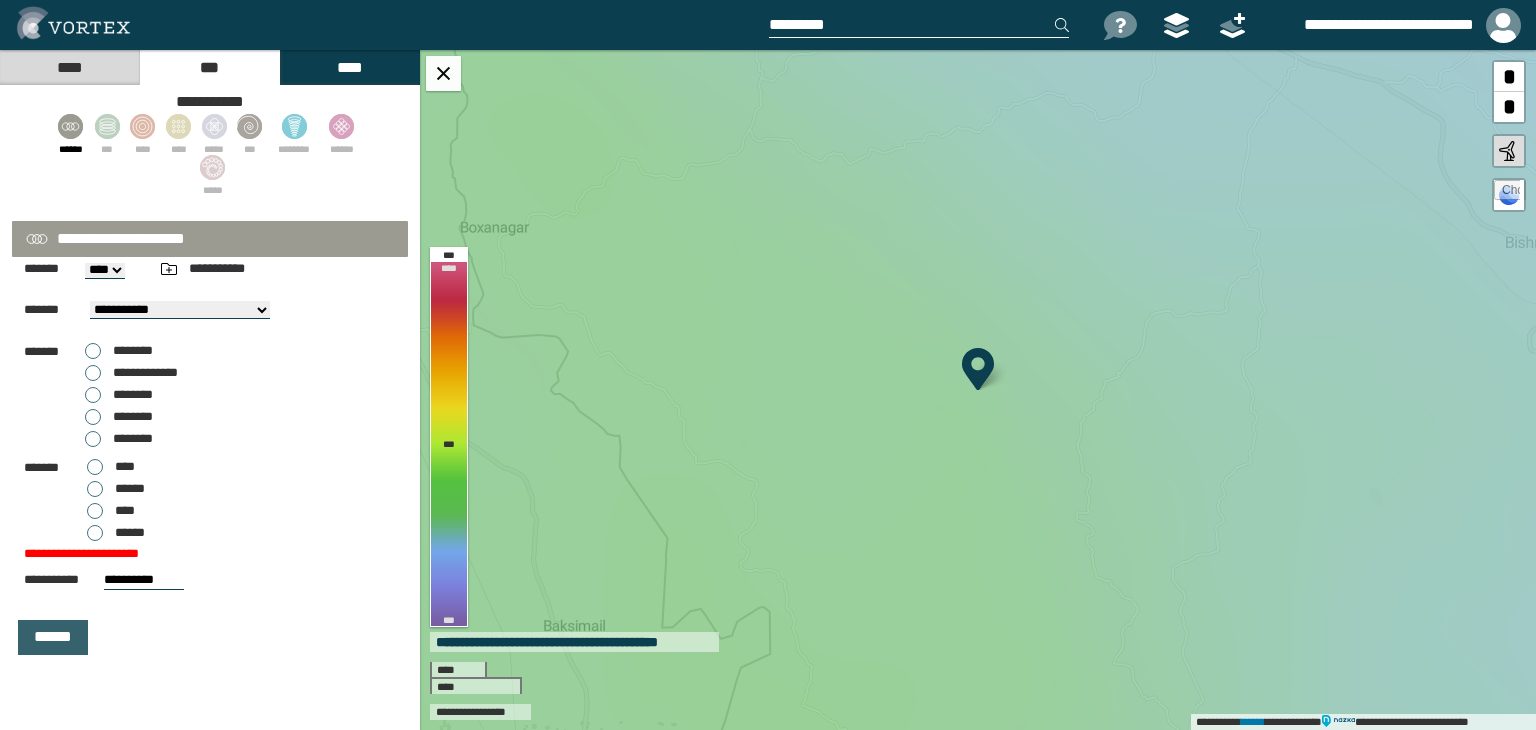 type on "**********" 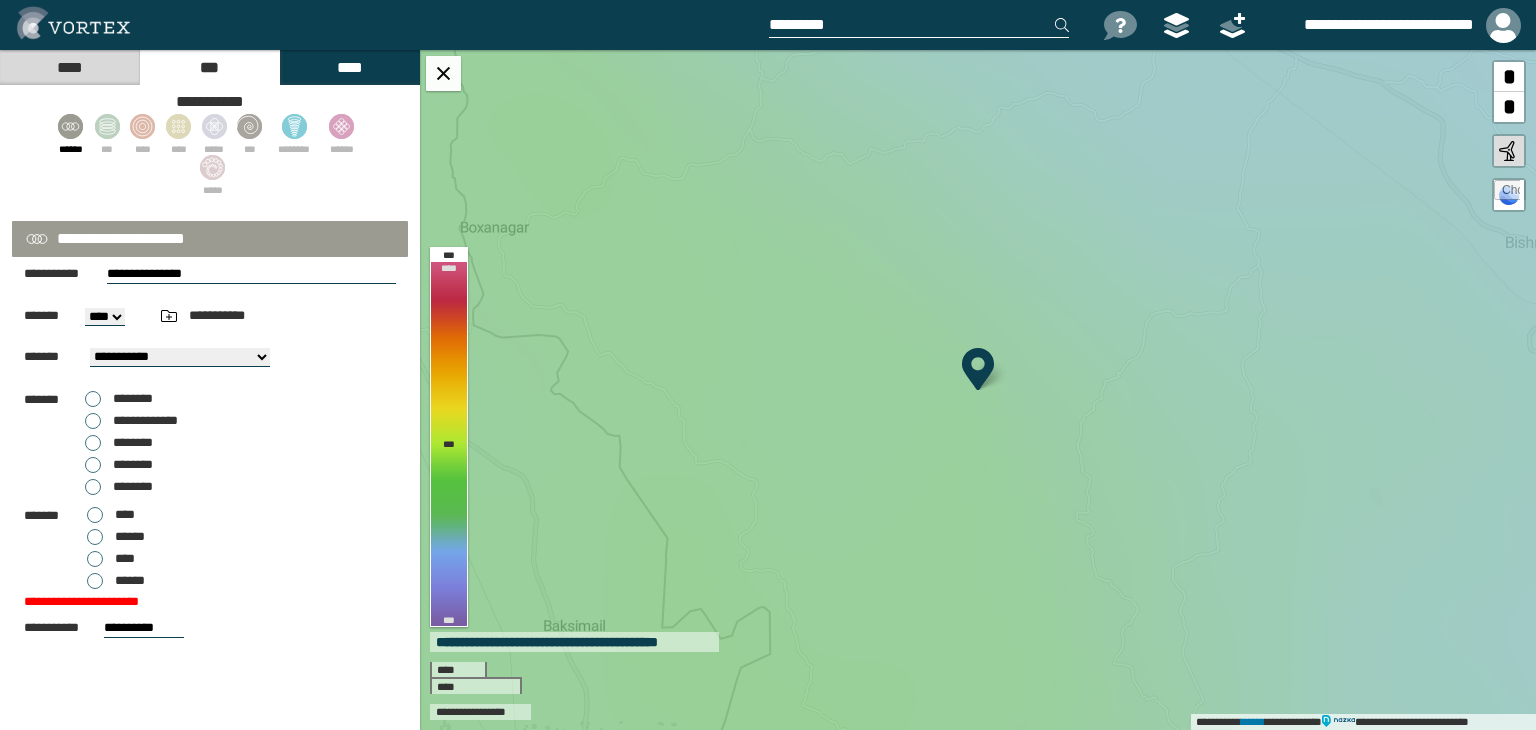 scroll, scrollTop: 100, scrollLeft: 0, axis: vertical 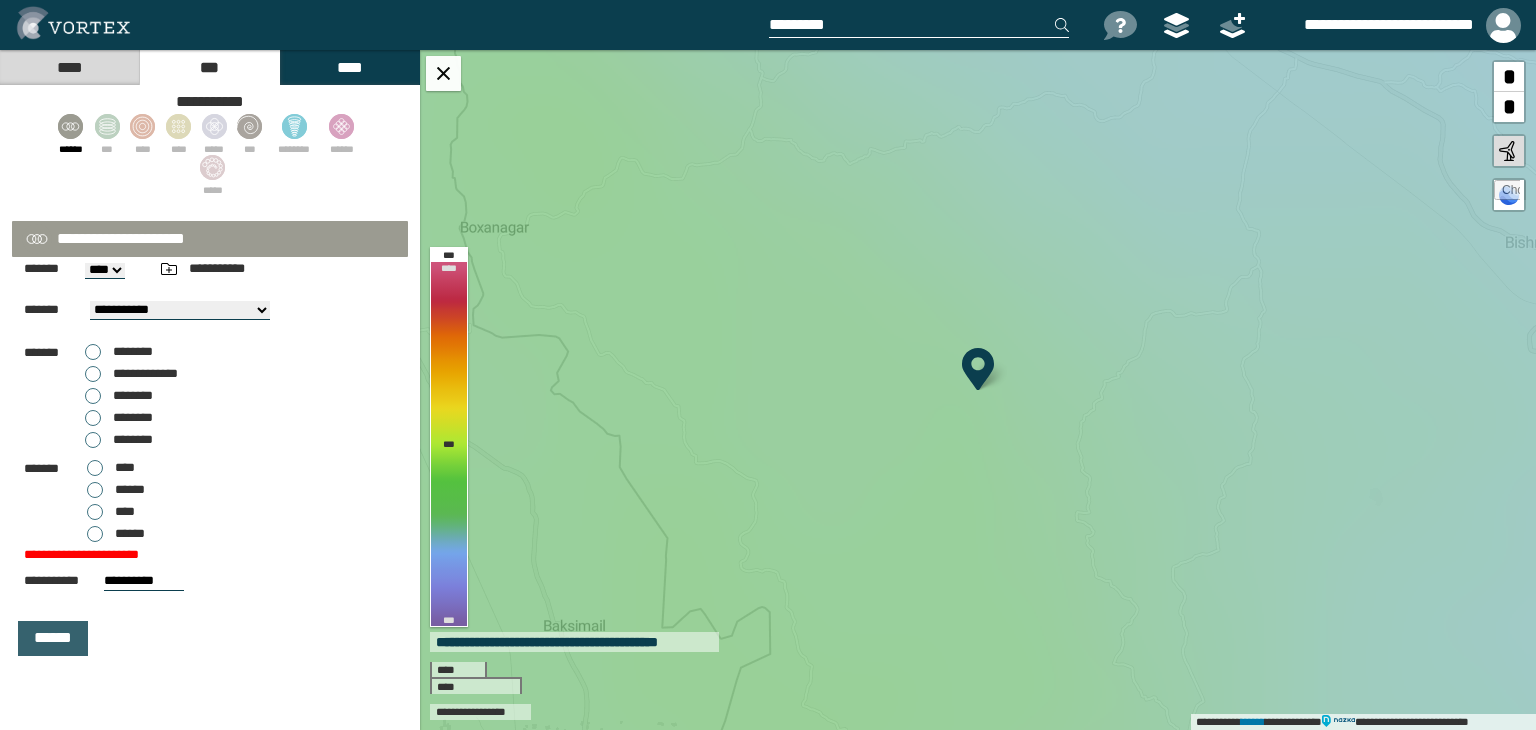 click on "******" at bounding box center (53, 638) 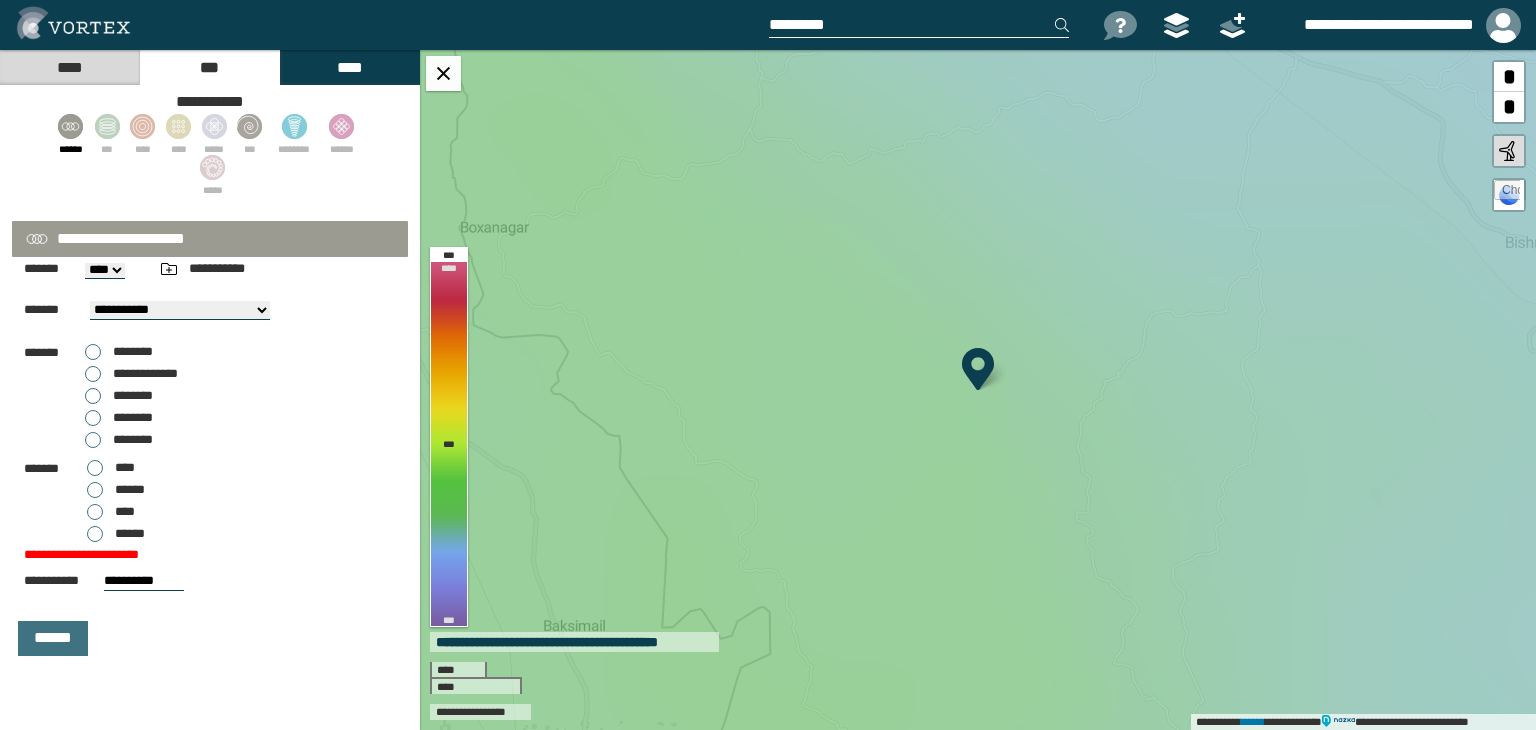 click on "******" at bounding box center [116, 534] 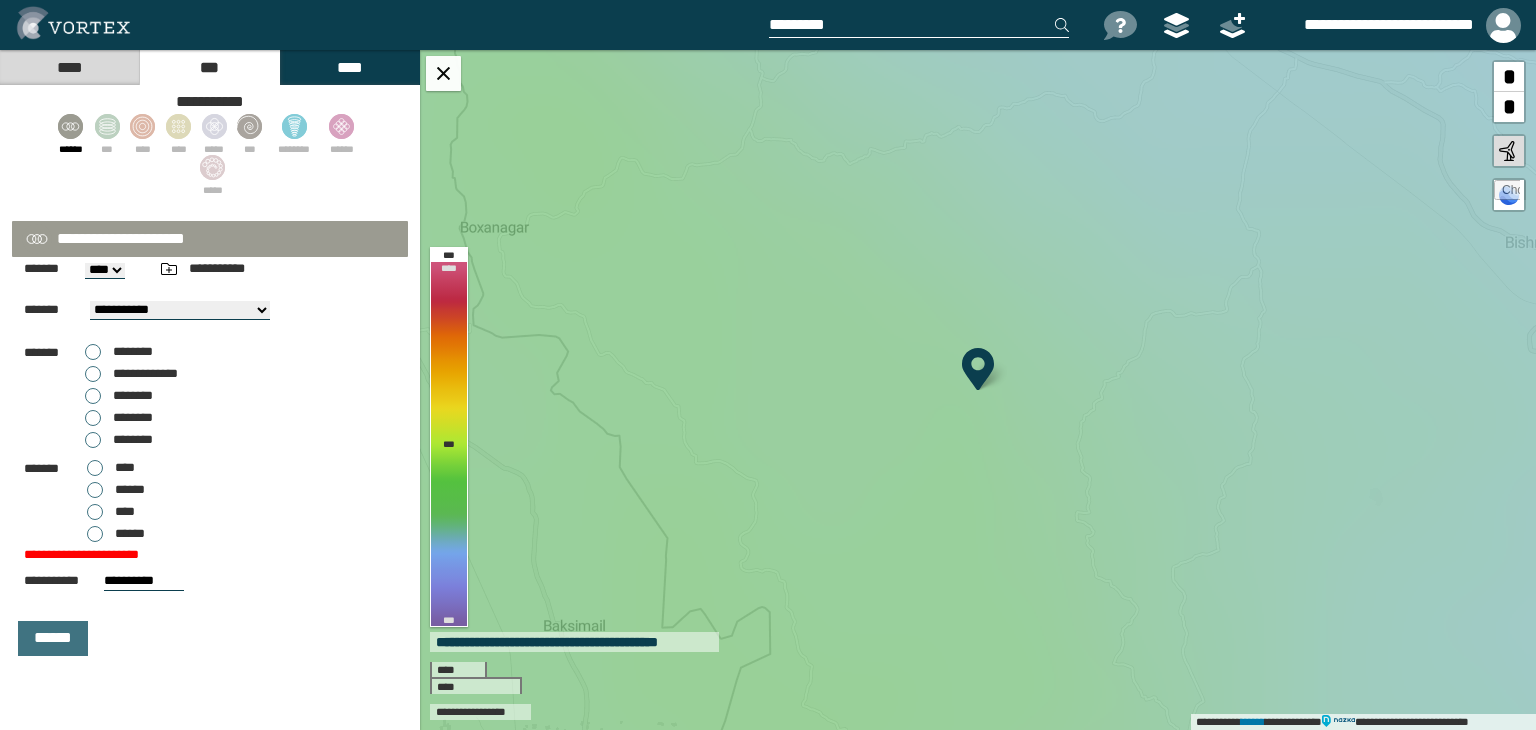 click on "******" at bounding box center [116, 534] 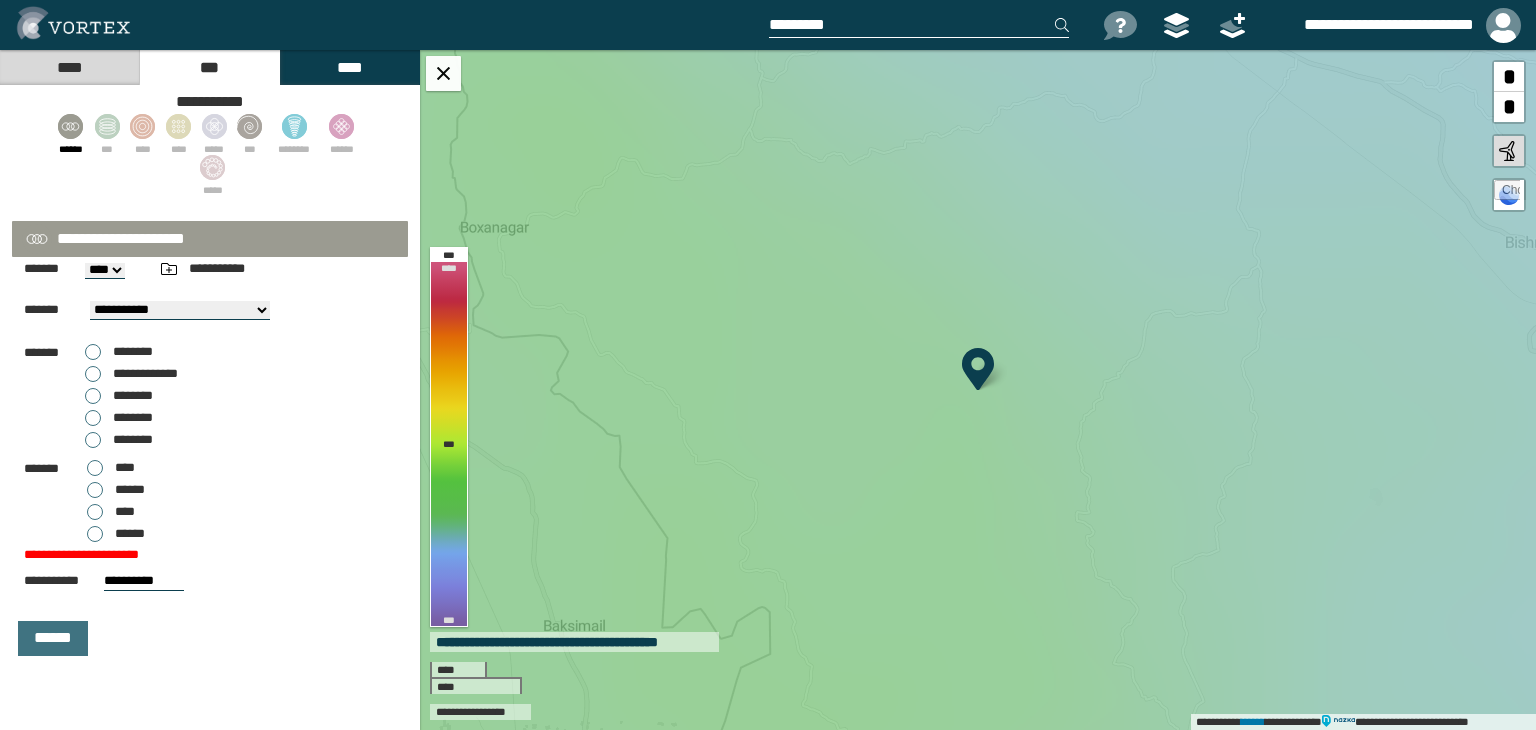 click on "******" at bounding box center [53, 638] 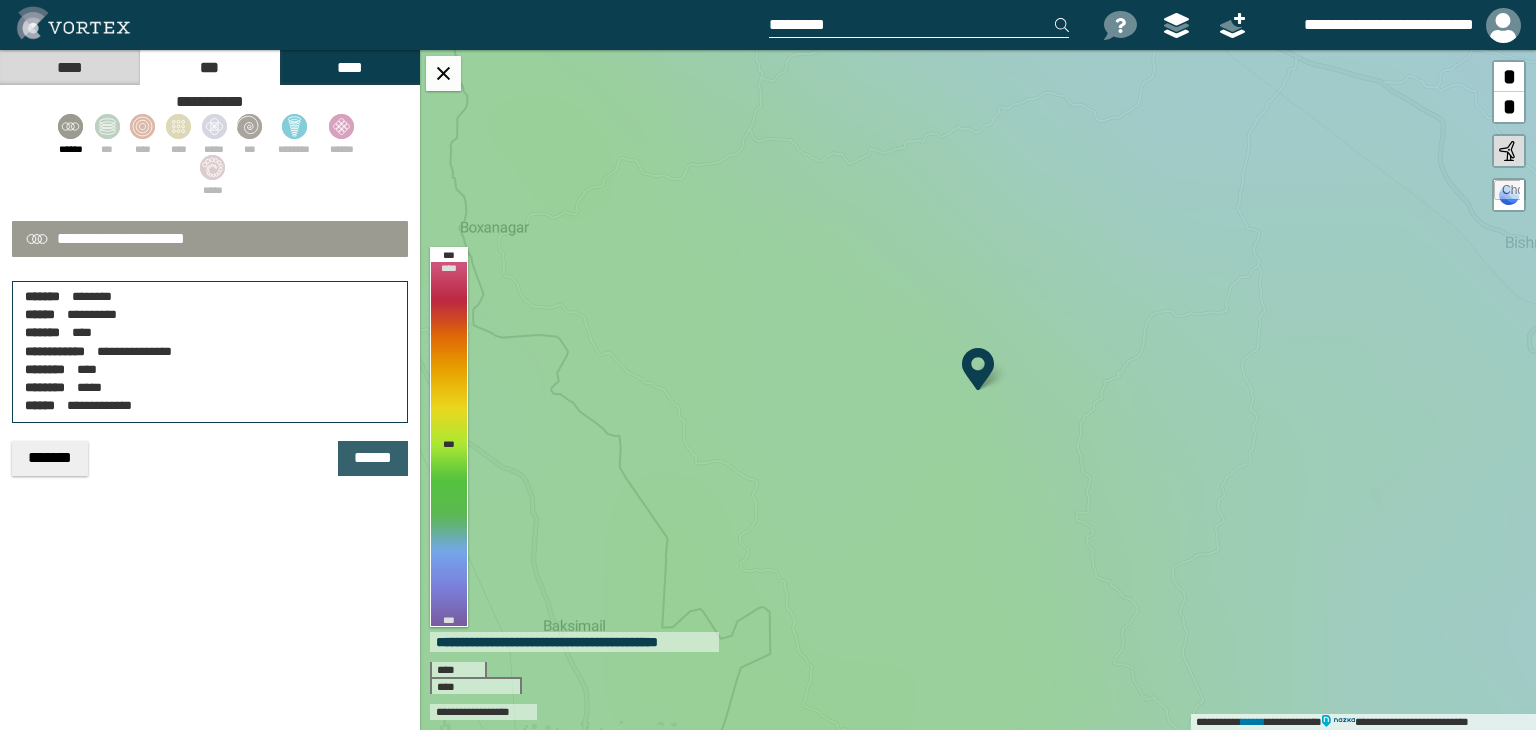 click on "******" at bounding box center [373, 458] 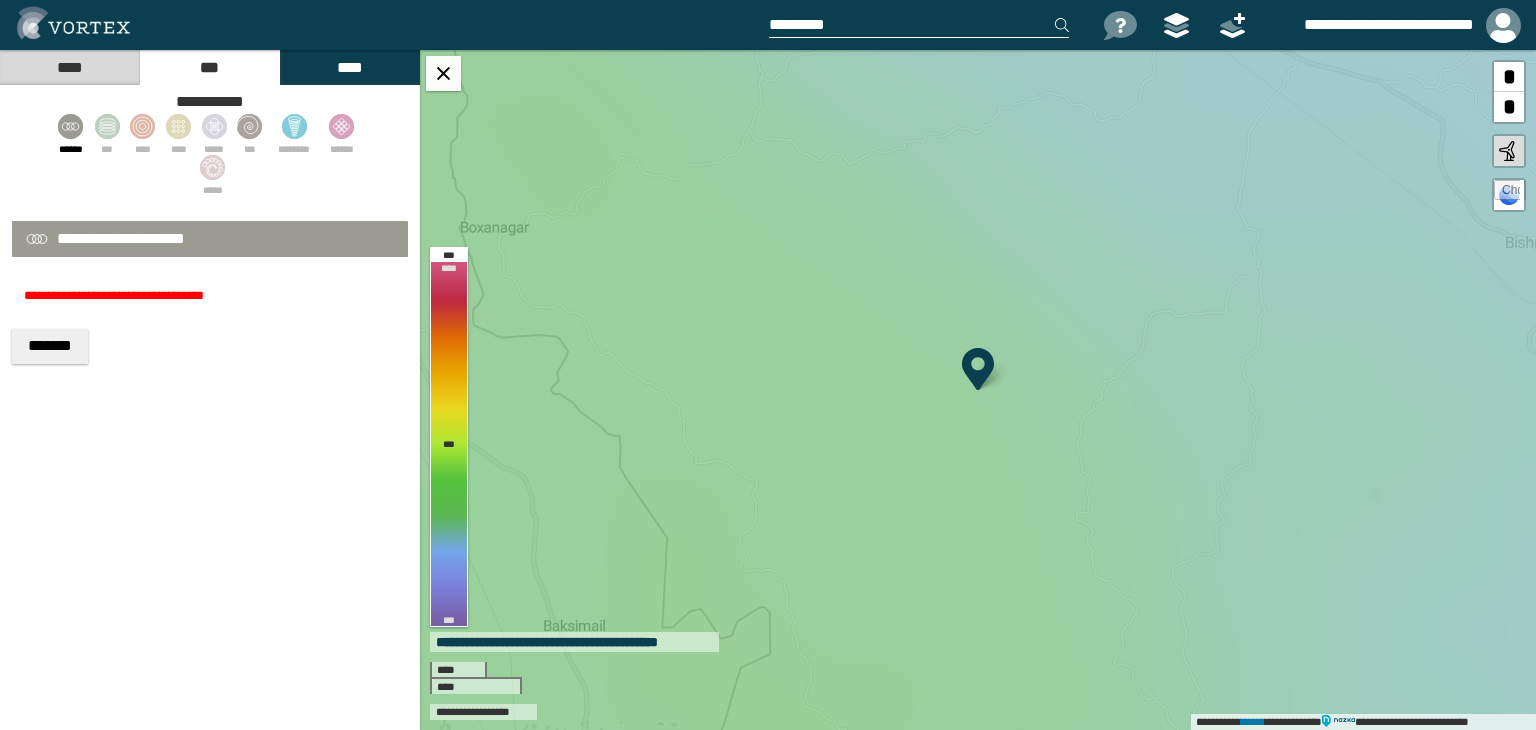 click on "*******" at bounding box center [50, 346] 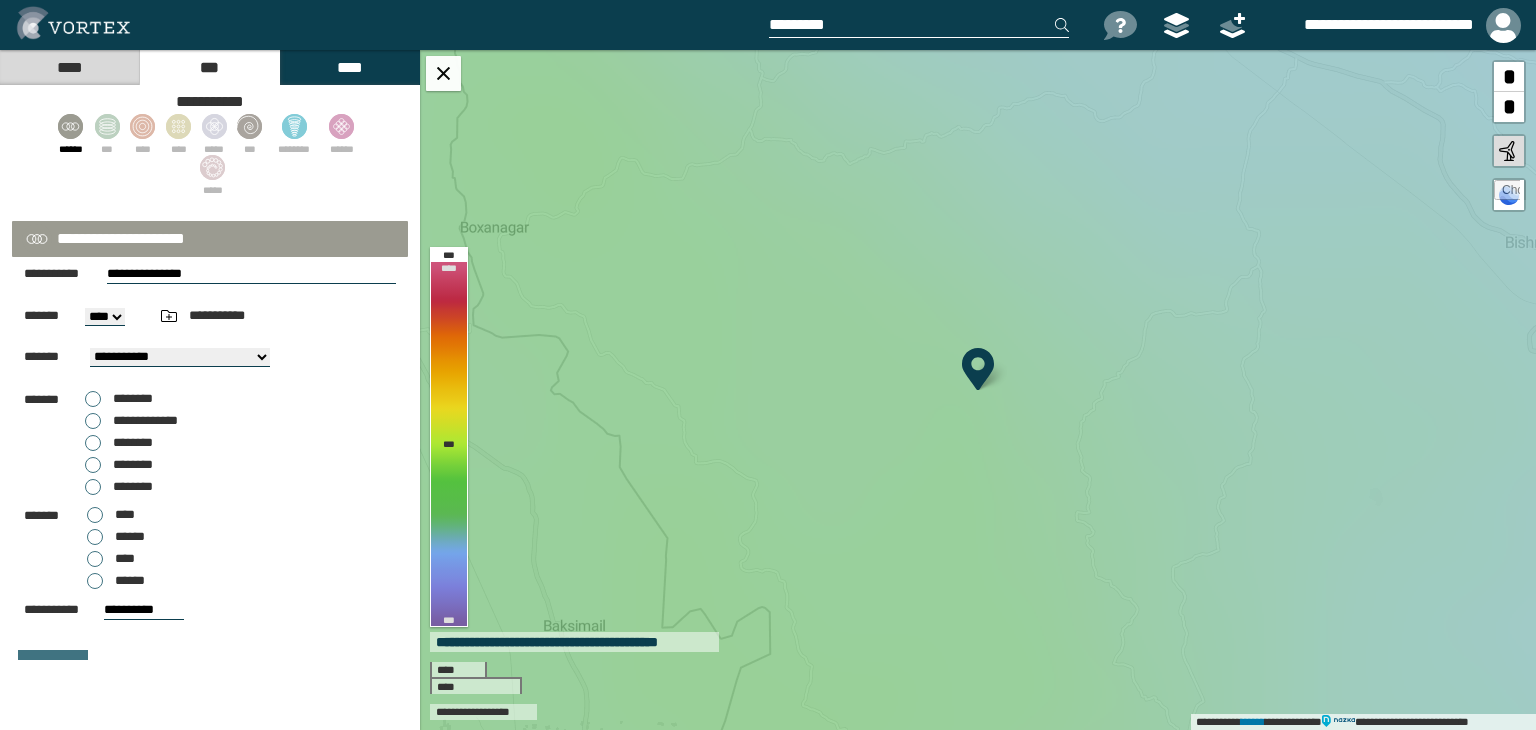 scroll, scrollTop: 82, scrollLeft: 0, axis: vertical 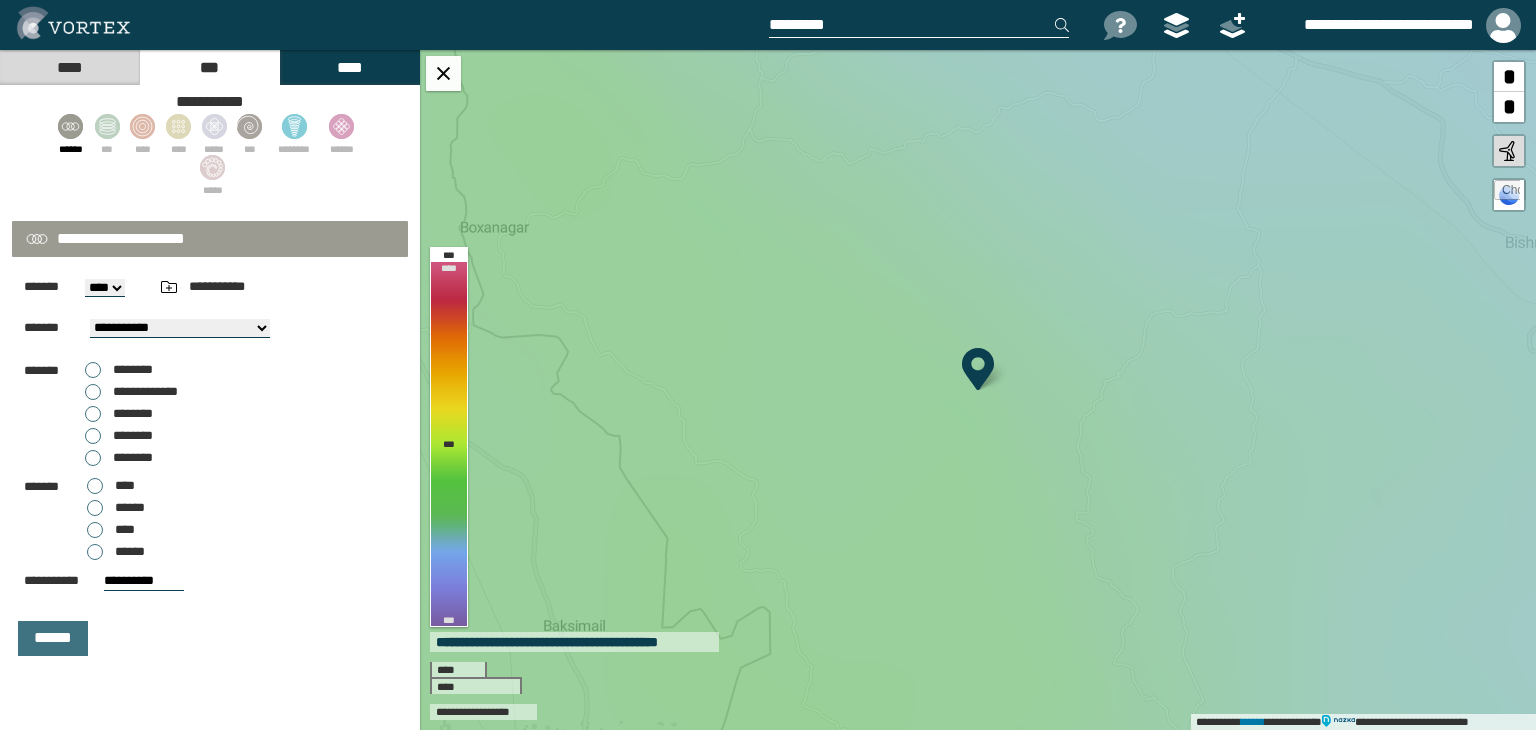 click on "******" at bounding box center (116, 508) 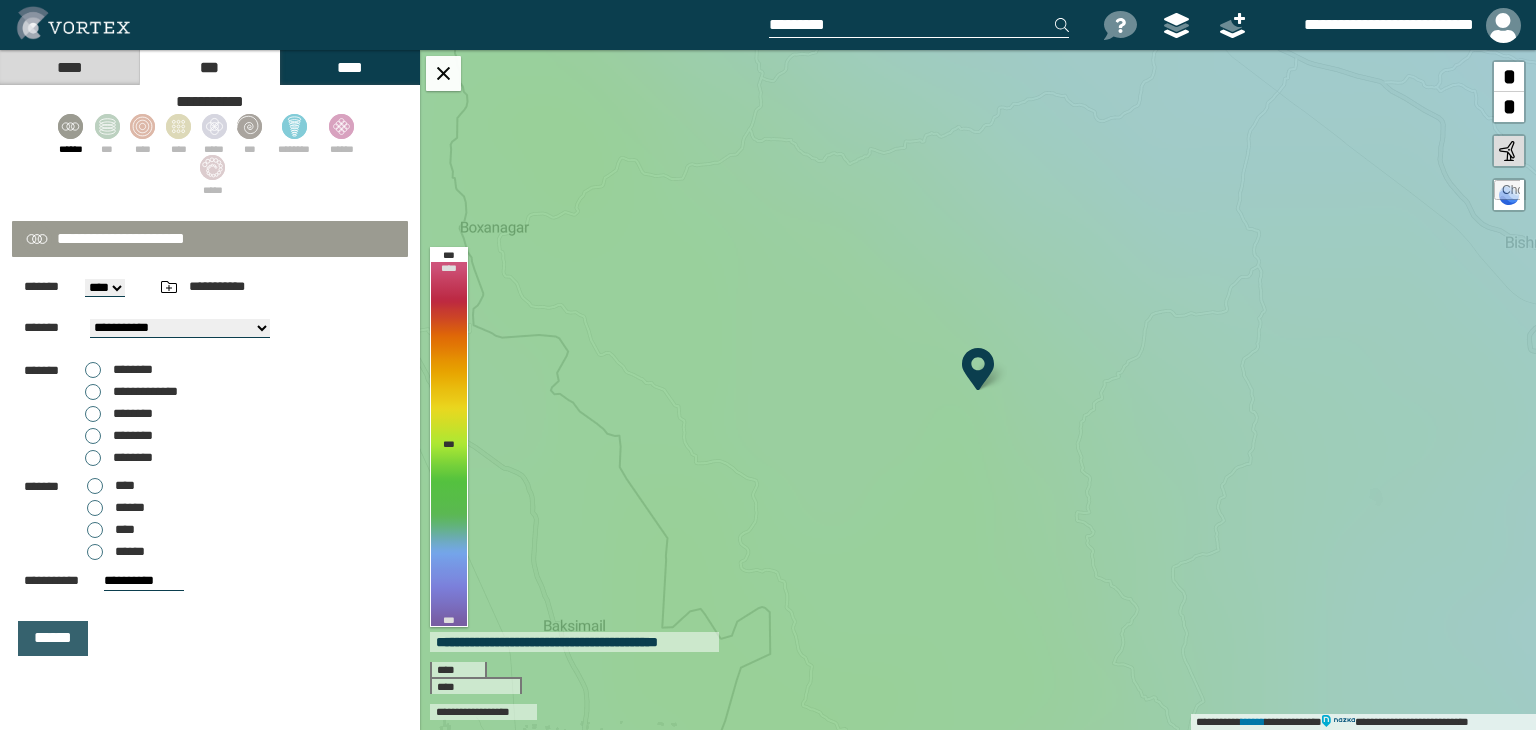click on "******" at bounding box center (53, 638) 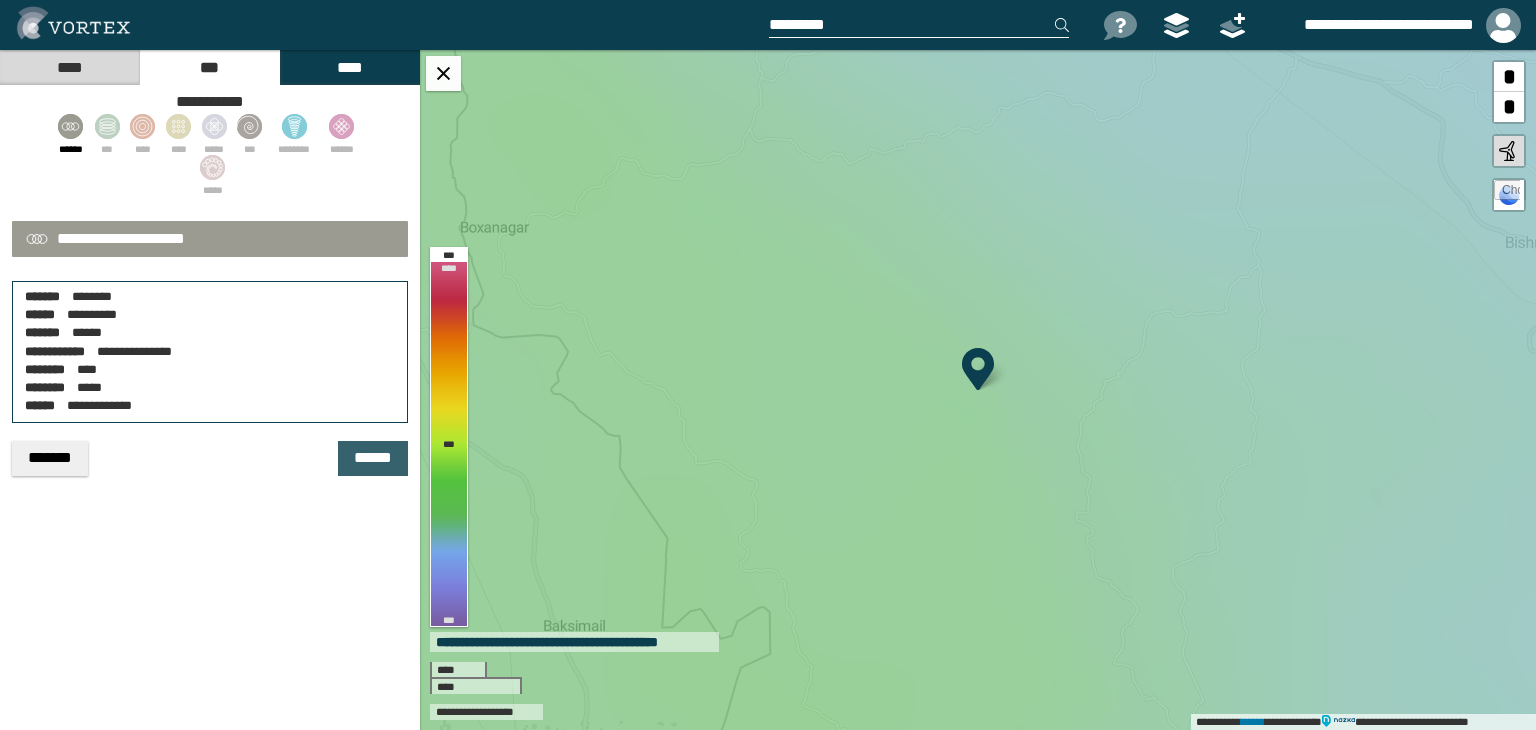 click on "******" at bounding box center (373, 458) 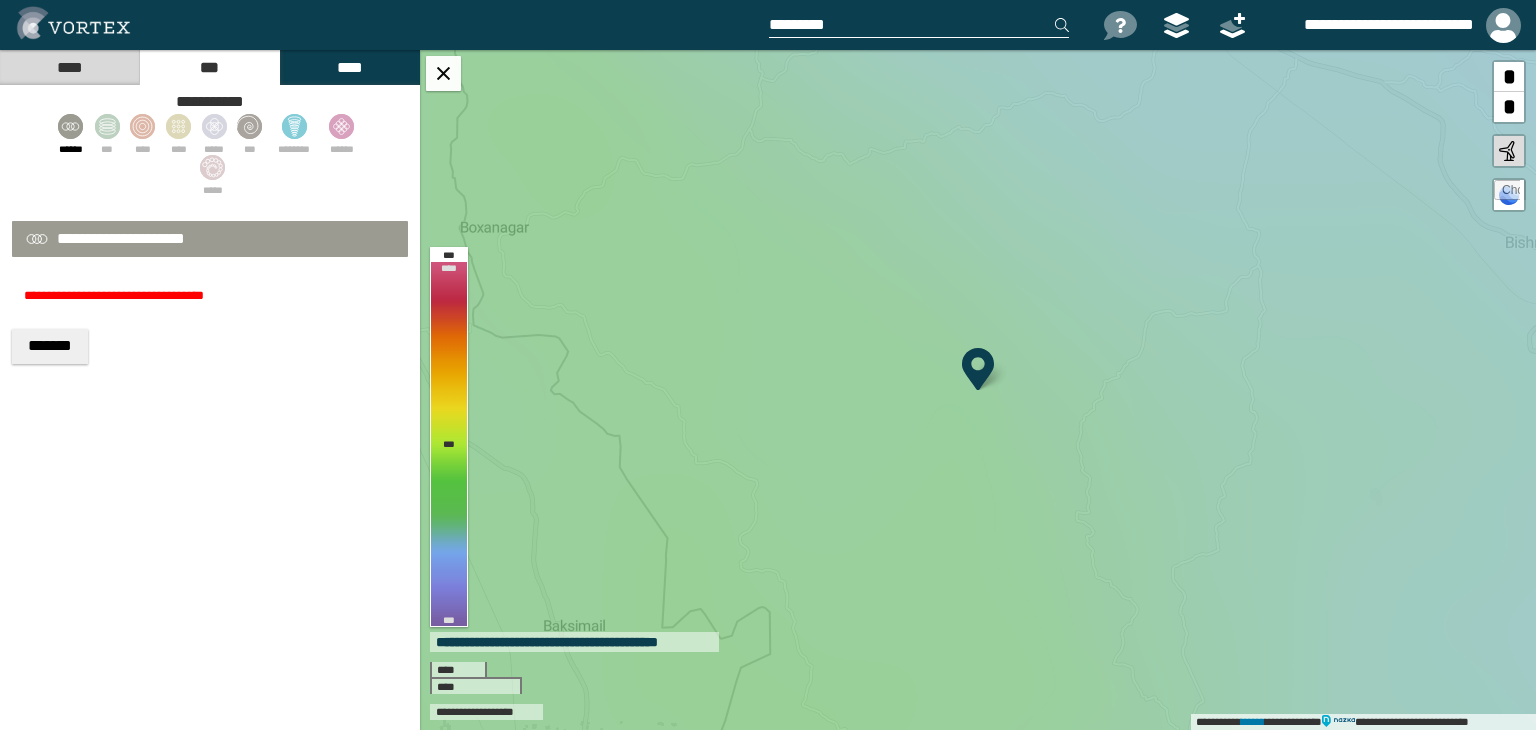 click on "*******" at bounding box center [50, 346] 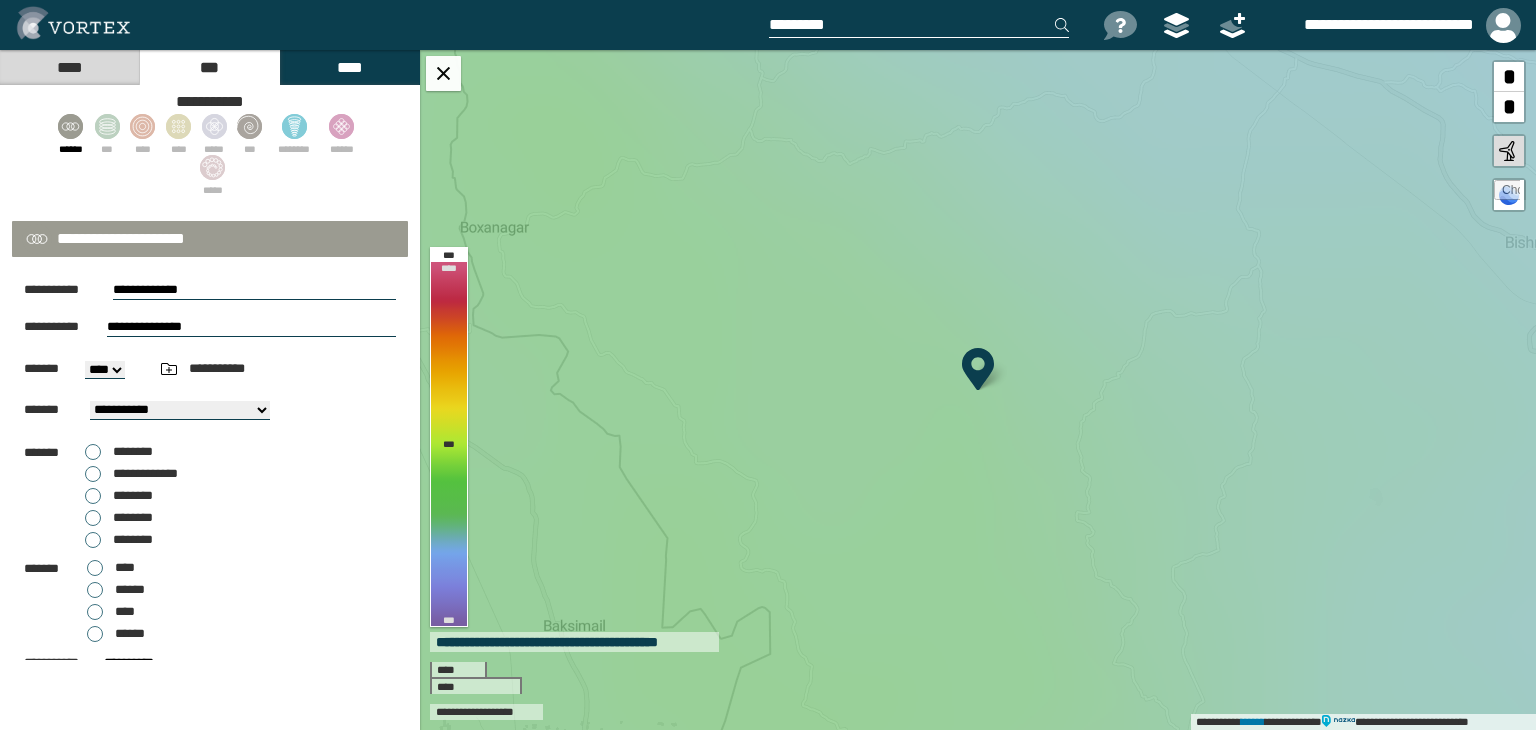 click on "****" at bounding box center [349, 67] 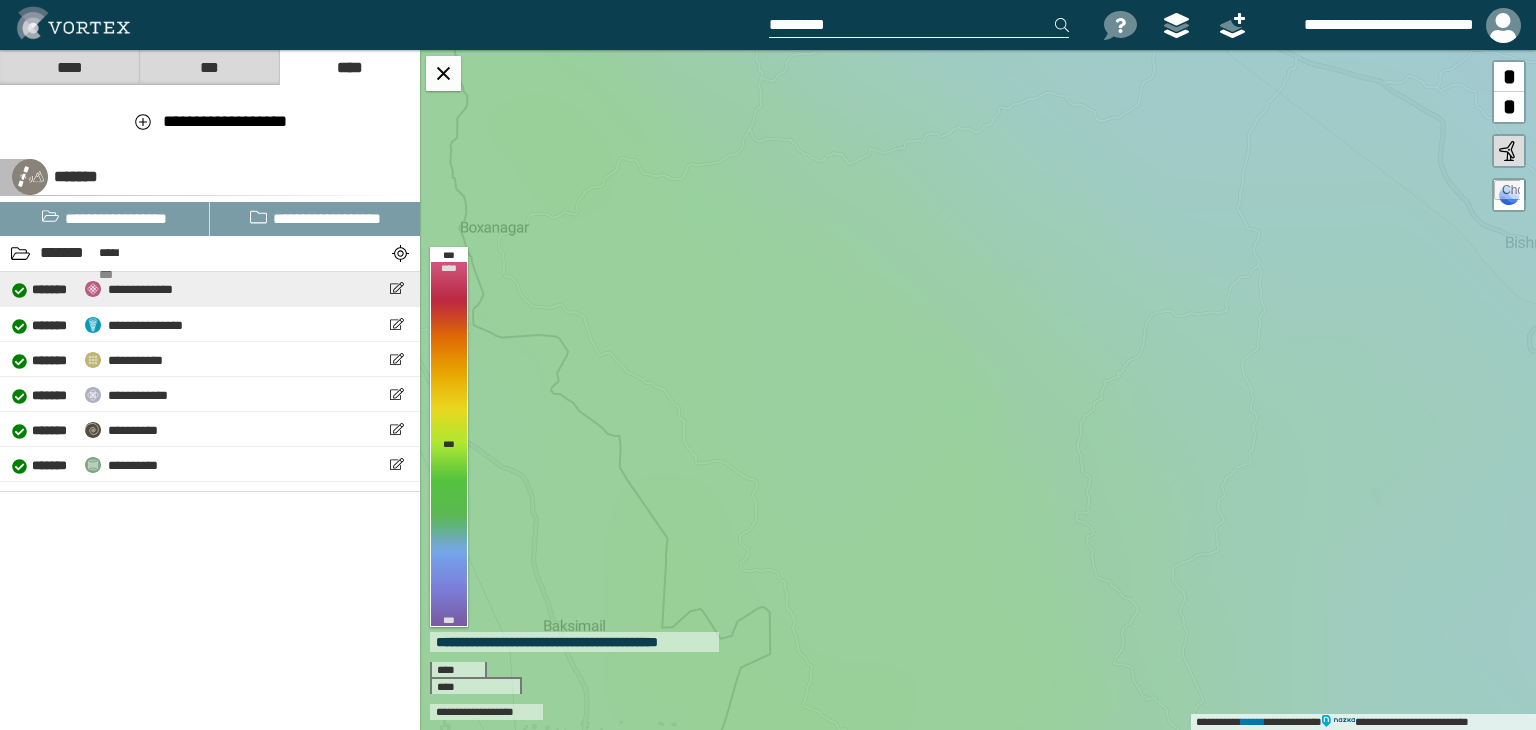 click on "**********" at bounding box center (140, 289) 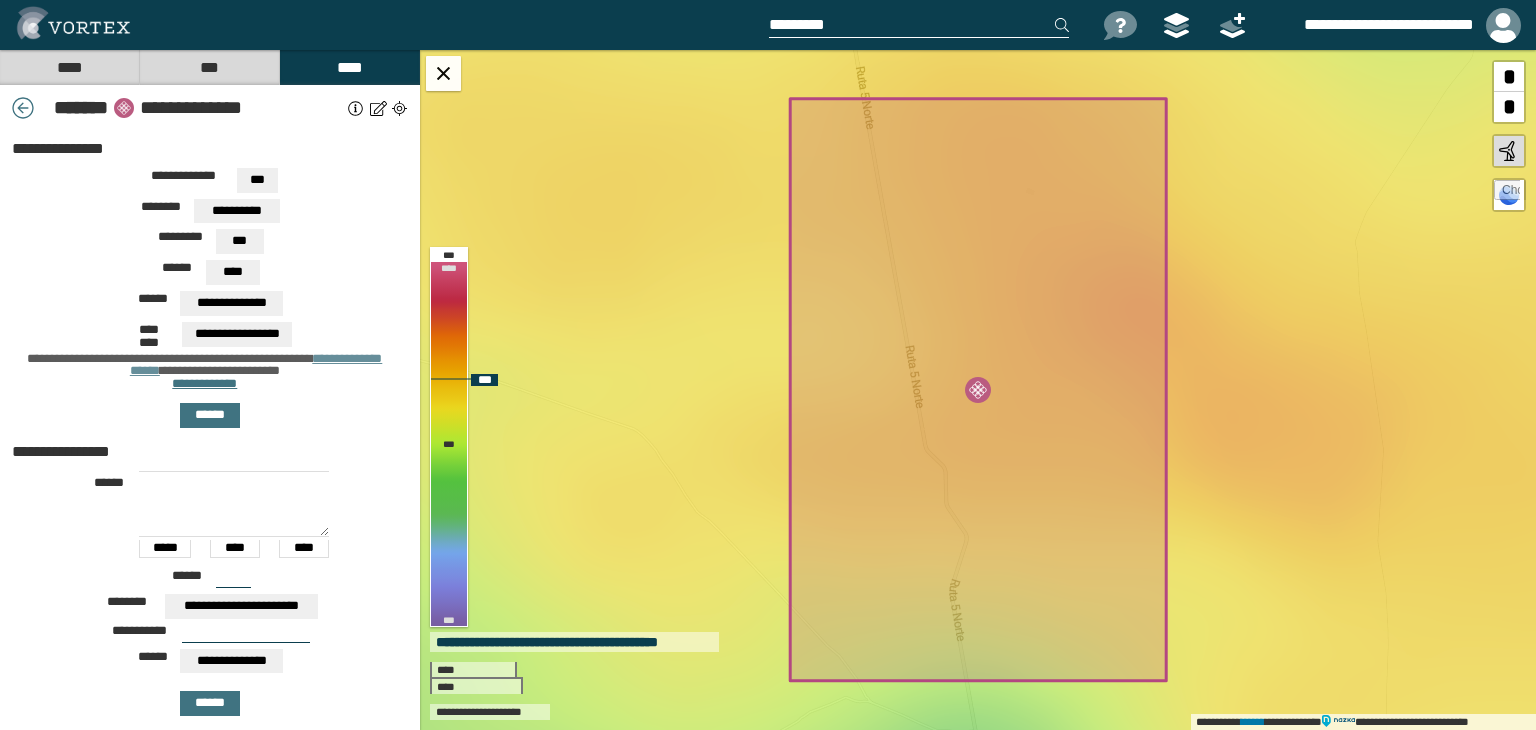 click at bounding box center (978, 390) 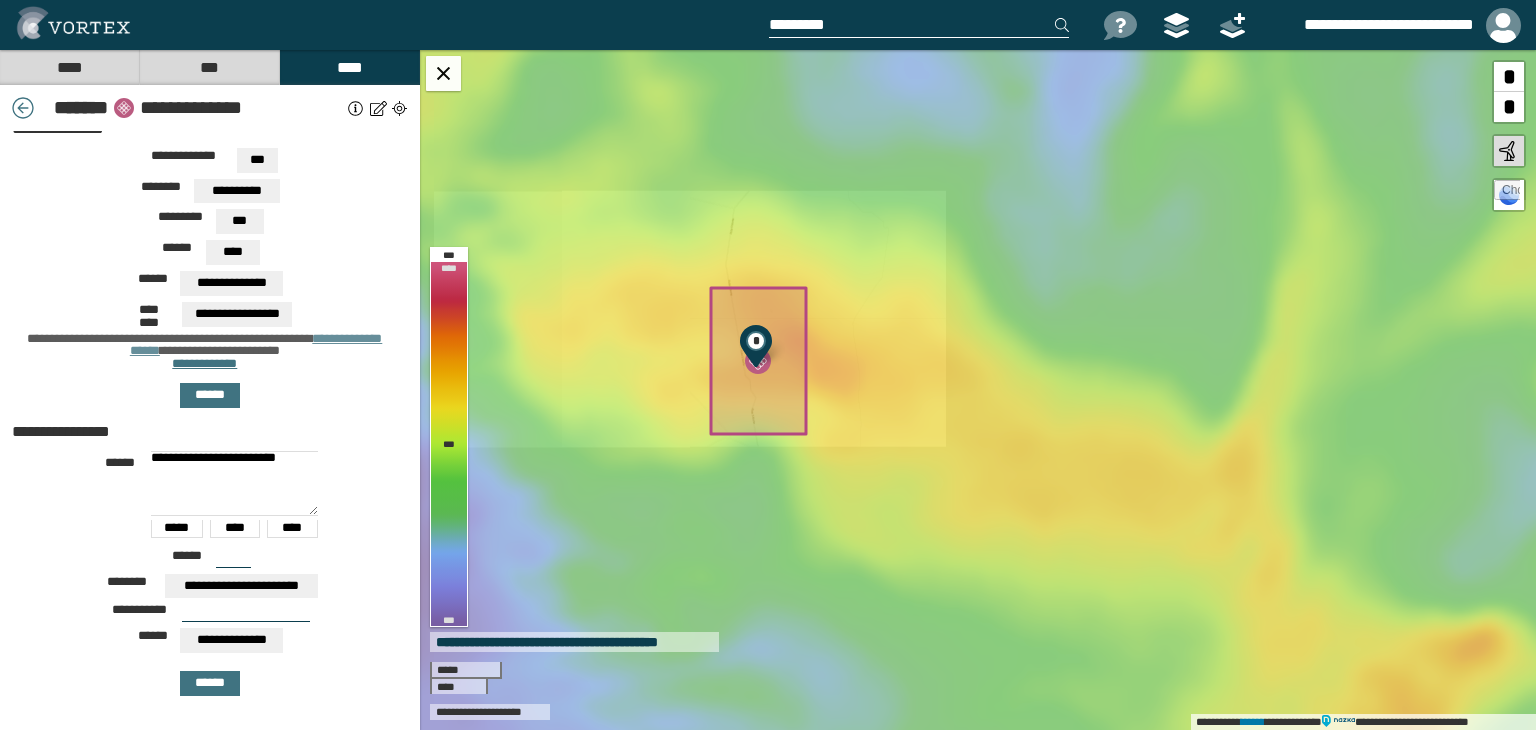 scroll, scrollTop: 0, scrollLeft: 0, axis: both 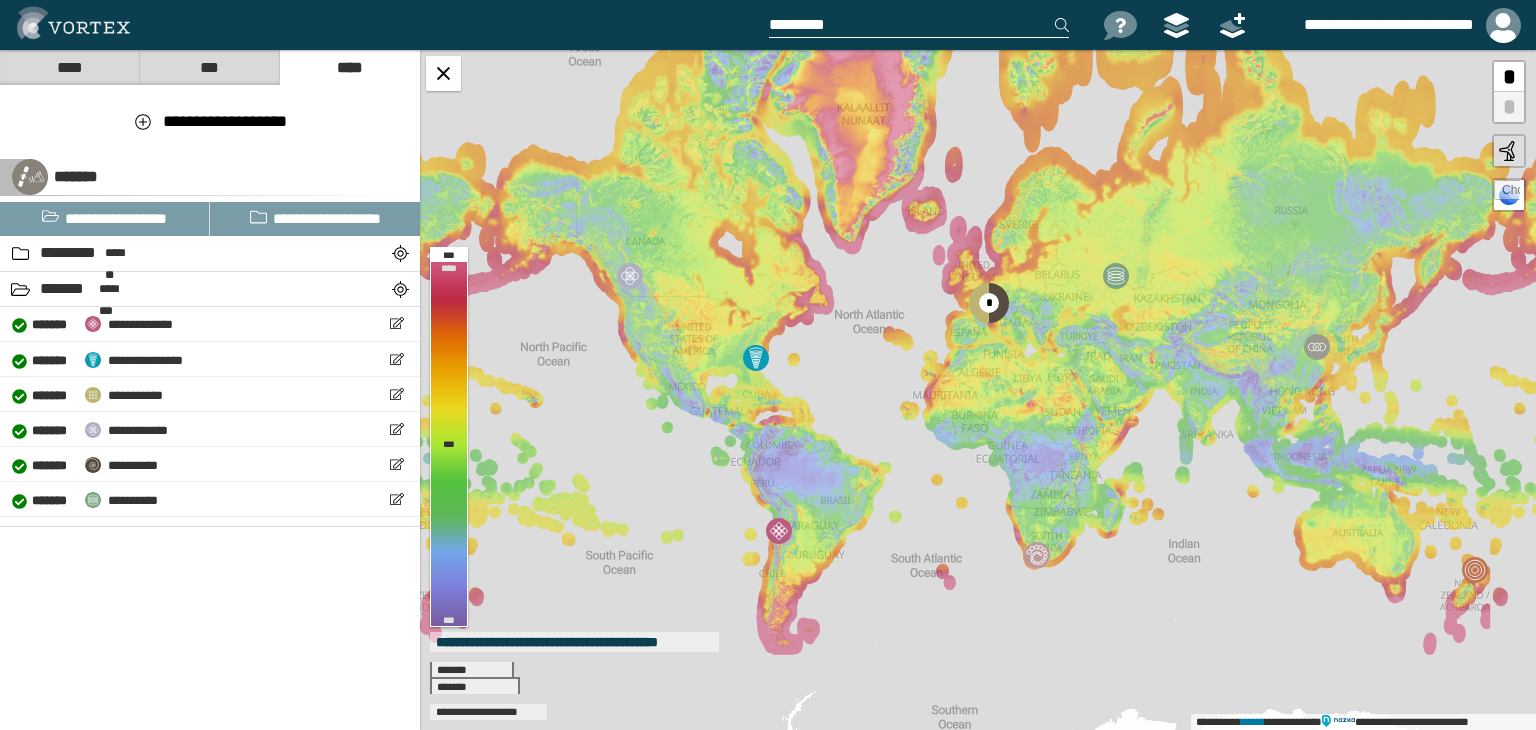 click on "****" at bounding box center [69, 67] 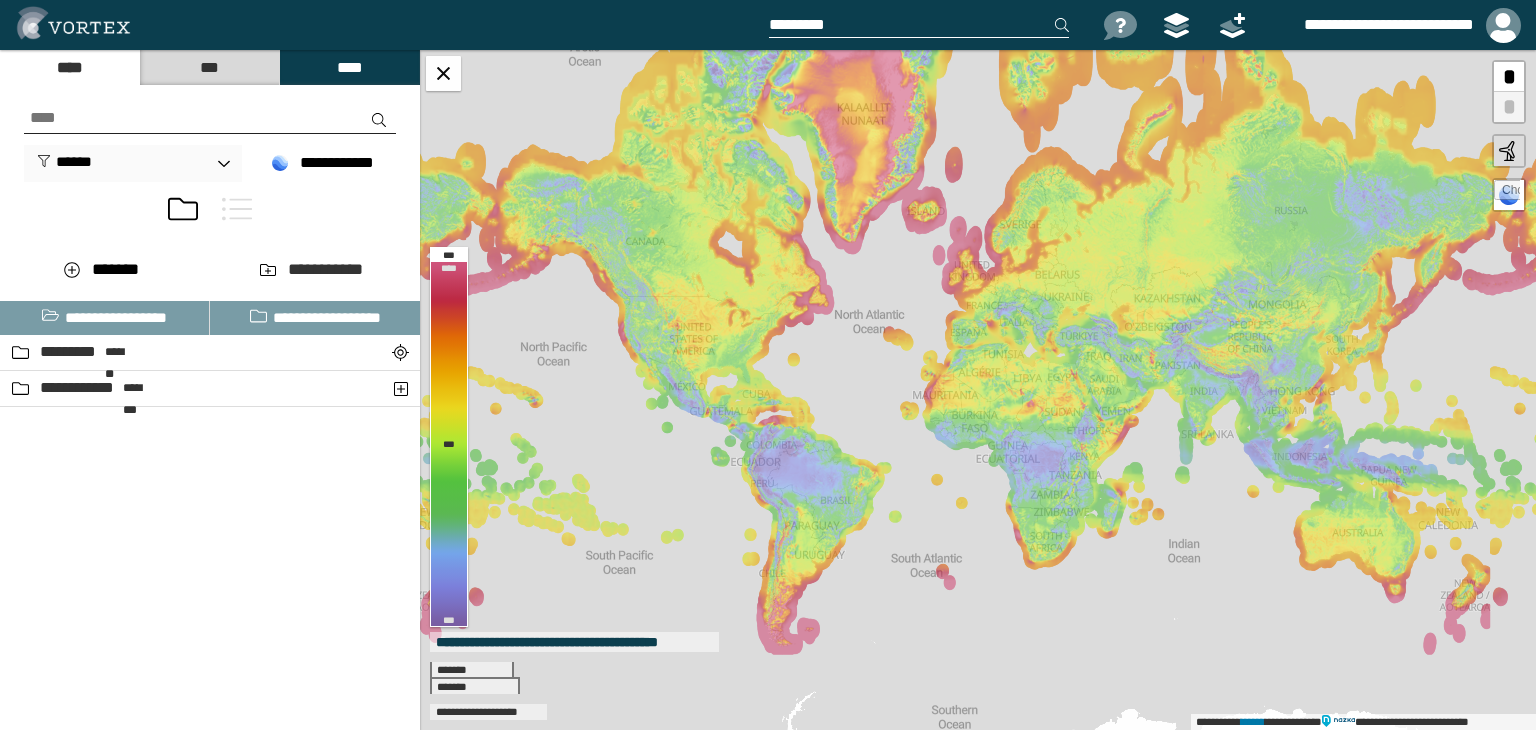 click on "***" at bounding box center [209, 67] 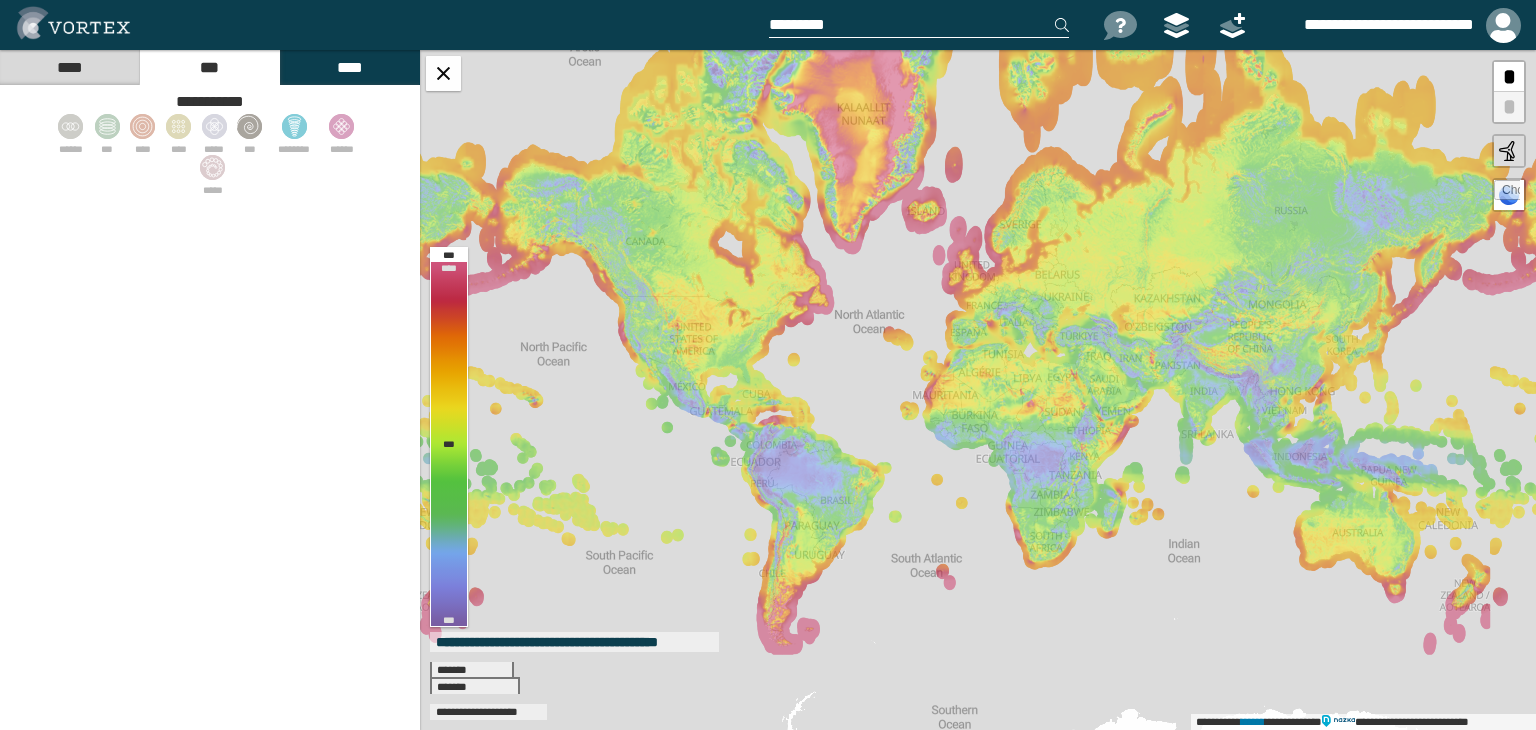 click on "****" at bounding box center (349, 67) 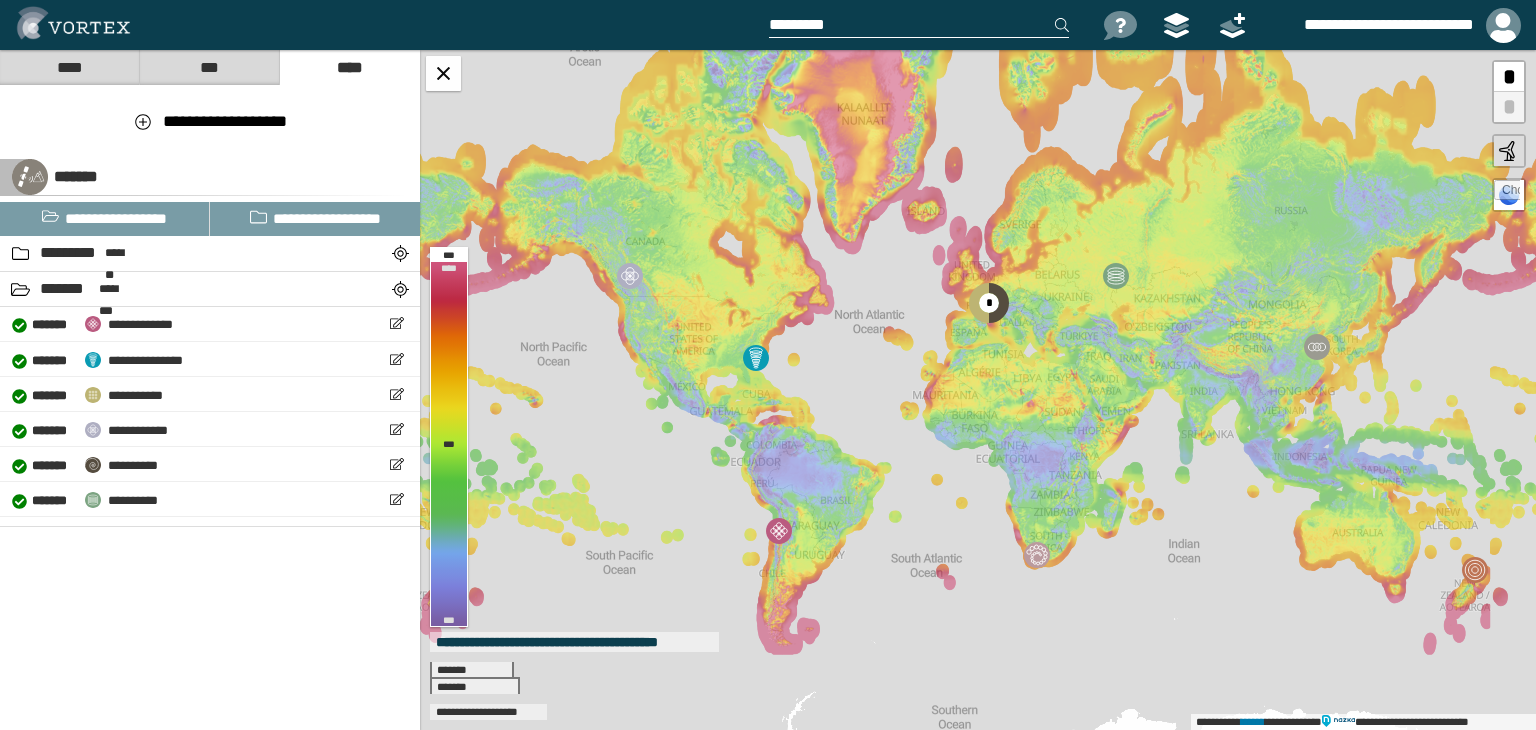 click on "****" at bounding box center (69, 67) 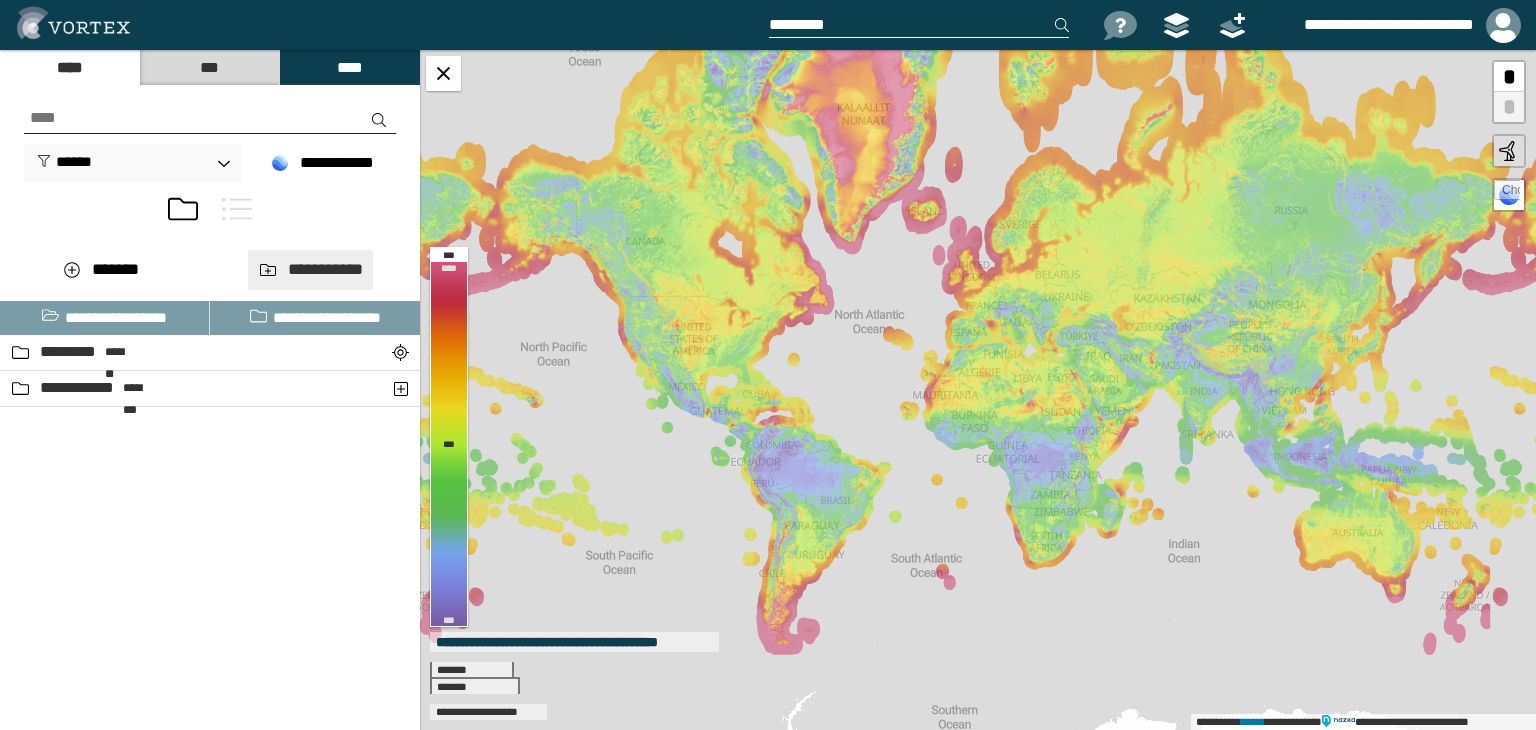 click on "**********" at bounding box center [310, 269] 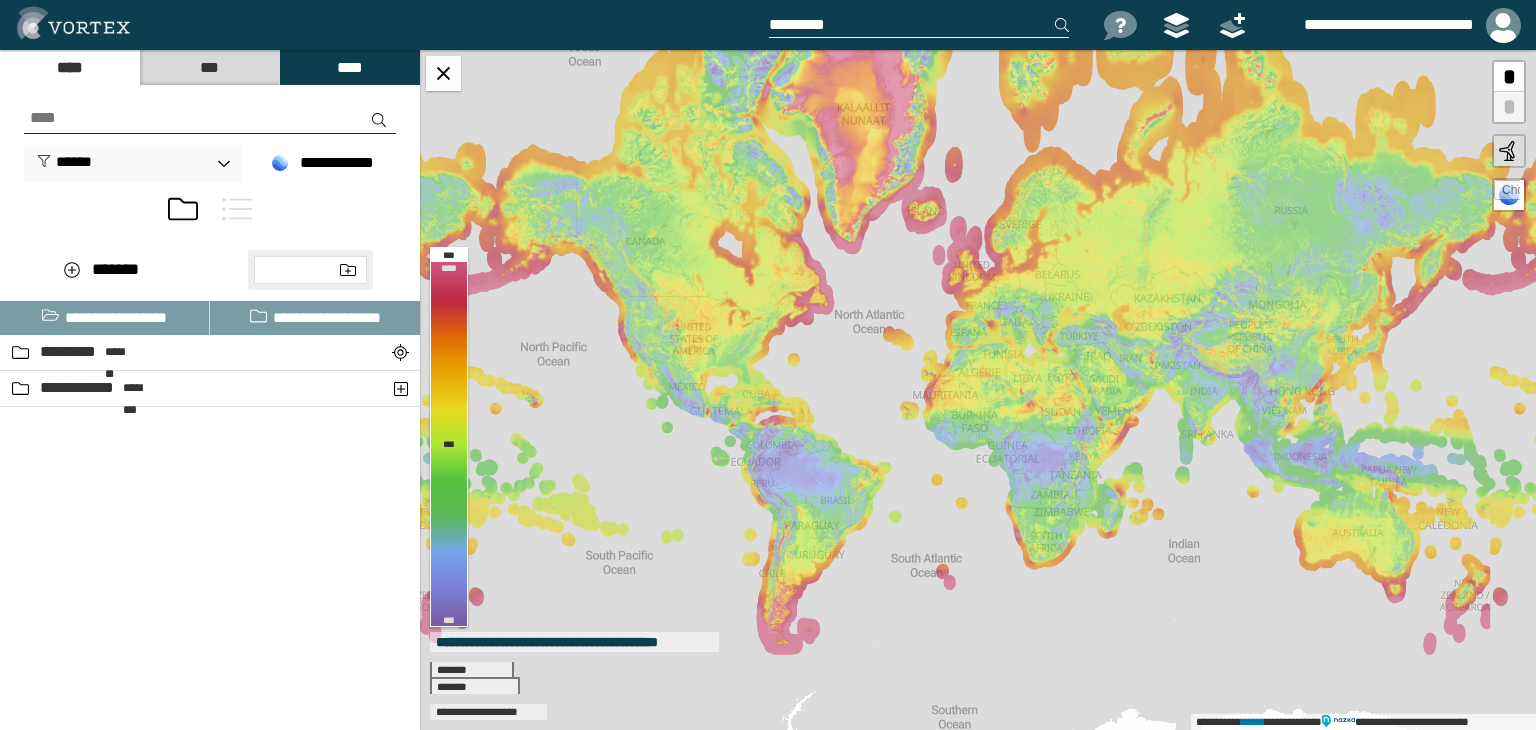 click on "***" at bounding box center [209, 67] 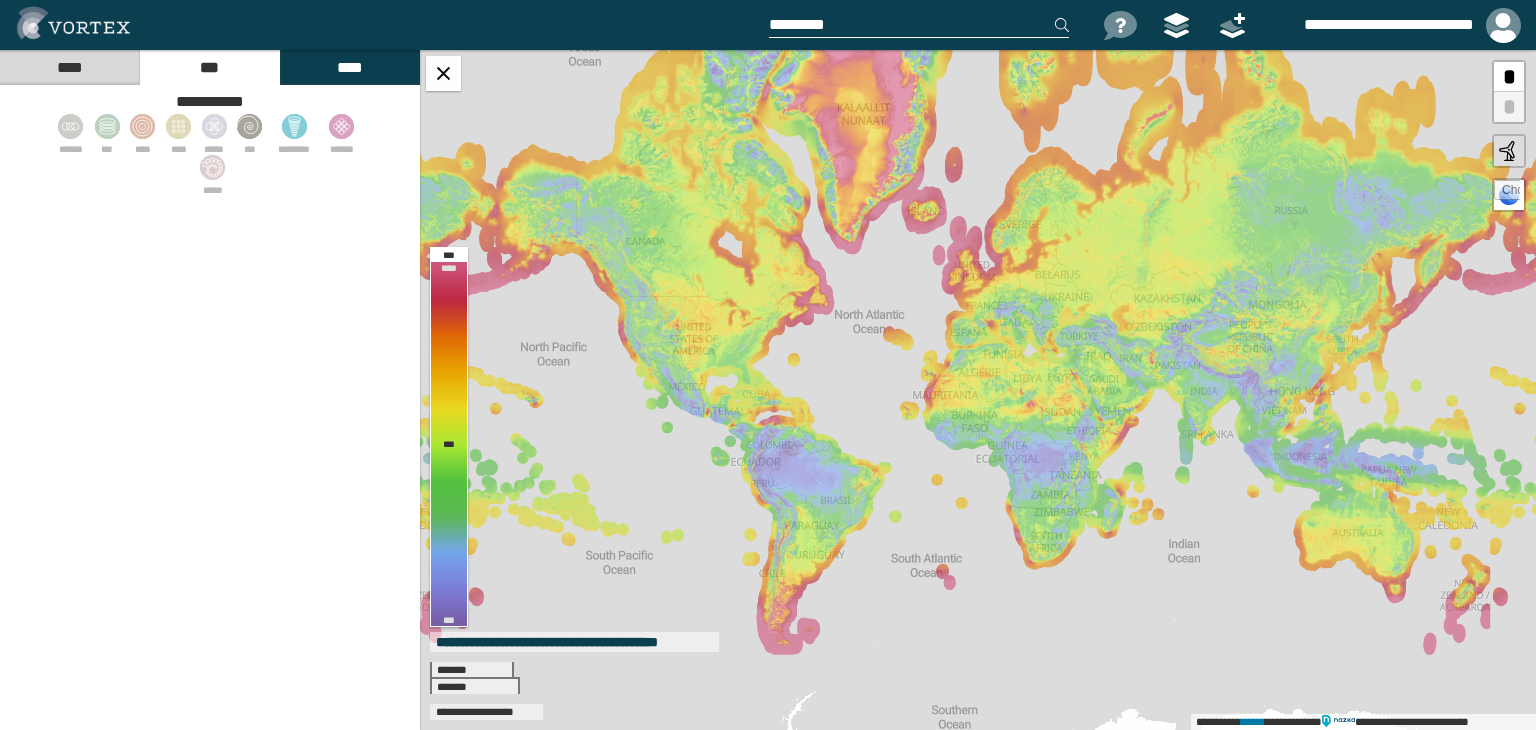 click on "**********" at bounding box center (1372, 25) 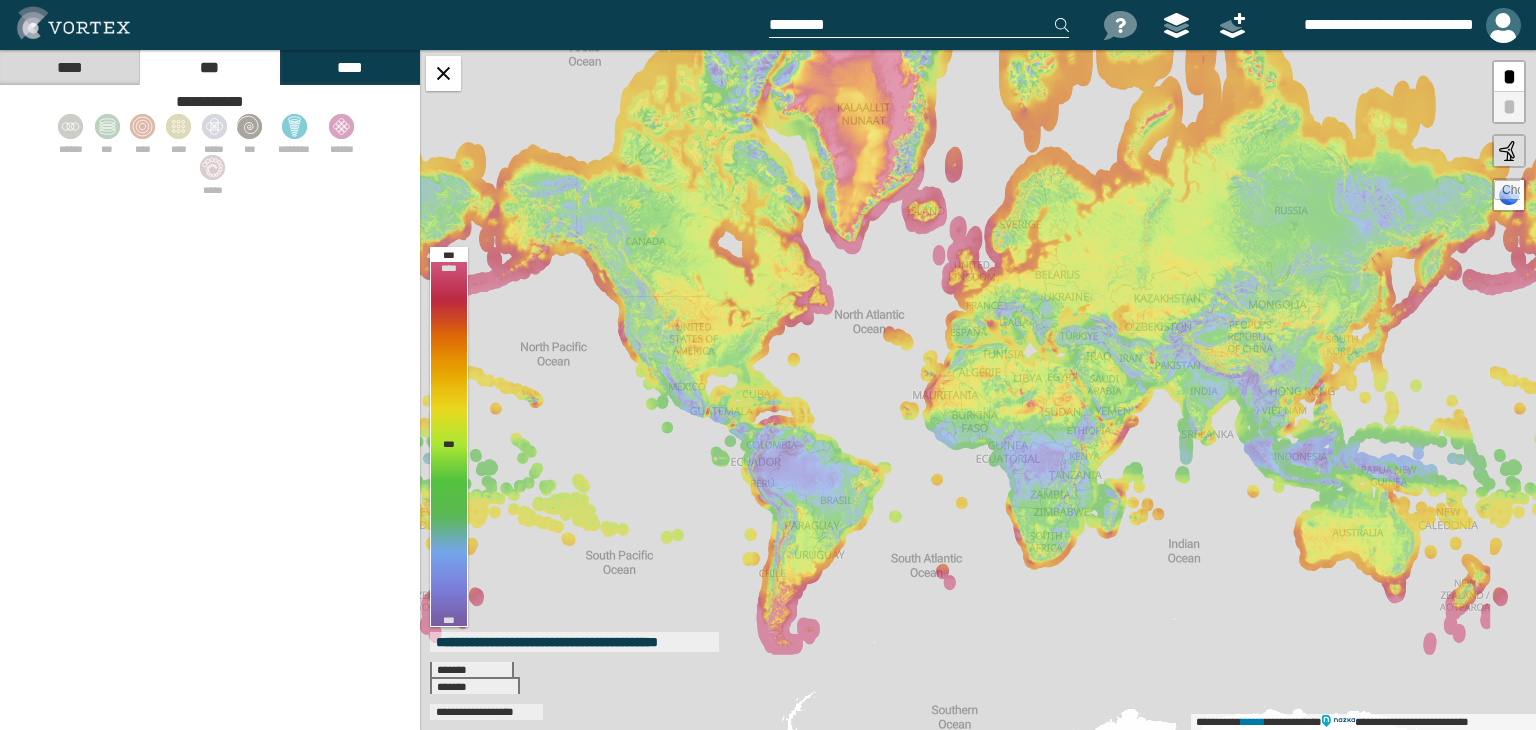 click at bounding box center [1503, 25] 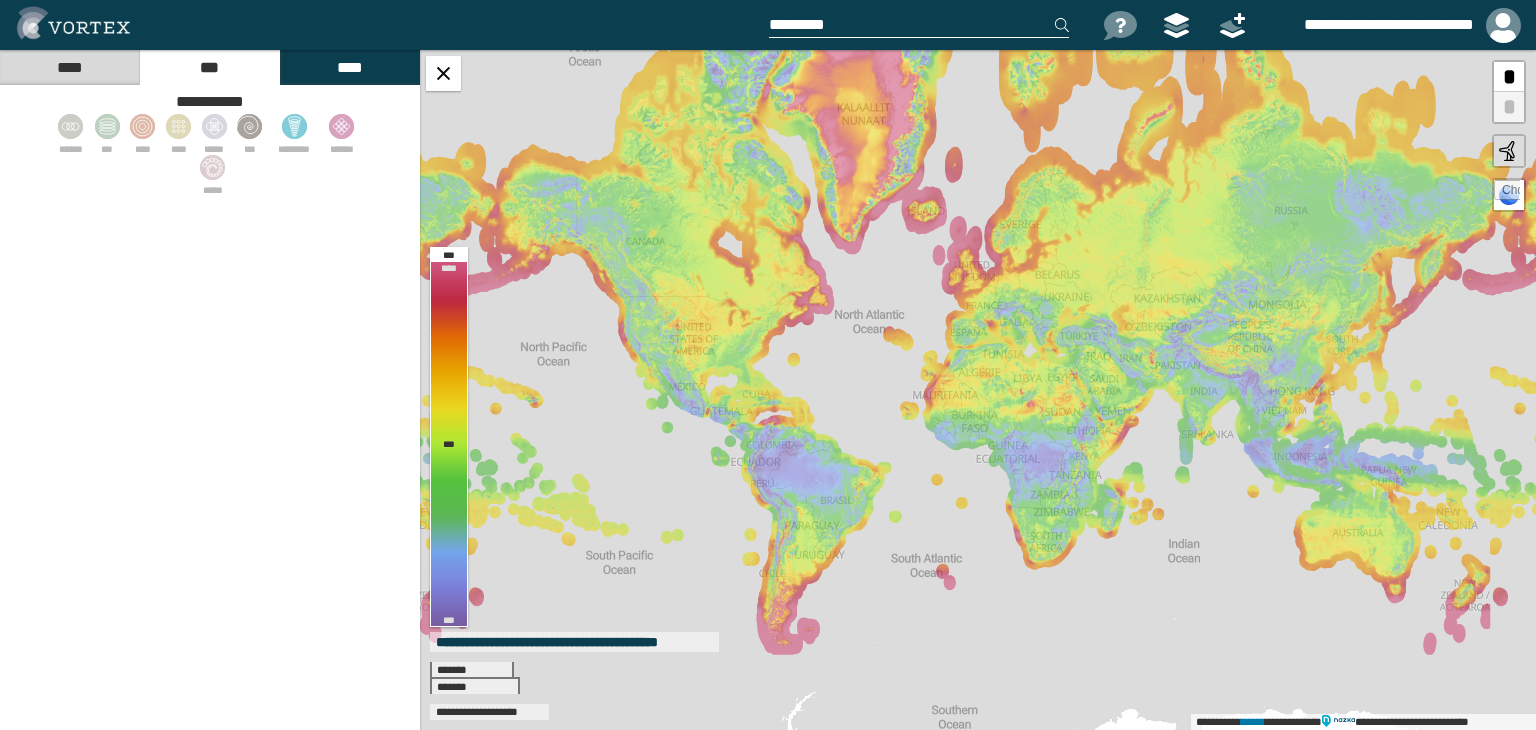 click on "****" at bounding box center [69, 67] 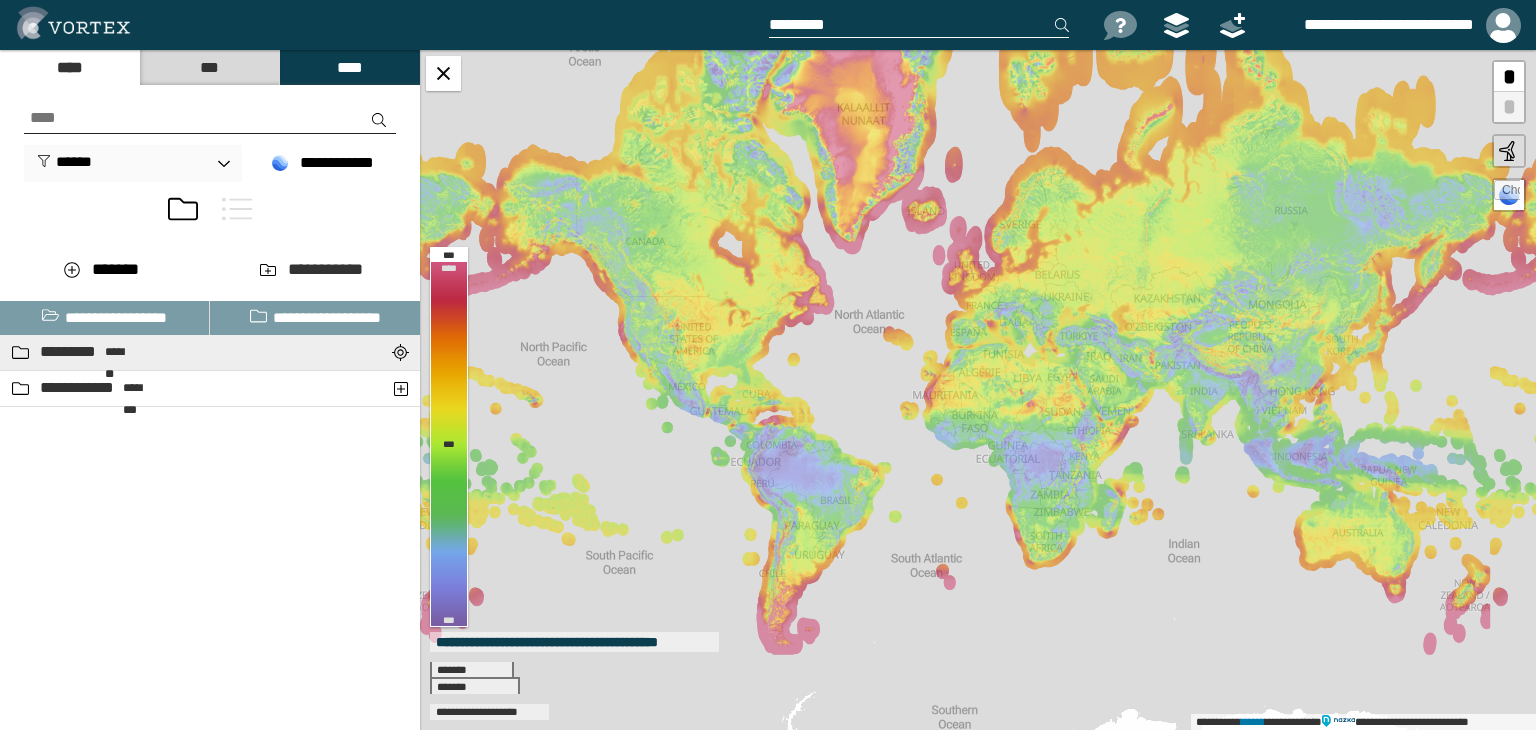 click on "********* *******" at bounding box center (165, 352) 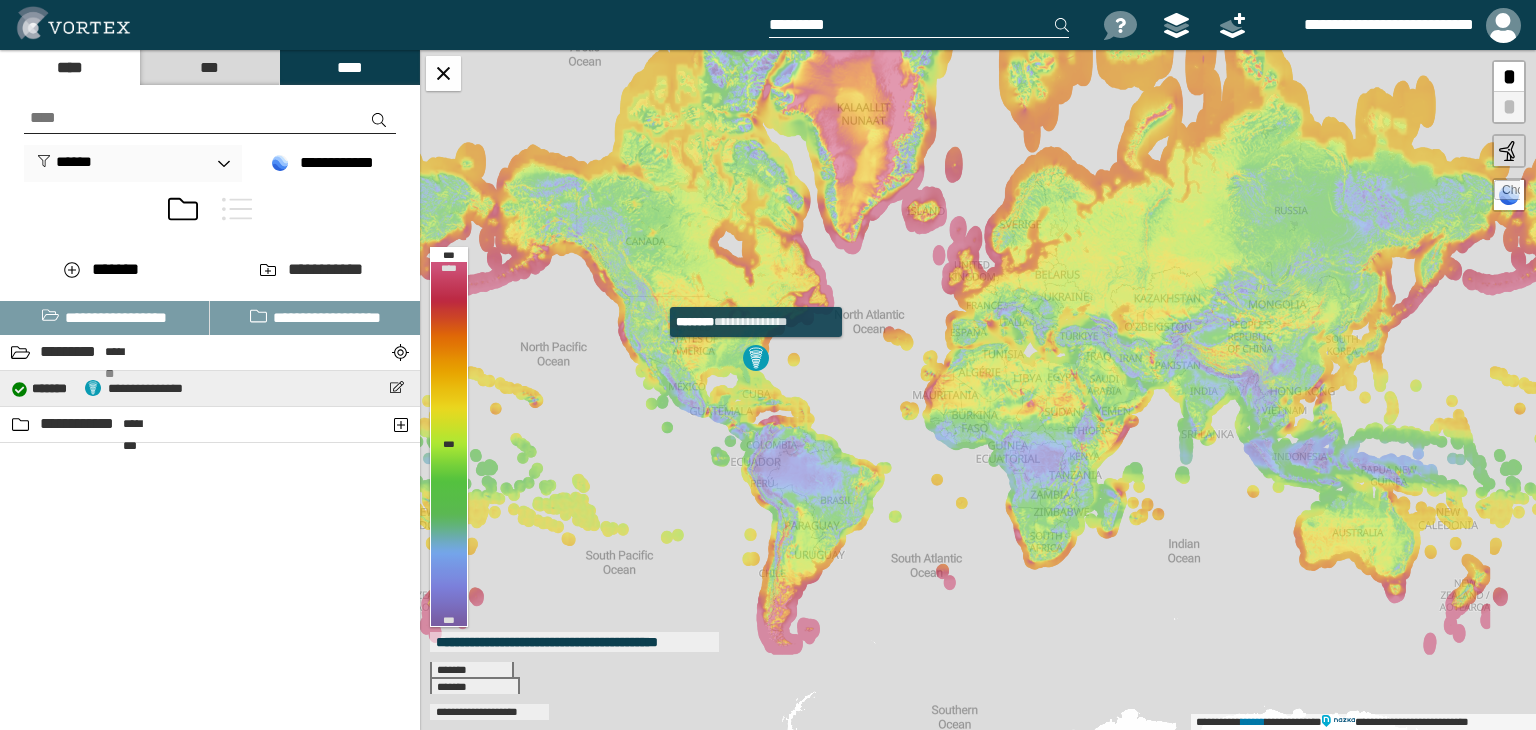 click on "**********" at bounding box center [145, 388] 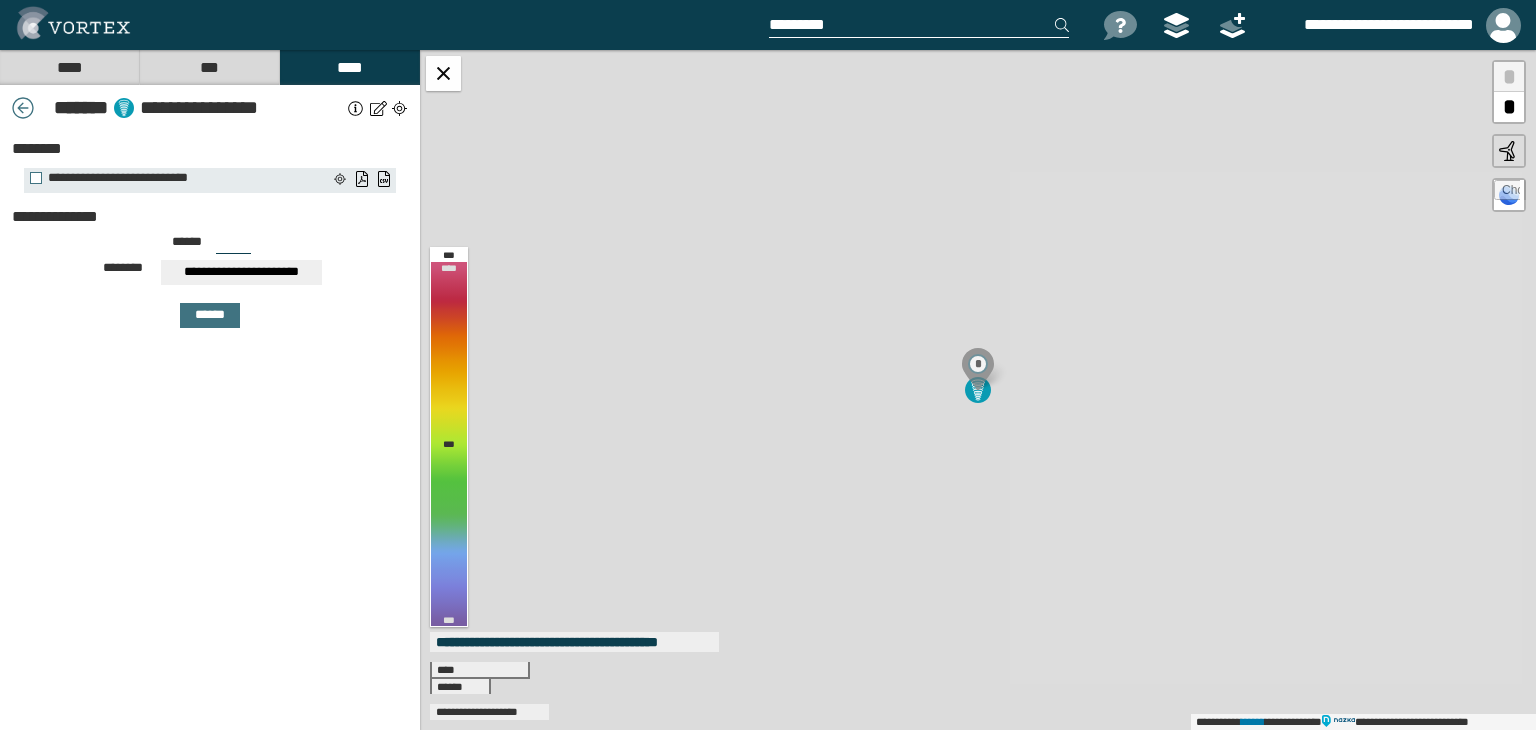 click on "**********" at bounding box center [241, 108] 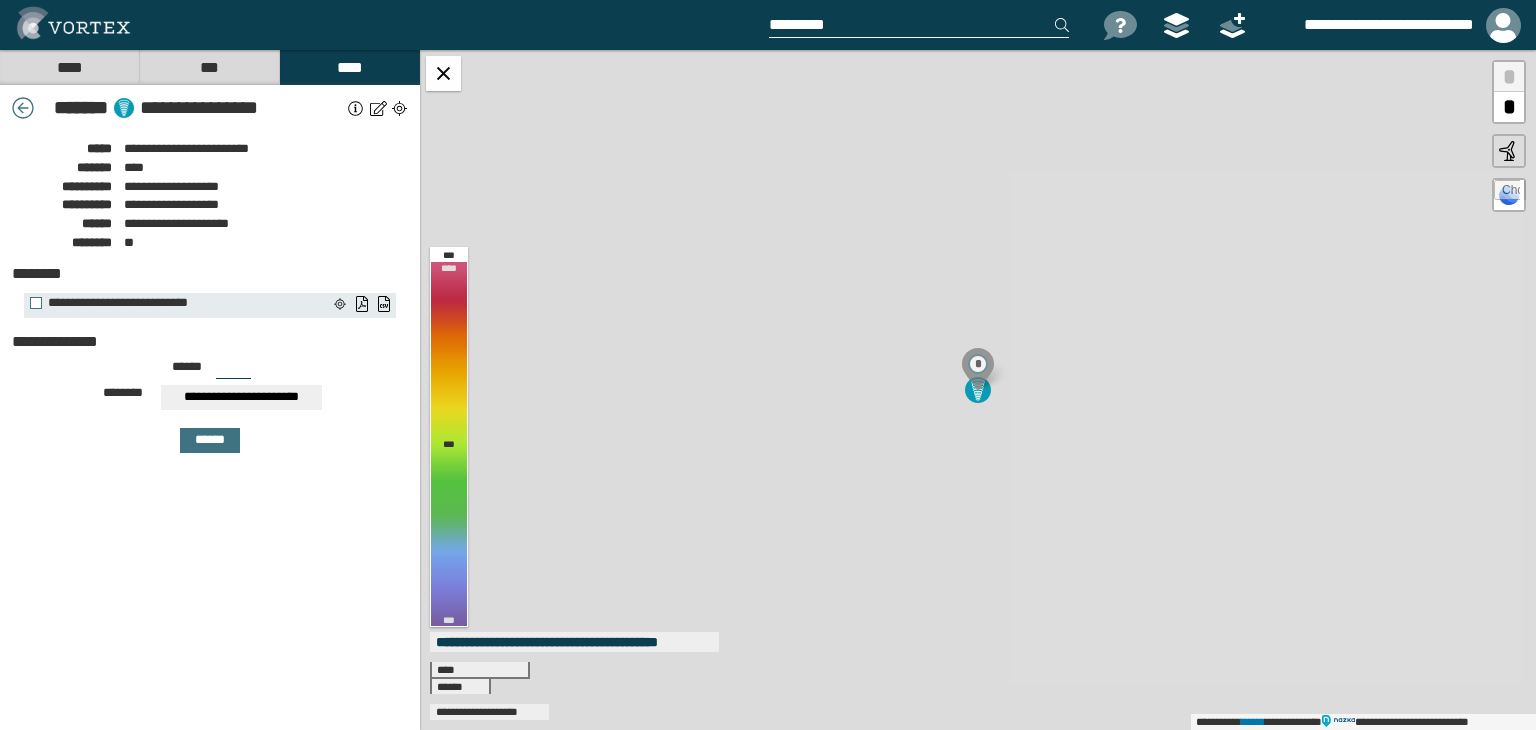 click on "****" at bounding box center (349, 67) 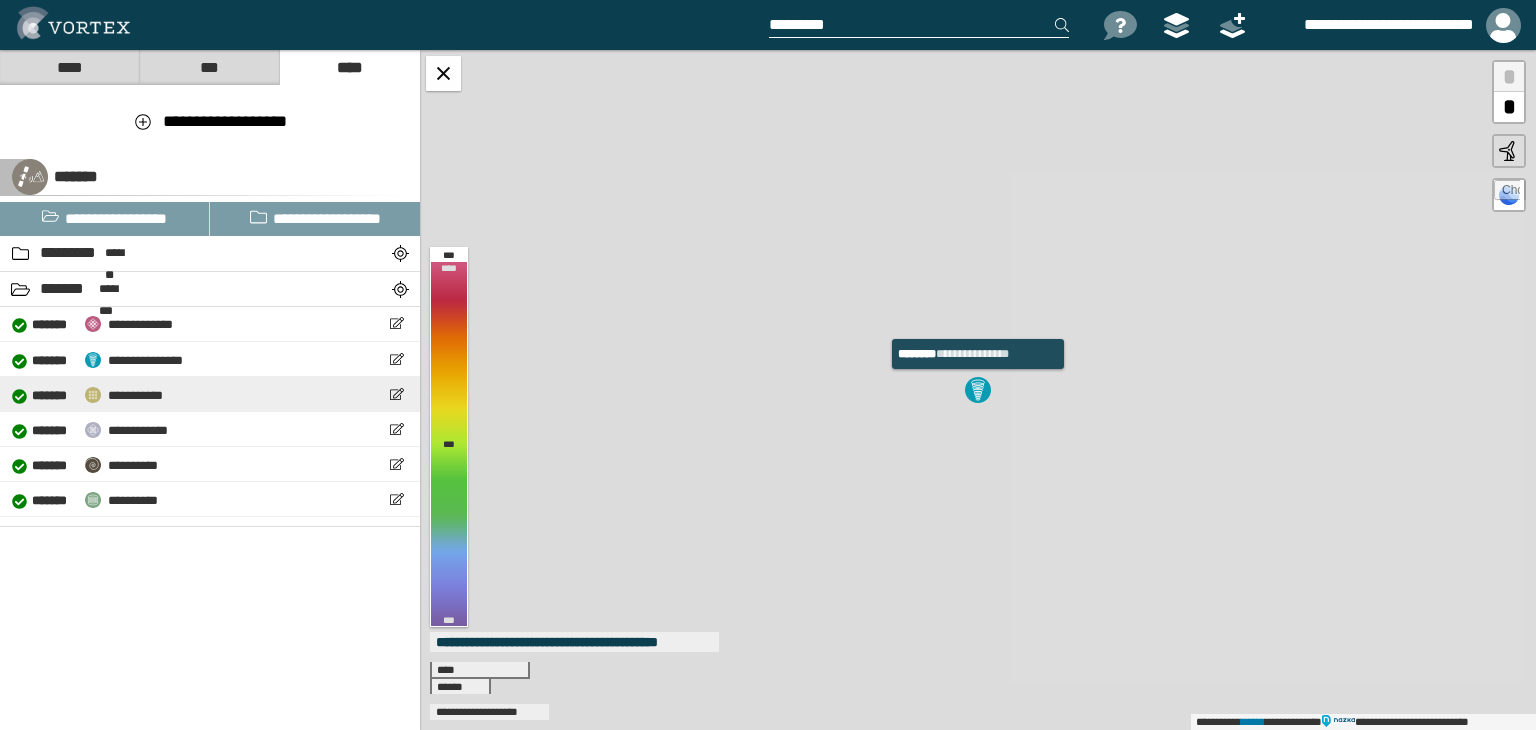 scroll, scrollTop: 96, scrollLeft: 0, axis: vertical 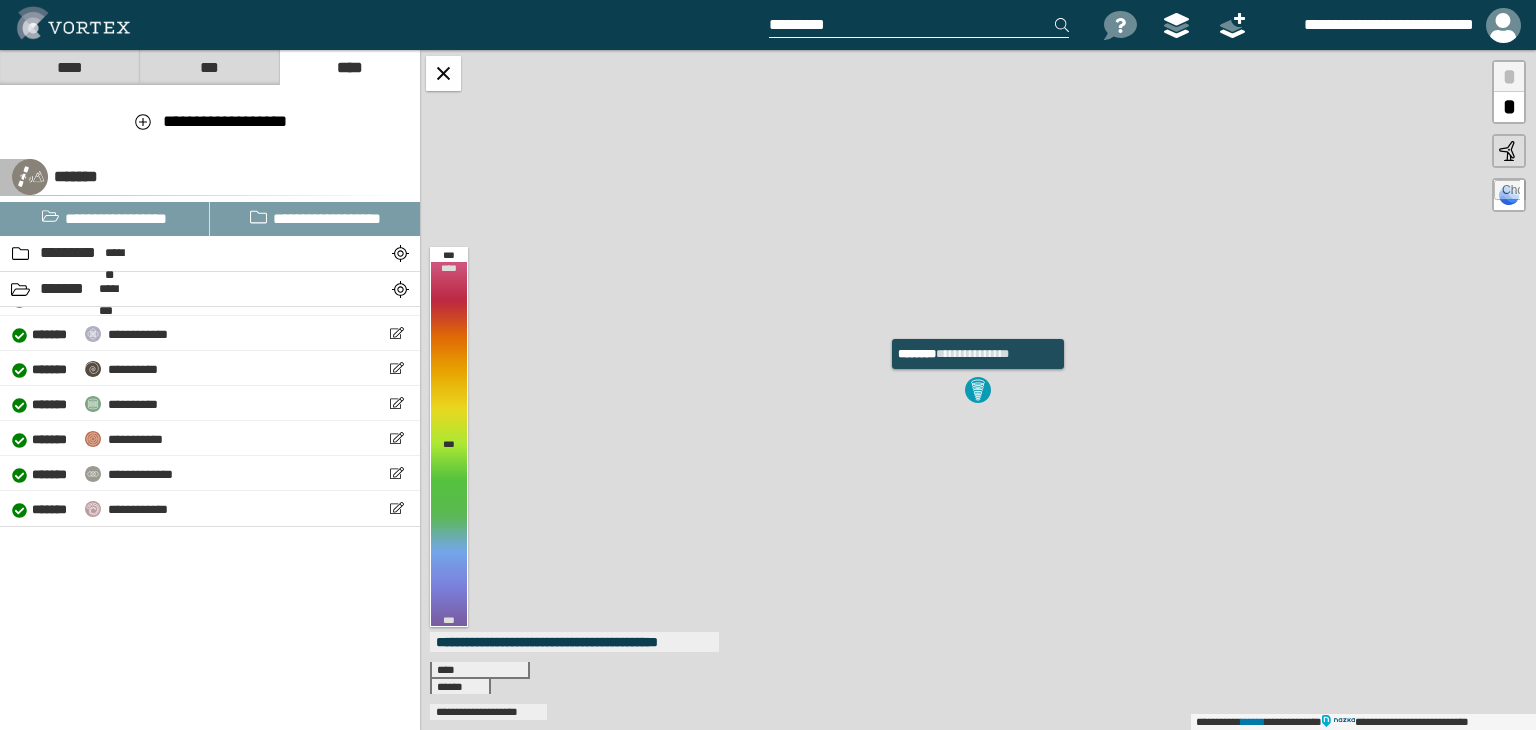 click on "**********" at bounding box center [978, 390] 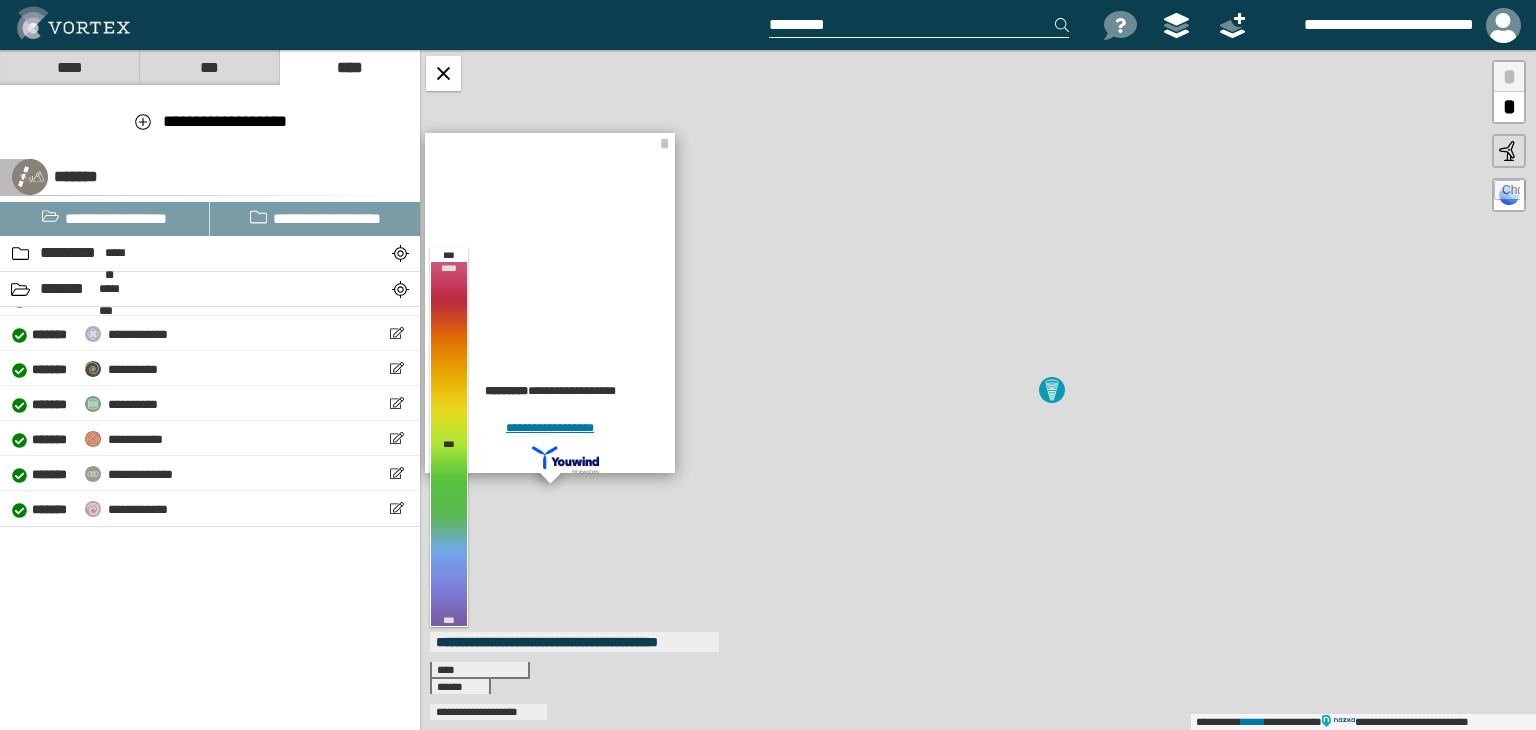 click on "**********" at bounding box center [978, 390] 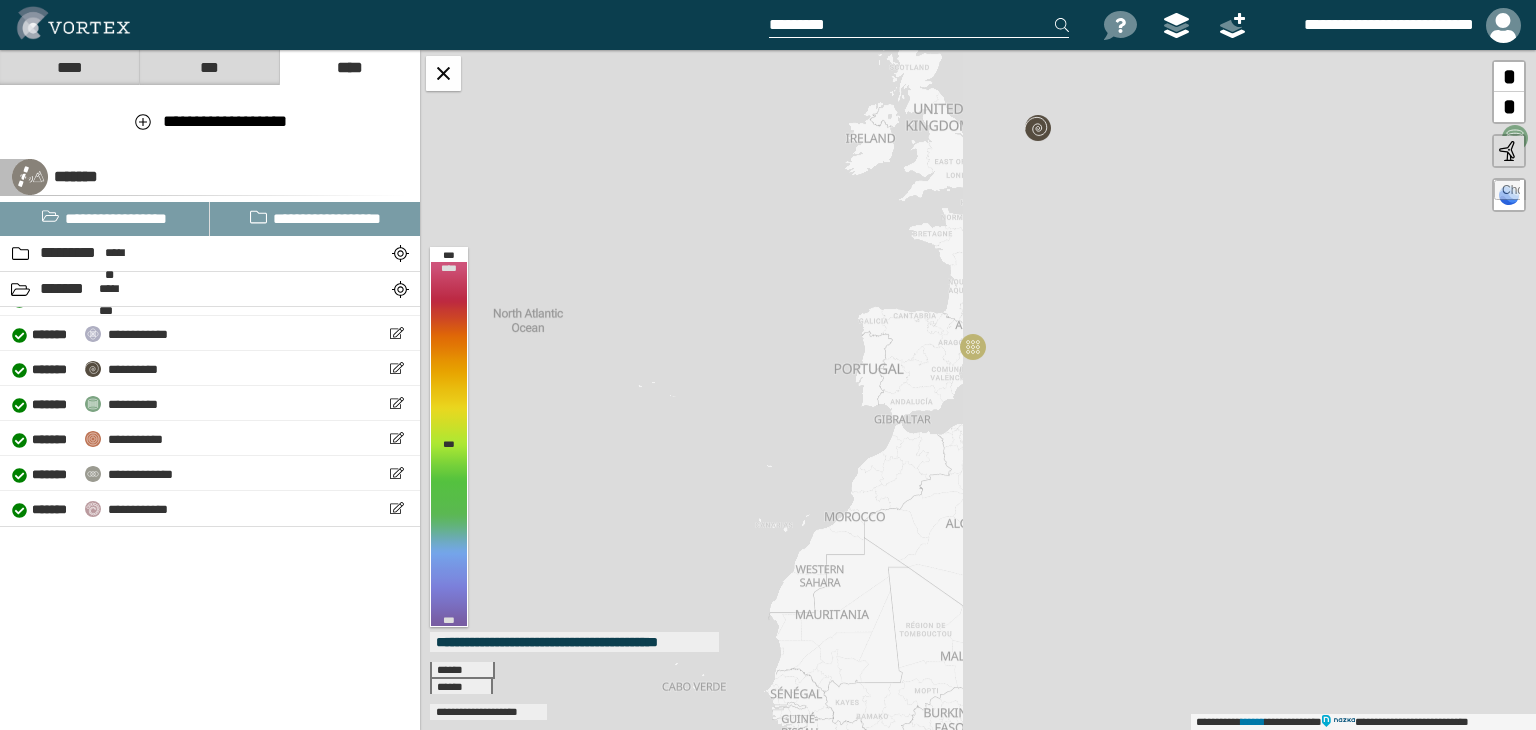 drag, startPoint x: 1293, startPoint y: 464, endPoint x: 472, endPoint y: 474, distance: 821.0609 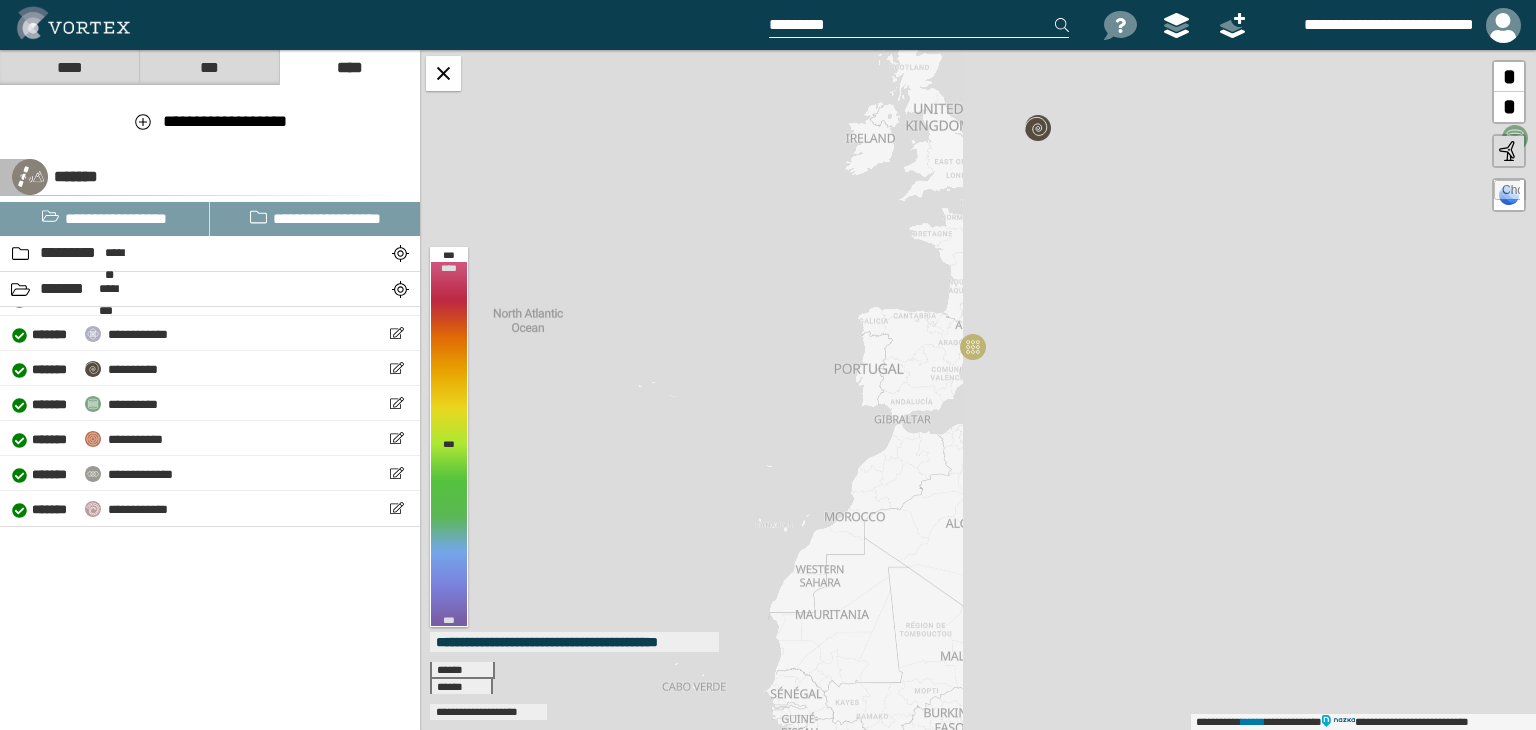 click on "**********" at bounding box center [978, 390] 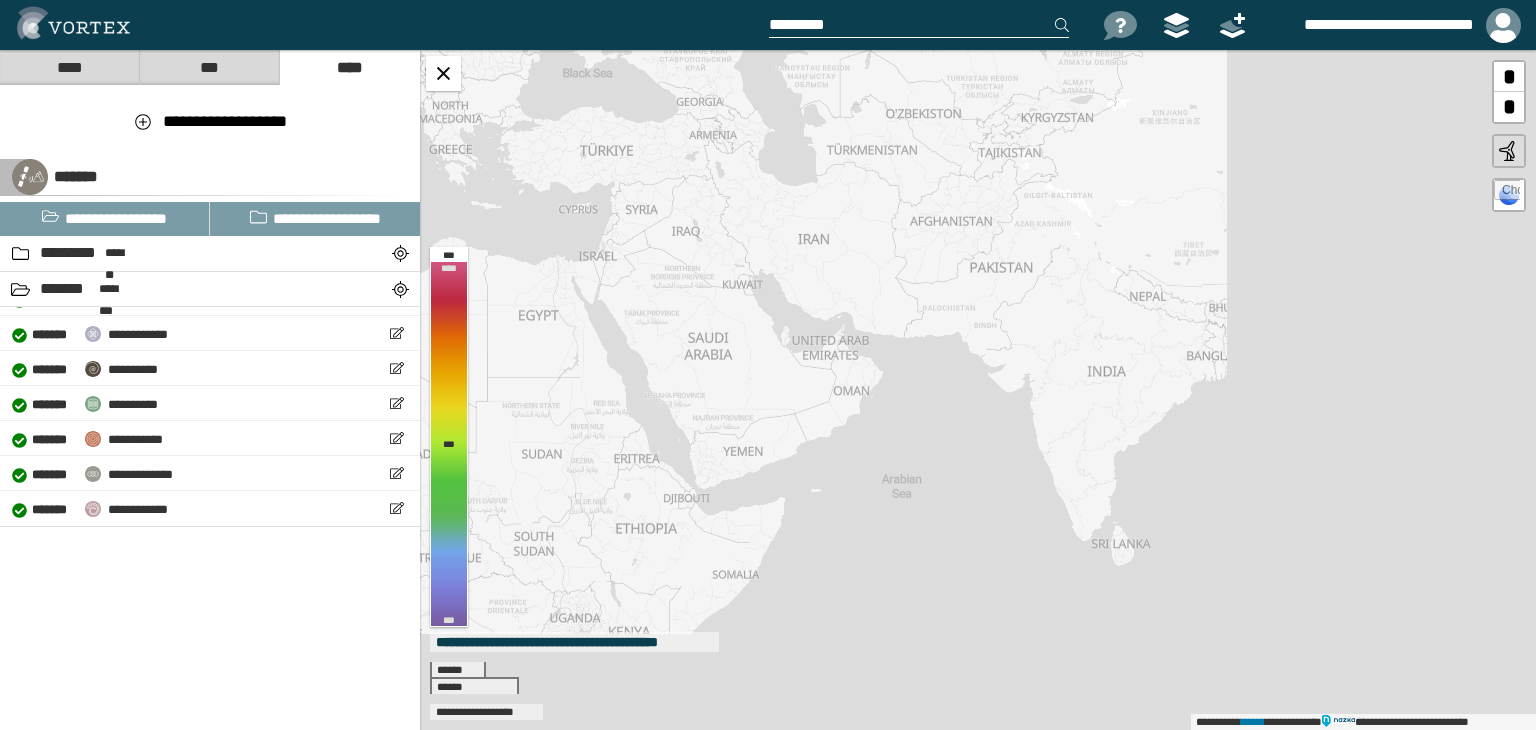 drag, startPoint x: 1120, startPoint y: 504, endPoint x: 447, endPoint y: 359, distance: 688.4432 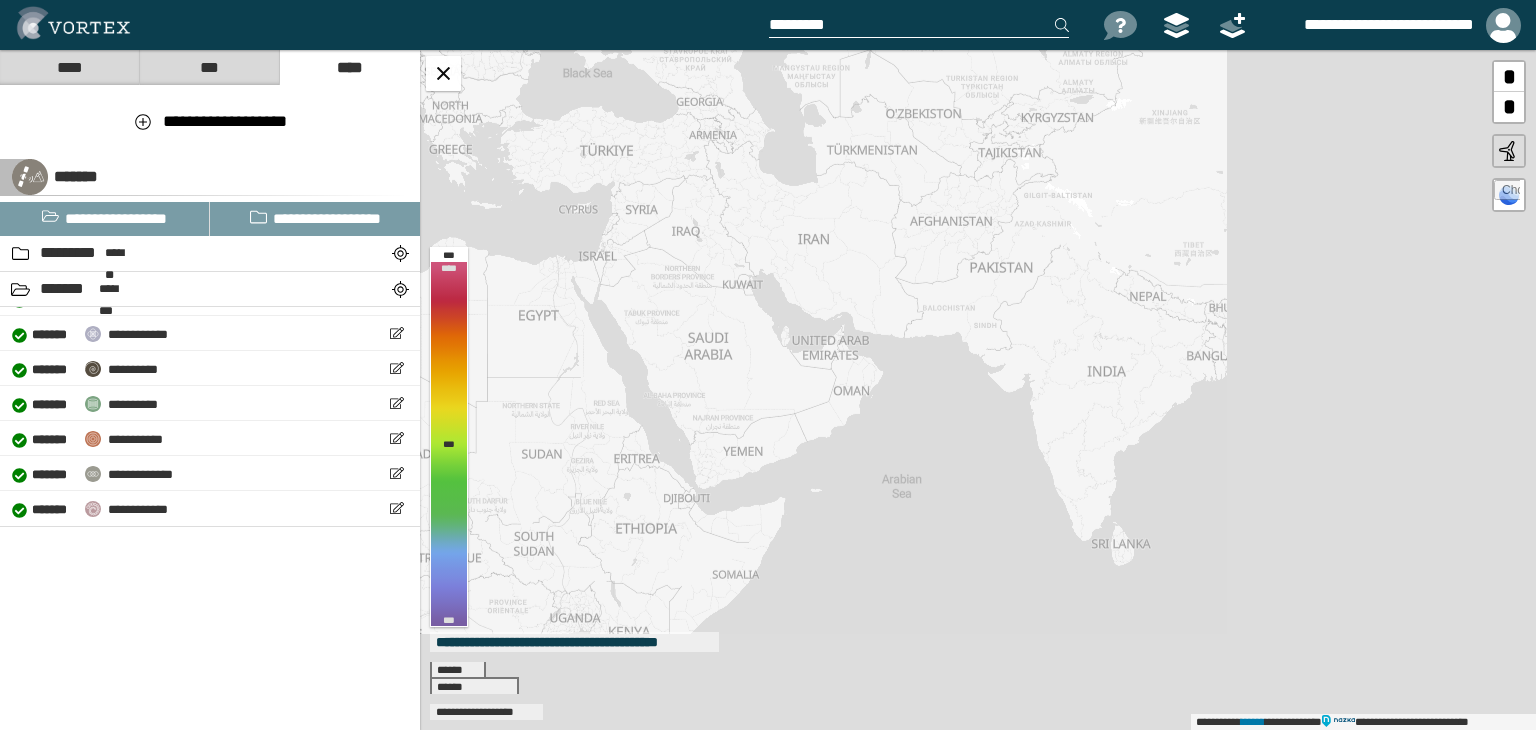click on "**********" at bounding box center (768, 390) 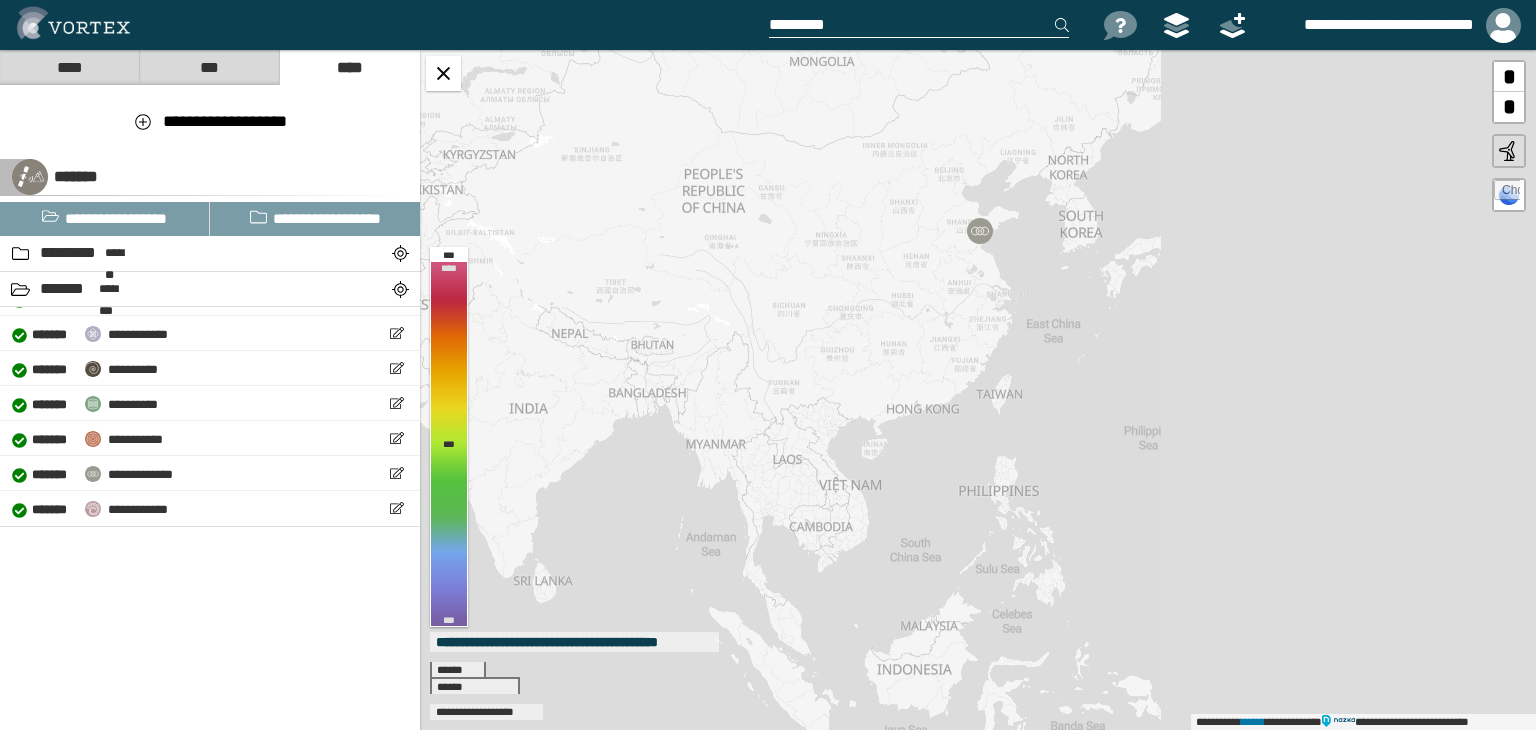 drag, startPoint x: 1196, startPoint y: 399, endPoint x: 644, endPoint y: 426, distance: 552.6599 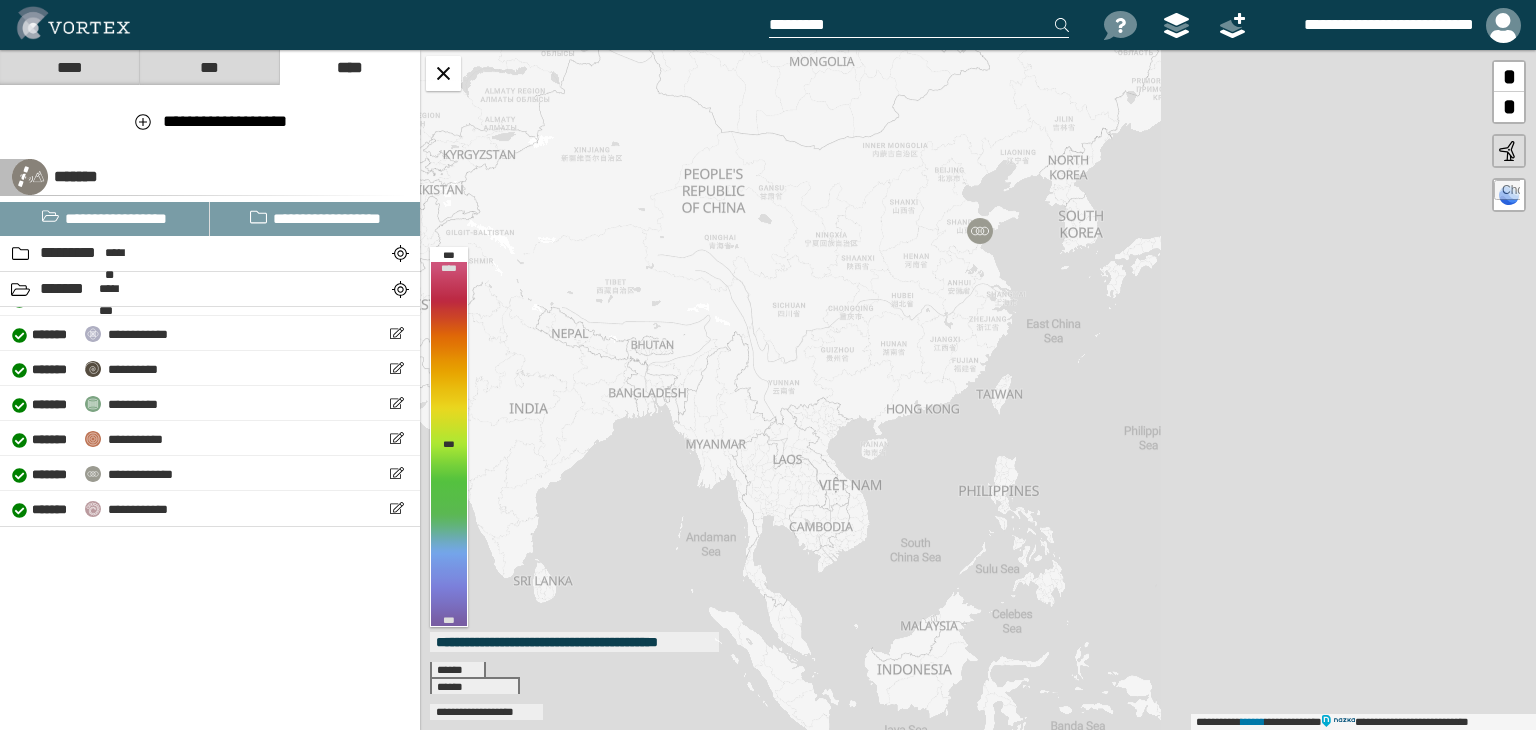 click on "**********" at bounding box center [978, 390] 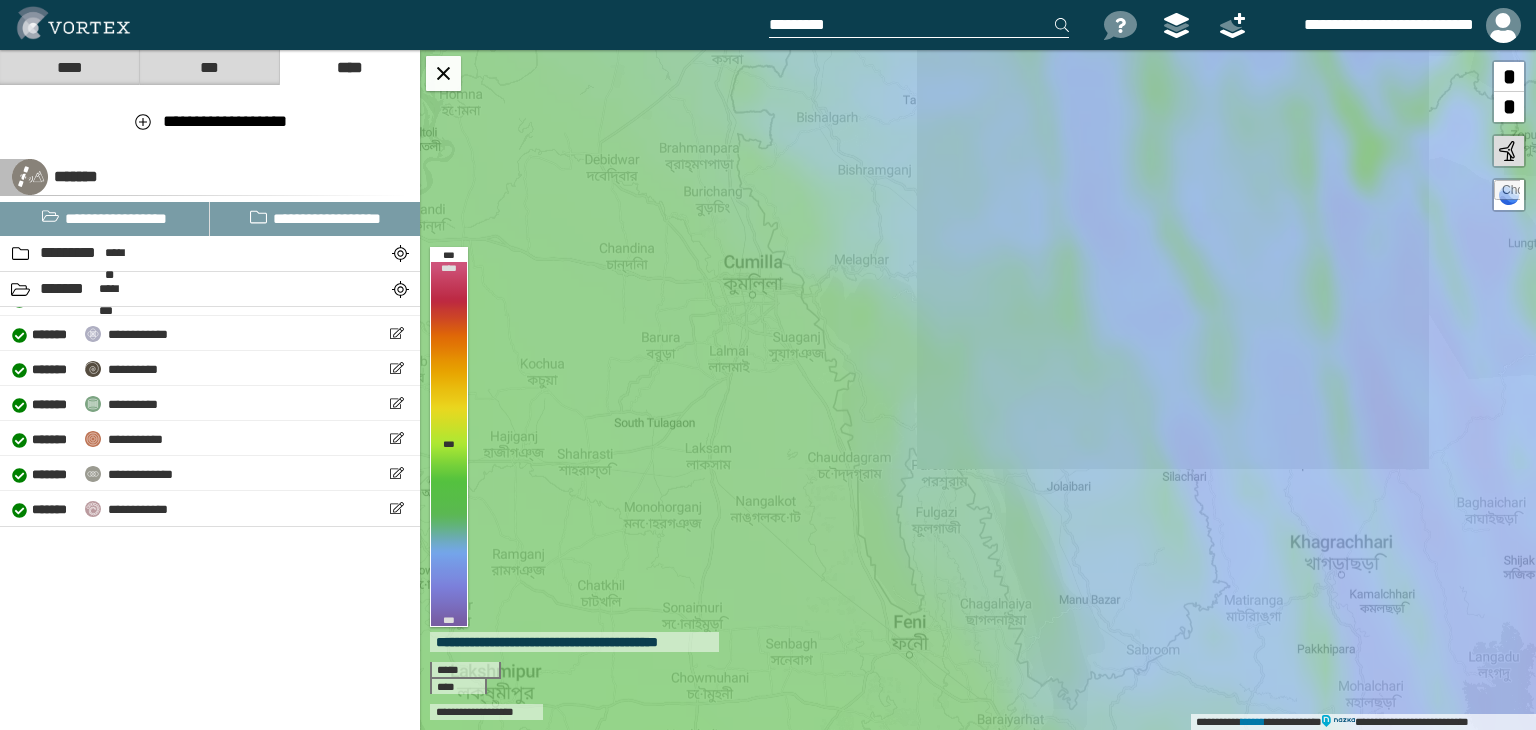 drag, startPoint x: 648, startPoint y: 493, endPoint x: 1066, endPoint y: 229, distance: 494.38852 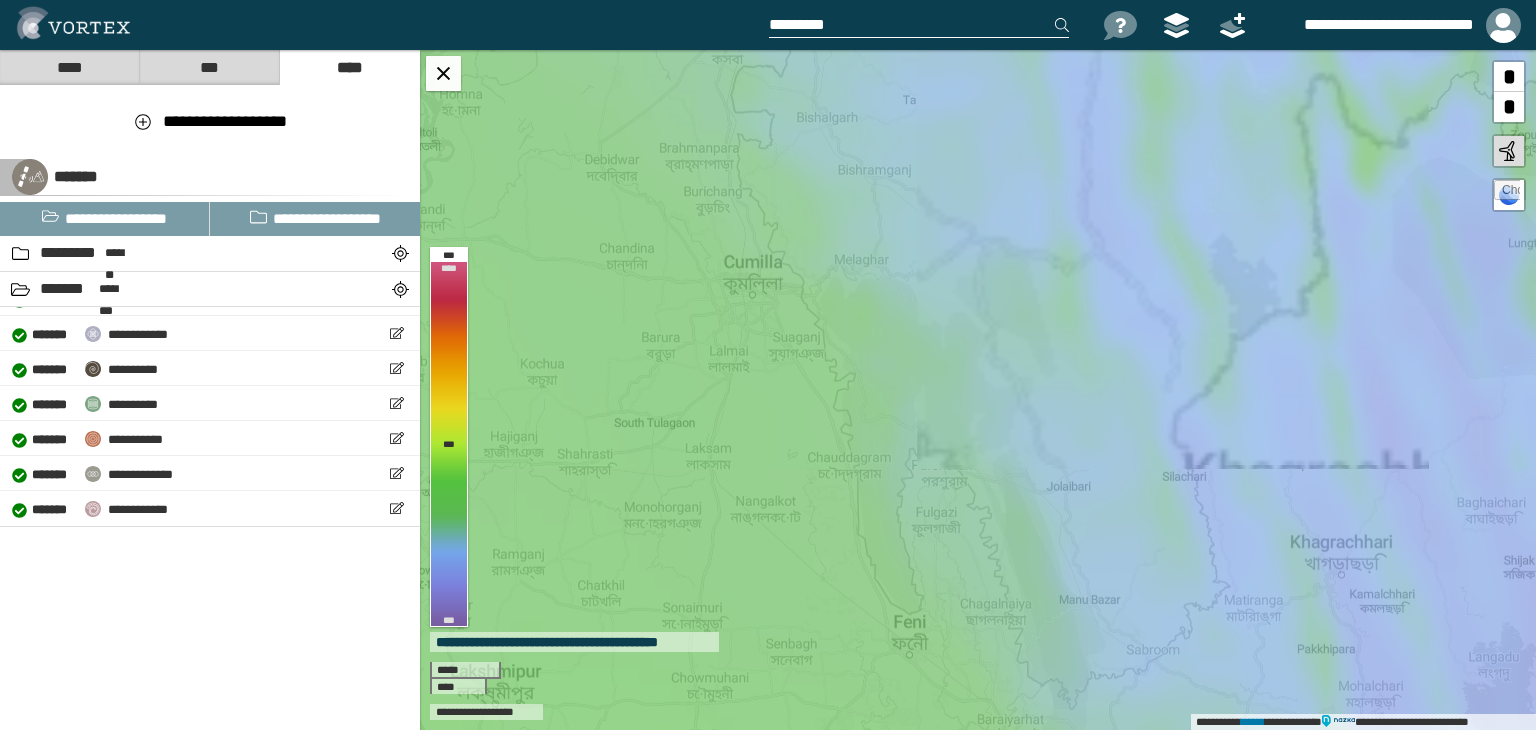 click on "**********" at bounding box center (978, 390) 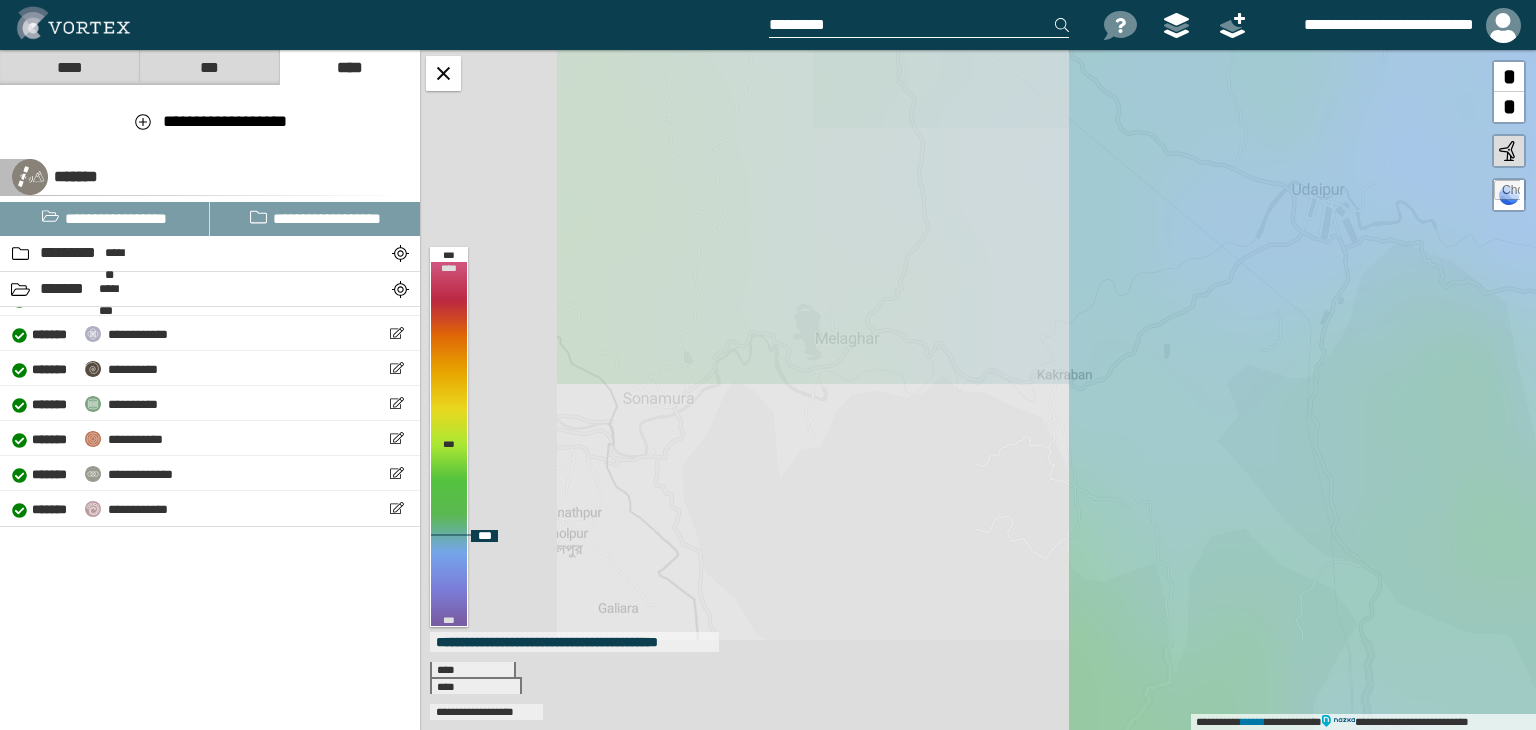 drag, startPoint x: 1222, startPoint y: 337, endPoint x: 1370, endPoint y: 333, distance: 148.05405 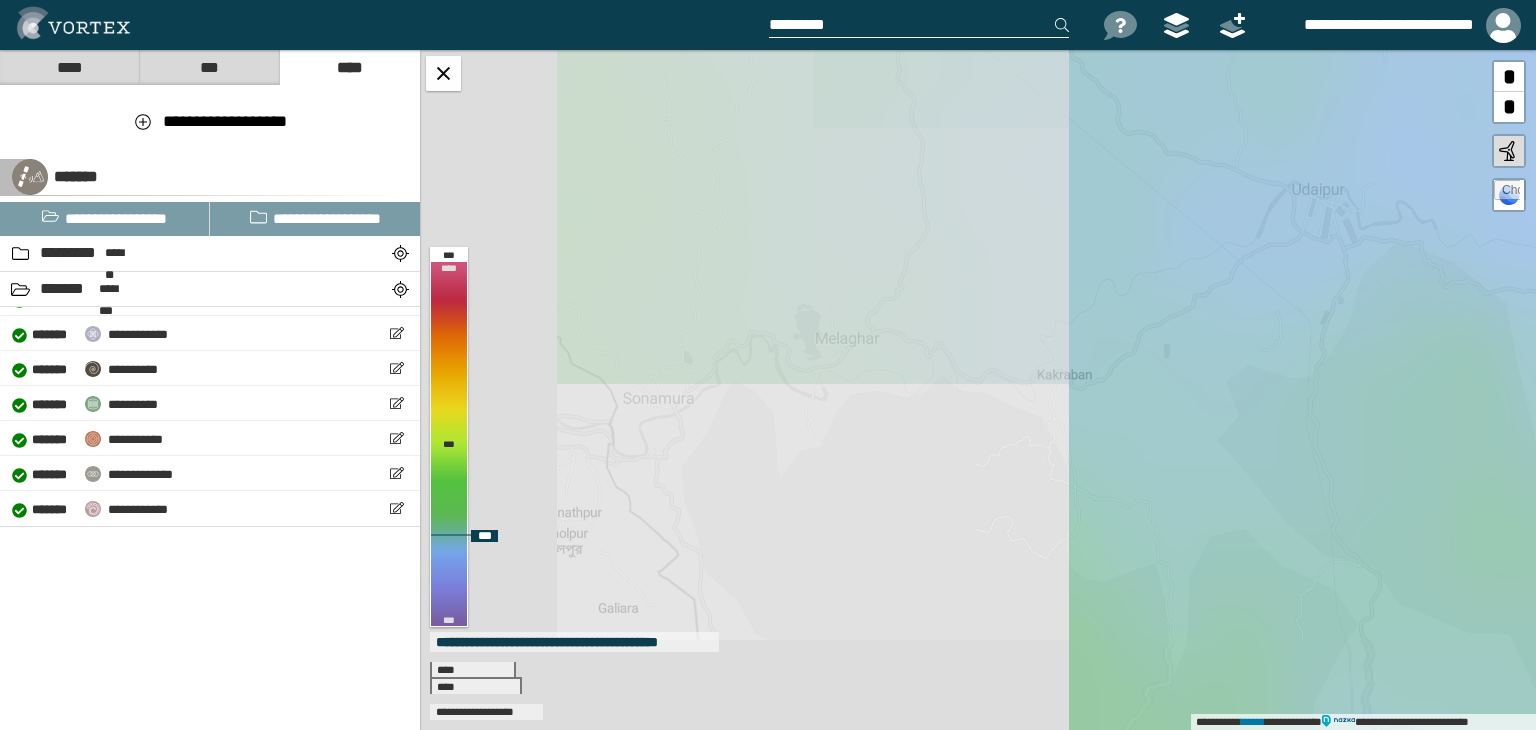 click on "**********" at bounding box center [978, 390] 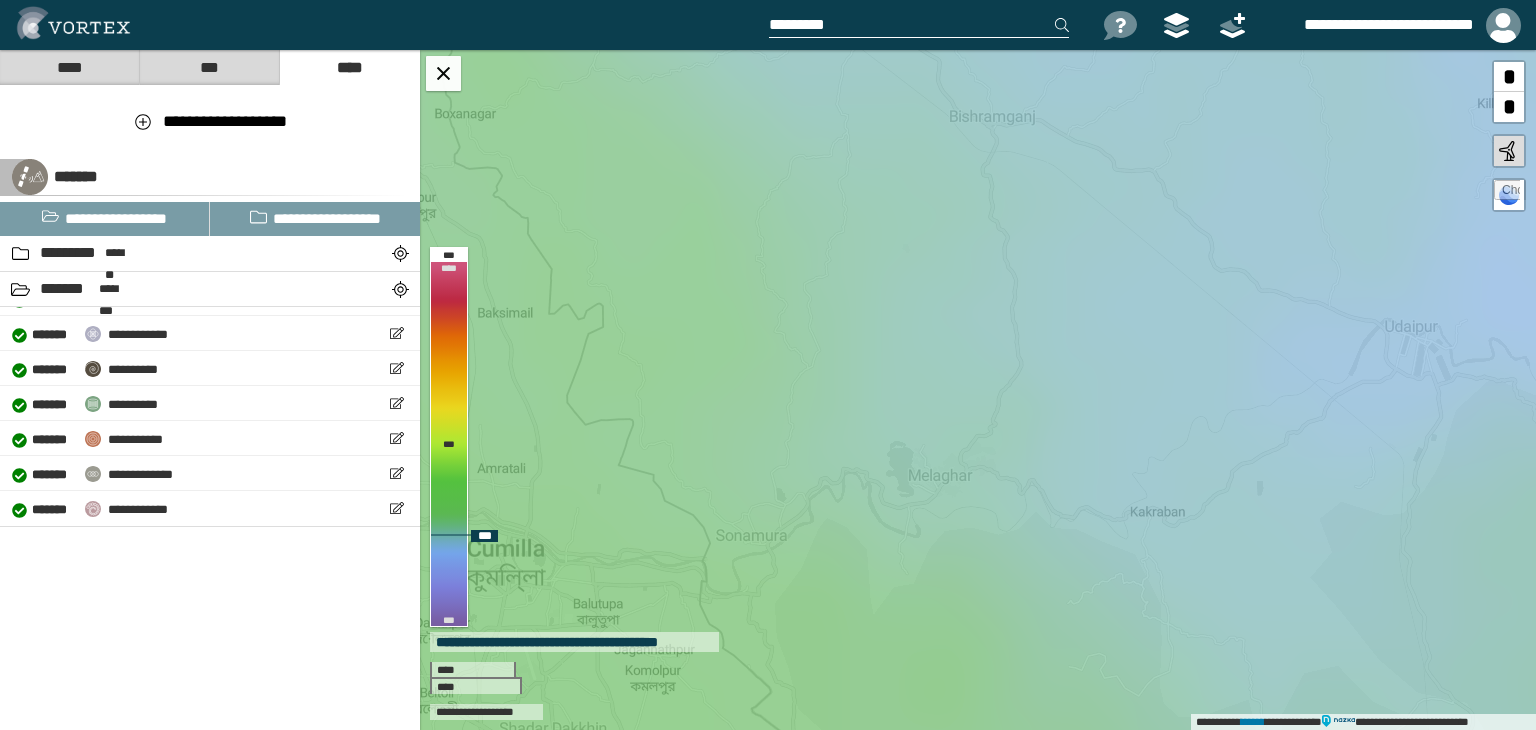 drag, startPoint x: 964, startPoint y: 341, endPoint x: 1095, endPoint y: 553, distance: 249.20874 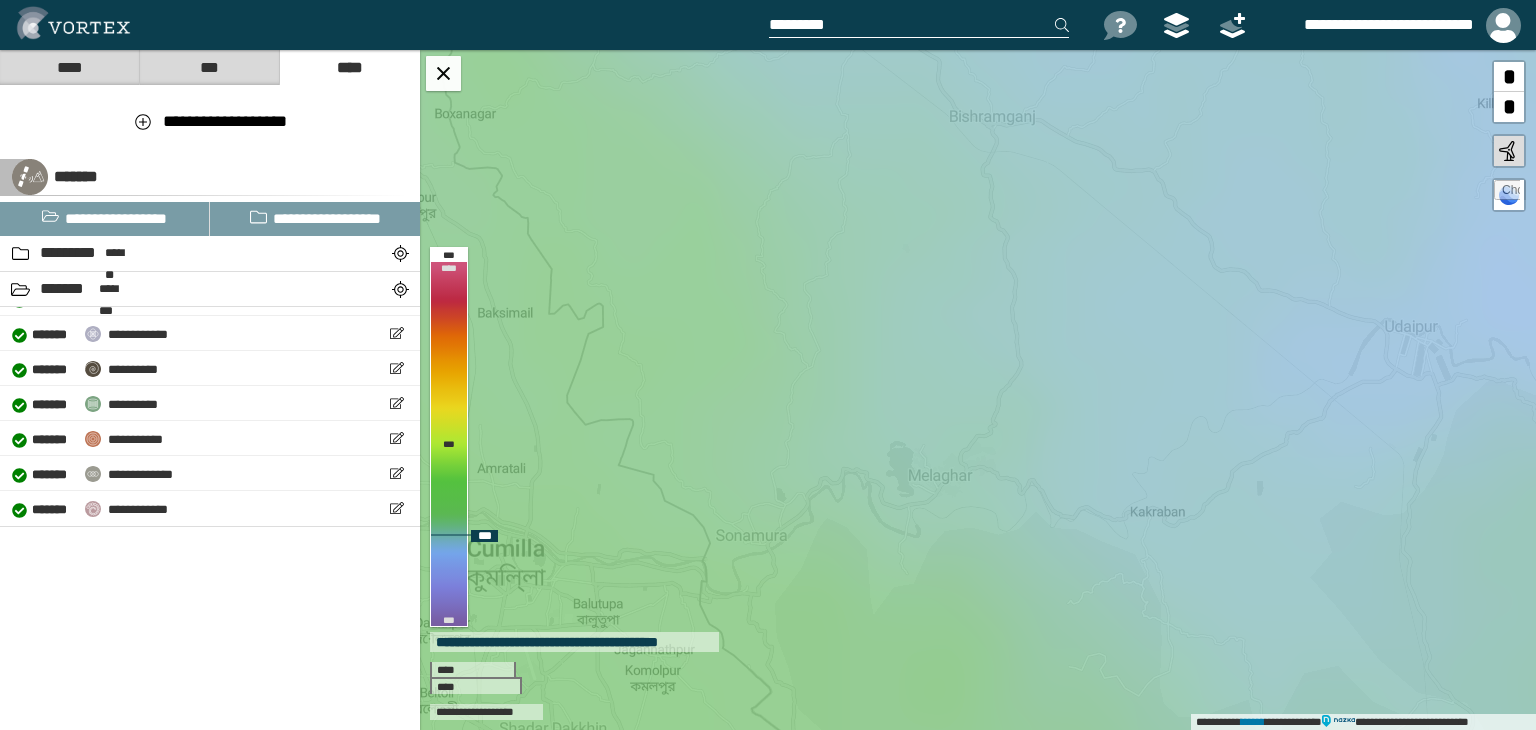 click on "**********" at bounding box center (978, 390) 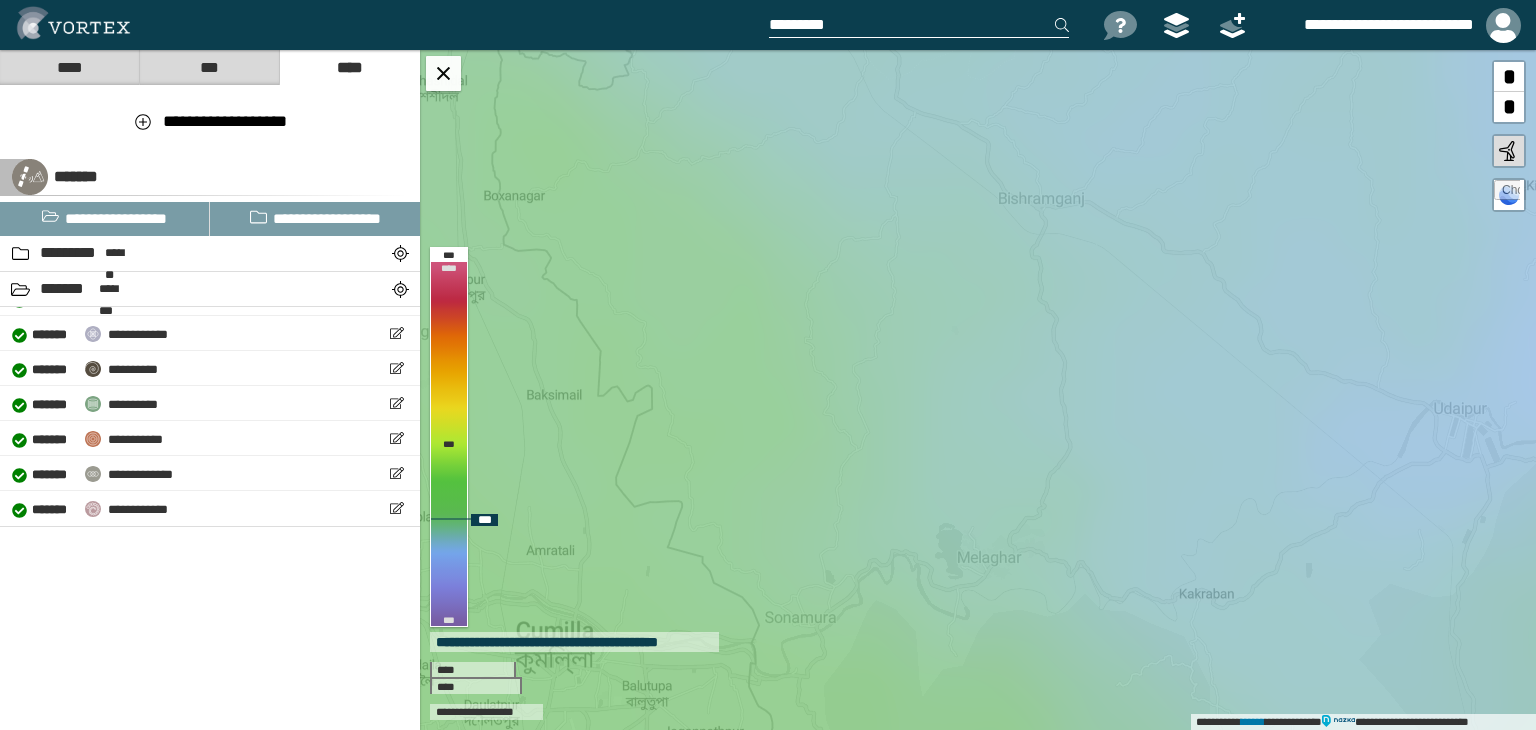 click on "**********" at bounding box center (978, 390) 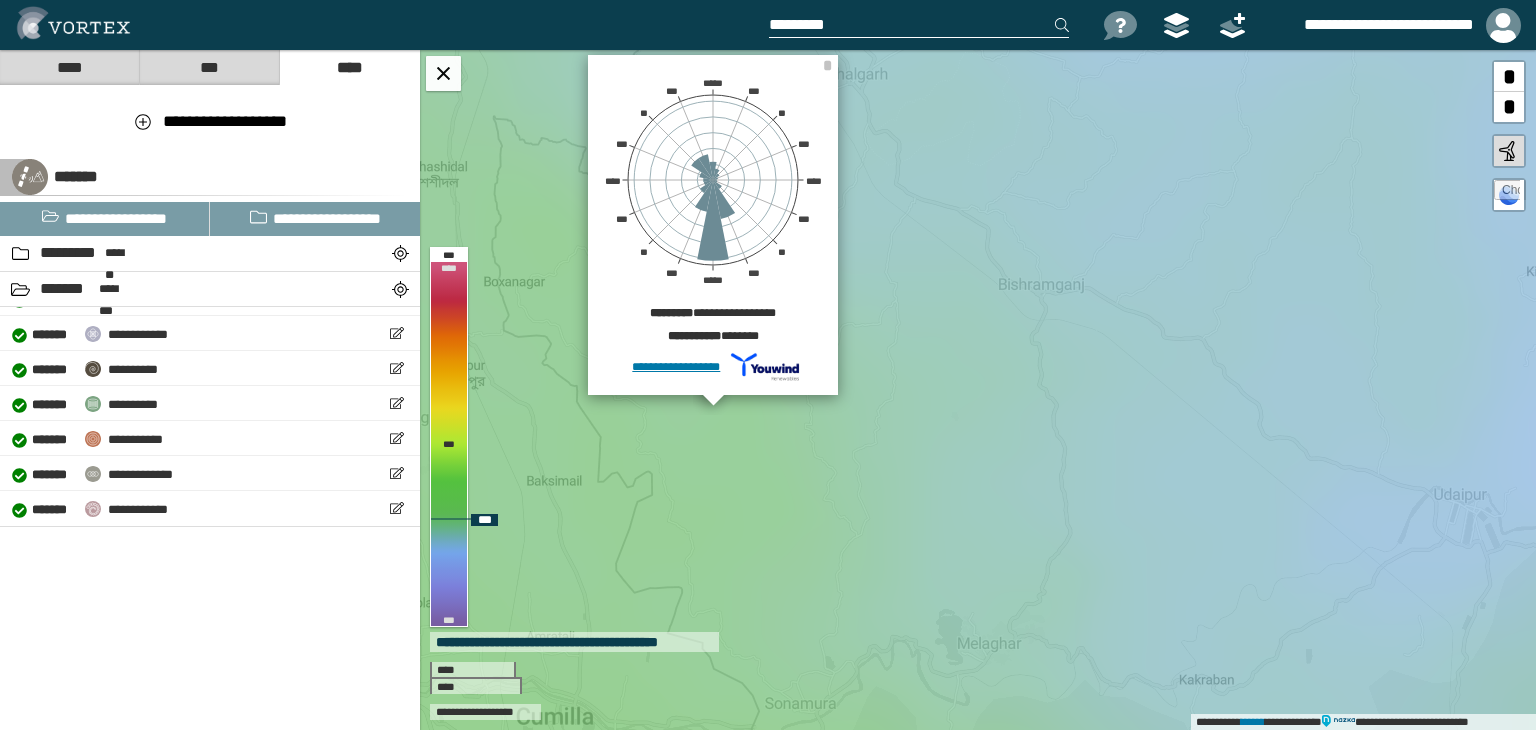 click on "**********" at bounding box center (978, 390) 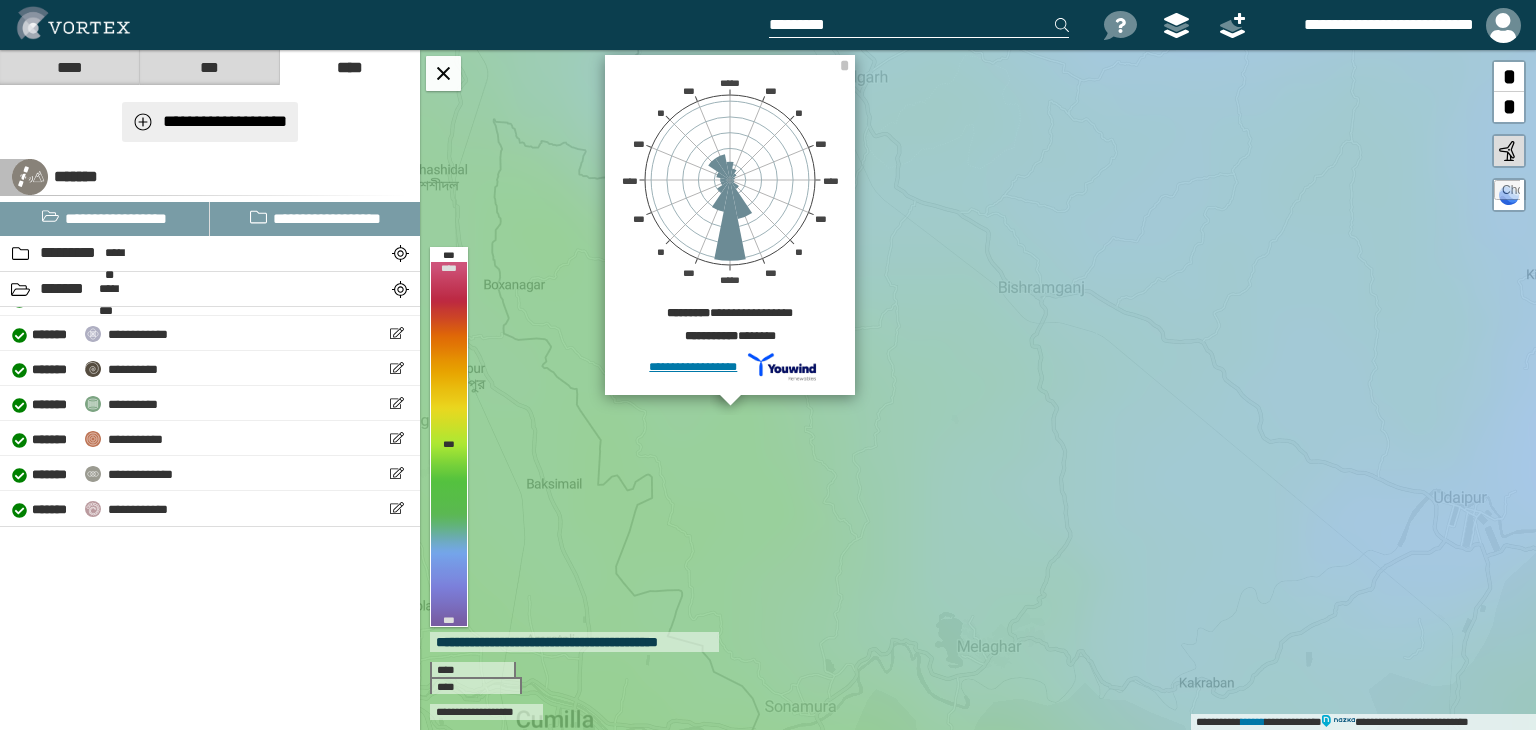 click on "**********" at bounding box center [210, 122] 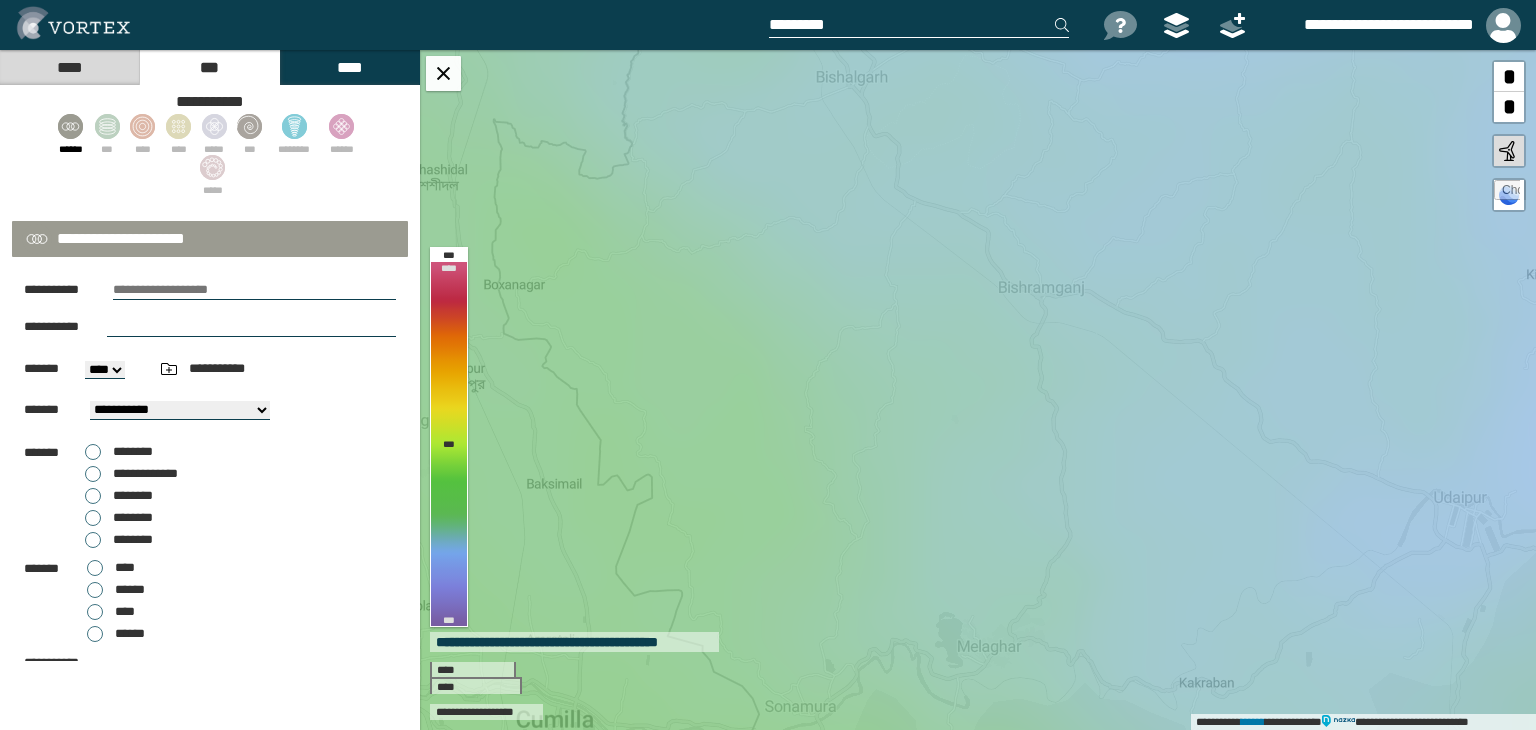 scroll, scrollTop: 82, scrollLeft: 0, axis: vertical 